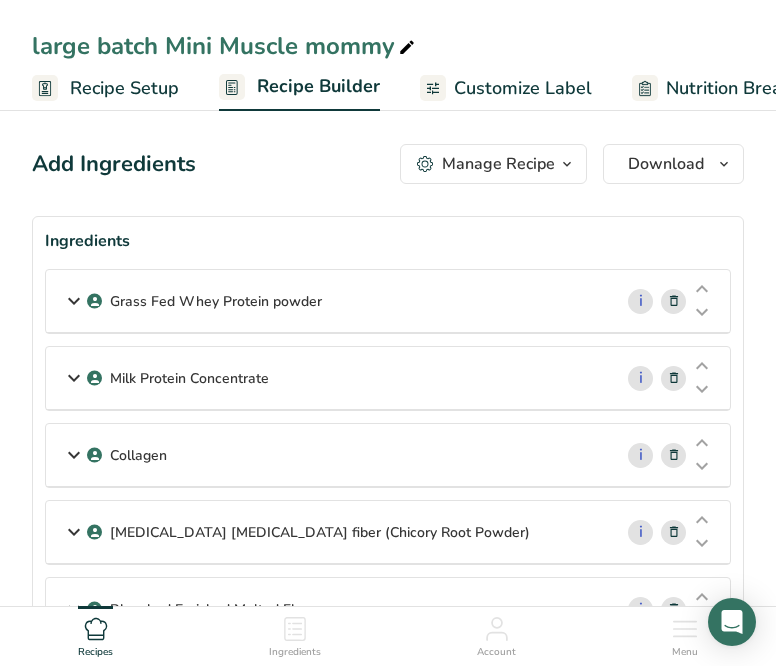 scroll, scrollTop: 0, scrollLeft: 0, axis: both 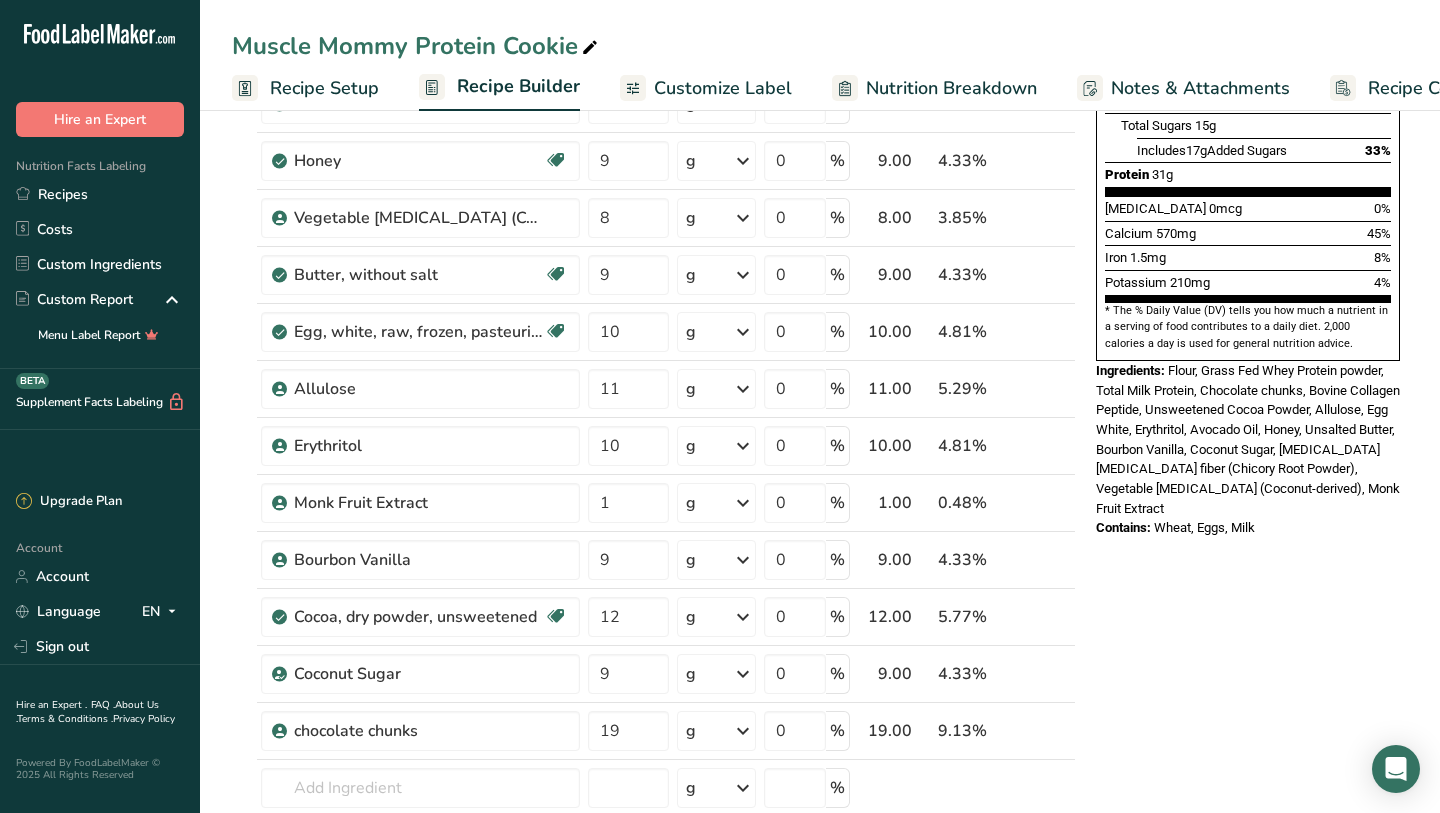 click on "Recipes" at bounding box center [100, 194] 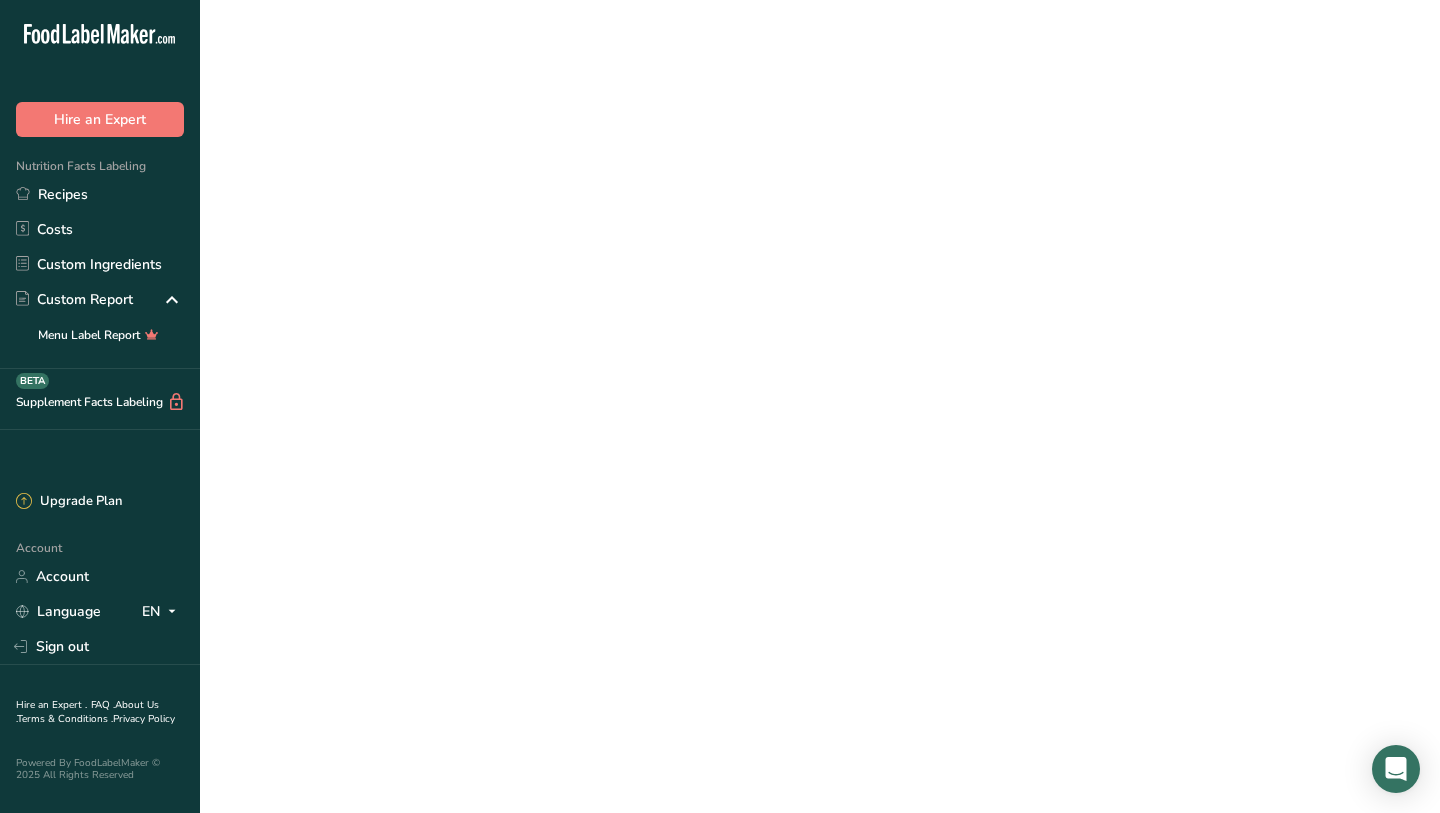scroll, scrollTop: 468, scrollLeft: 0, axis: vertical 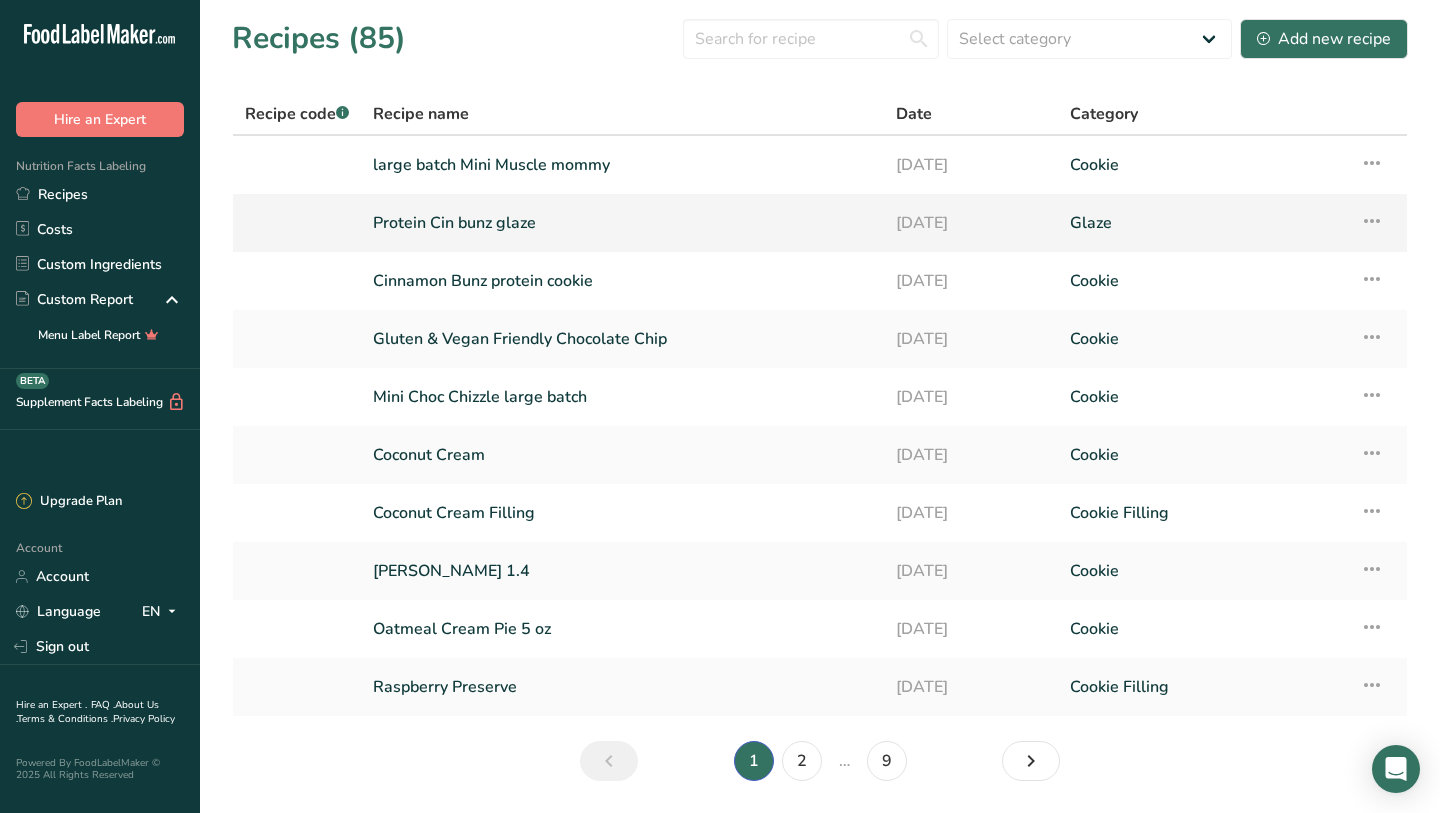 click on "Protein Cin bunz glaze" at bounding box center (622, 223) 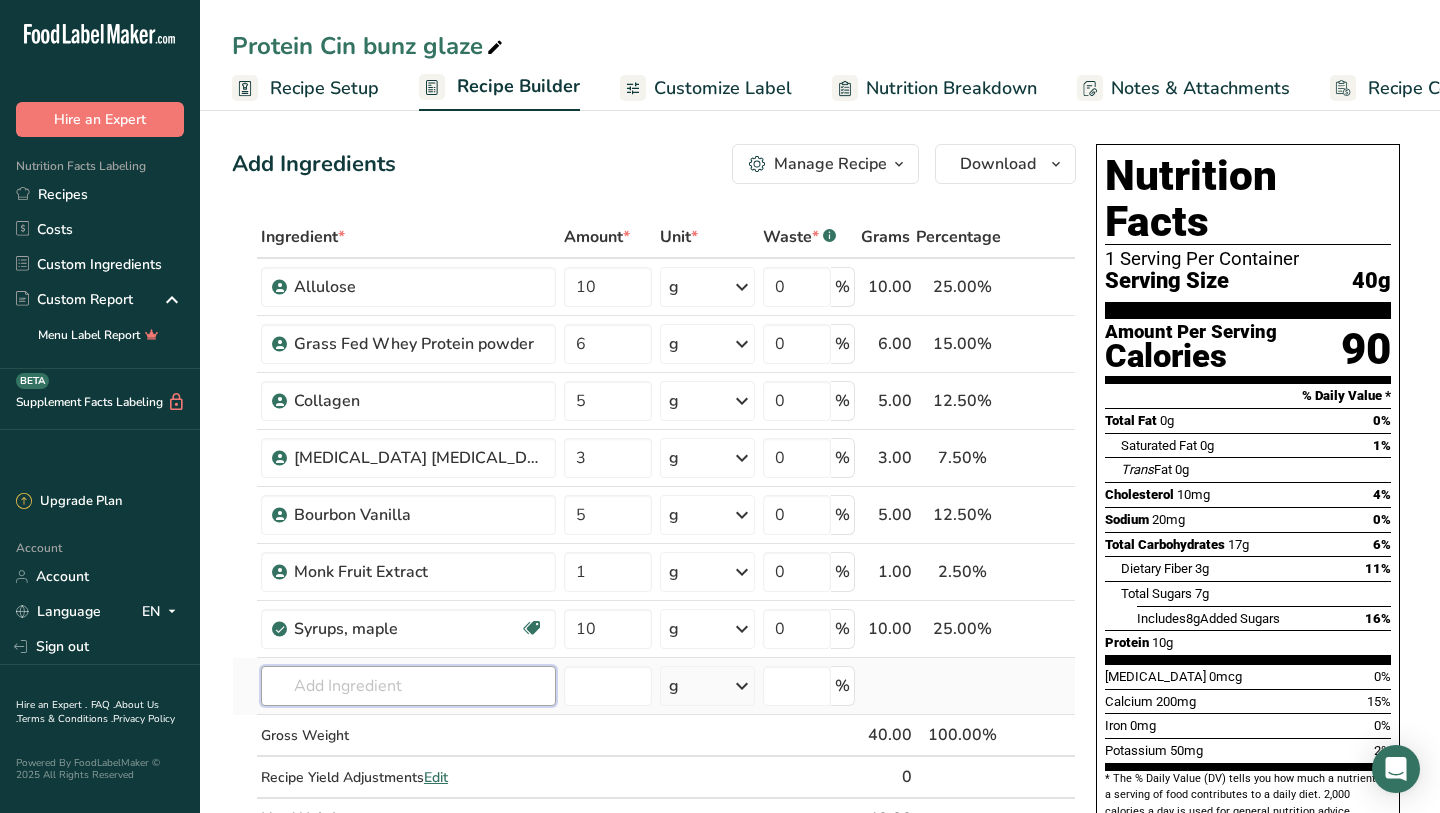 click at bounding box center [408, 686] 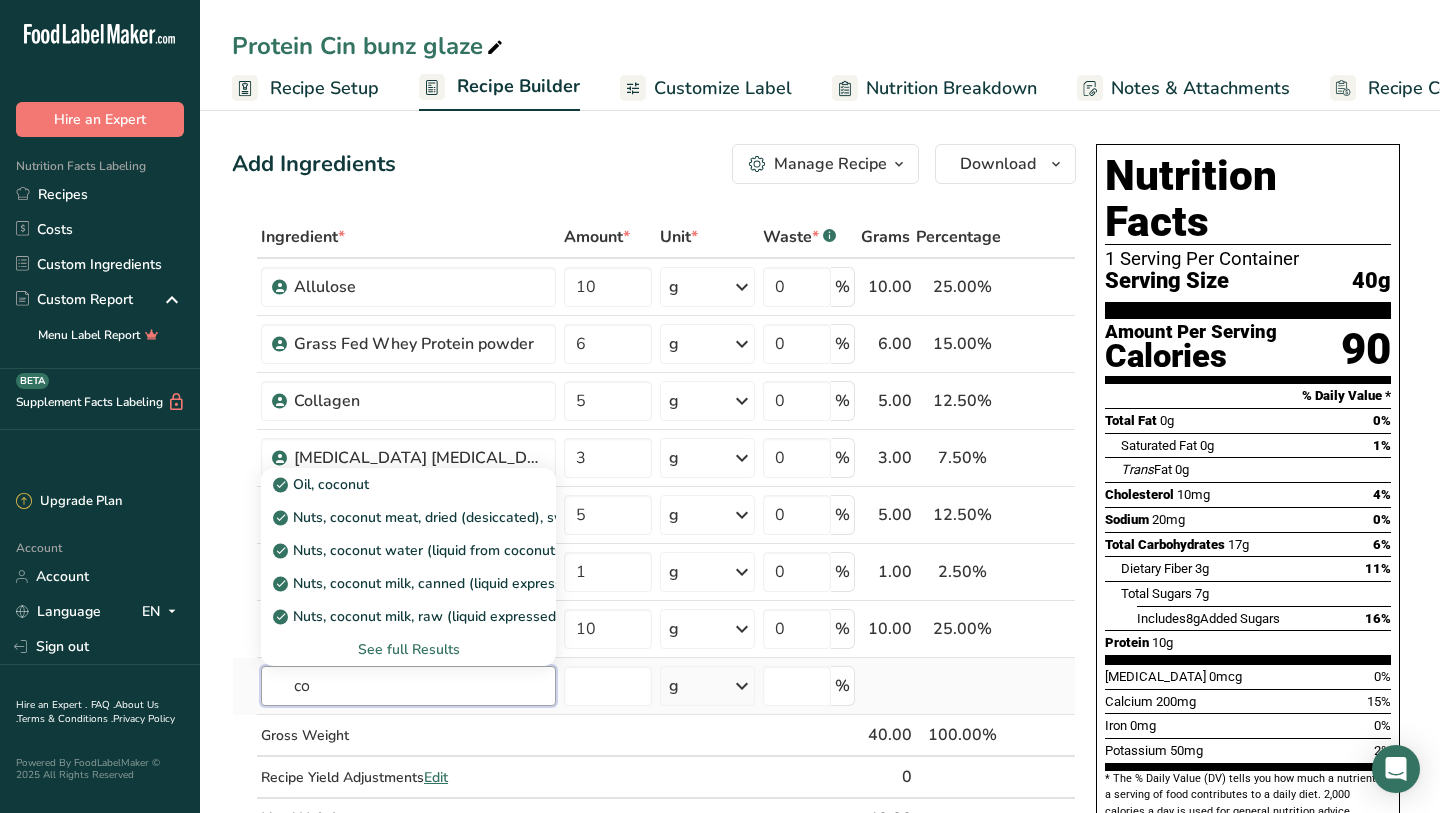 type on "c" 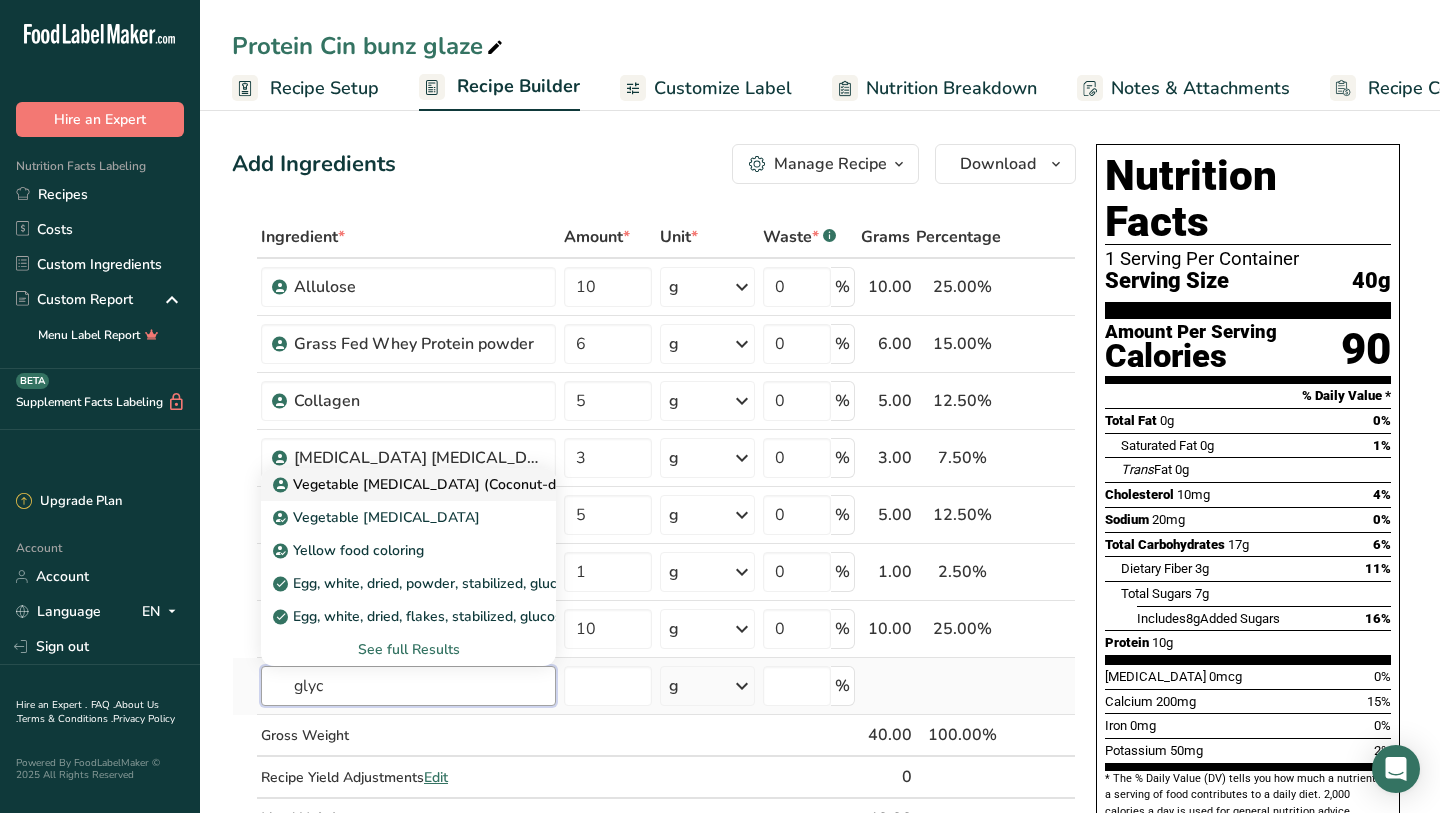 type on "glyc" 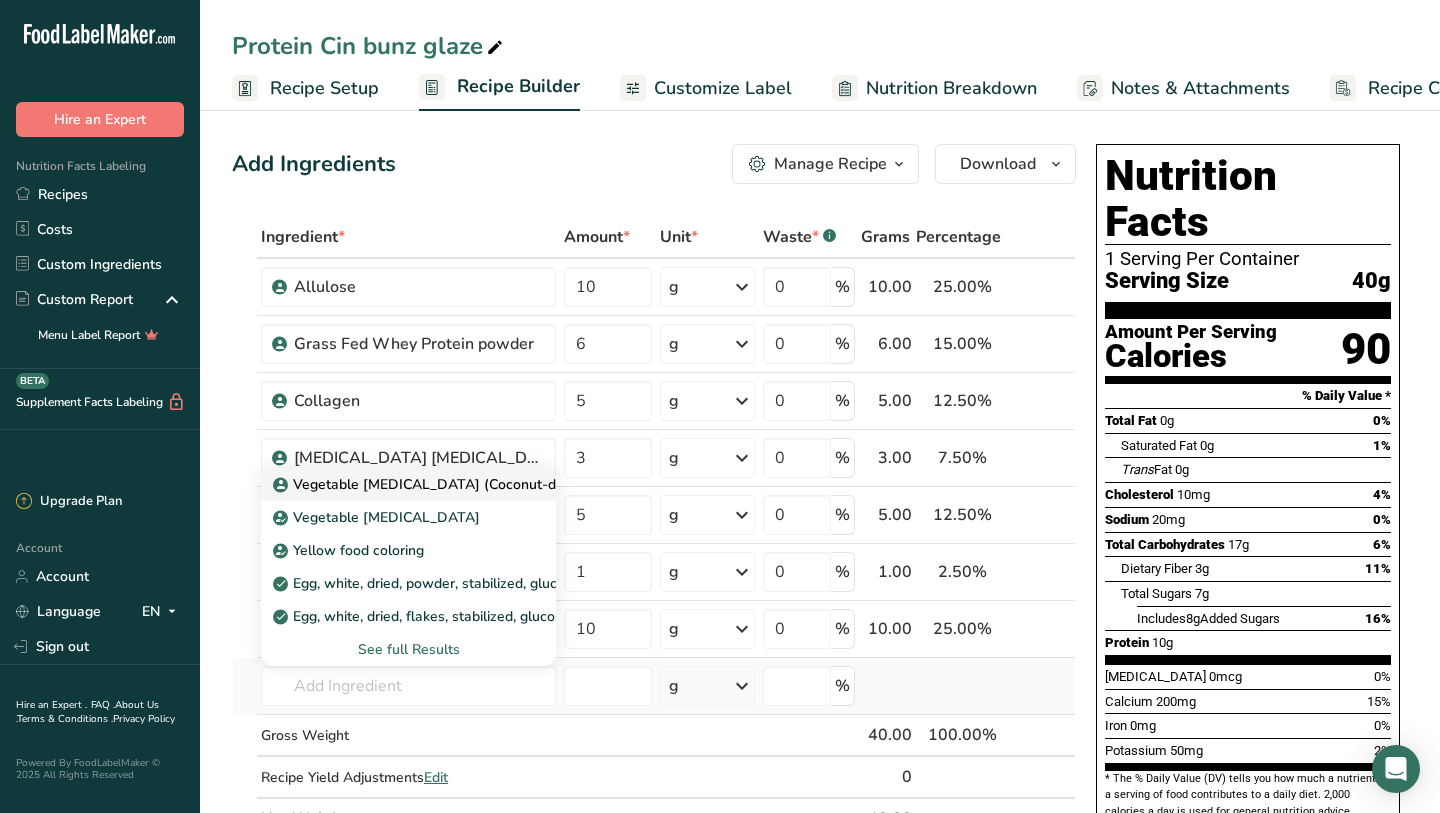 click on "Vegetable [MEDICAL_DATA] (Coconut-derived)" at bounding box center (438, 484) 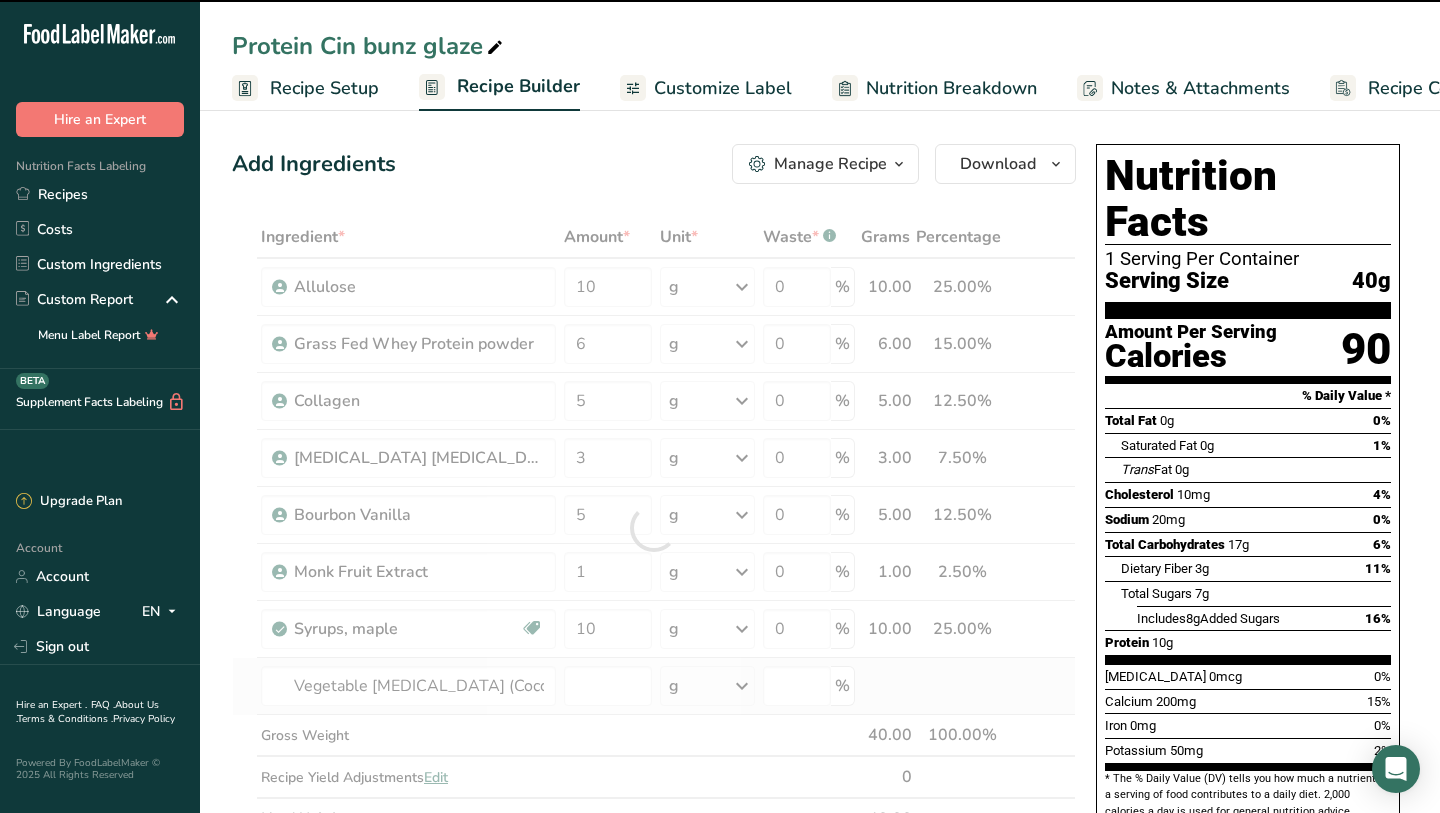 type on "0" 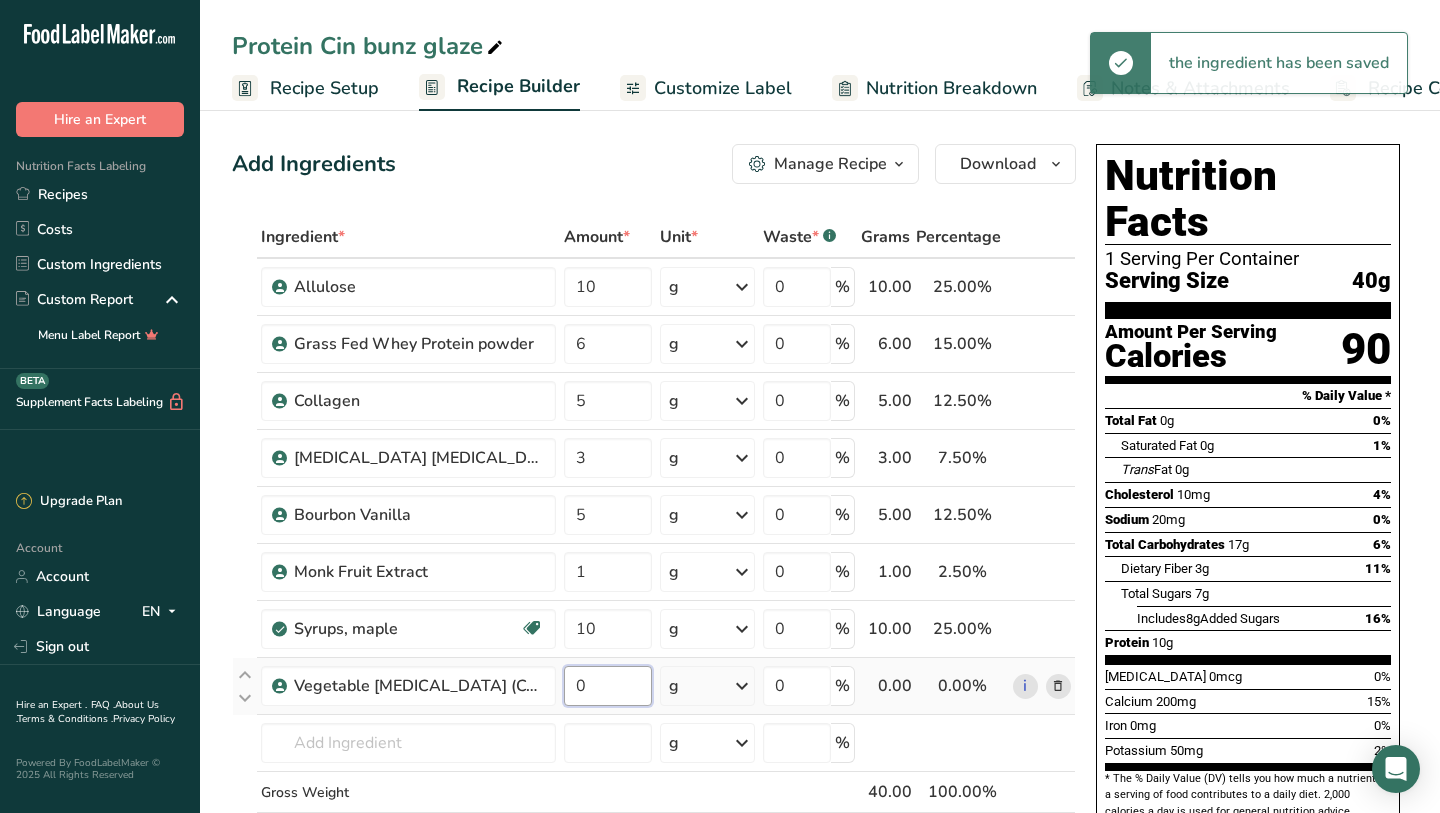 drag, startPoint x: 612, startPoint y: 705, endPoint x: 565, endPoint y: 695, distance: 48.052055 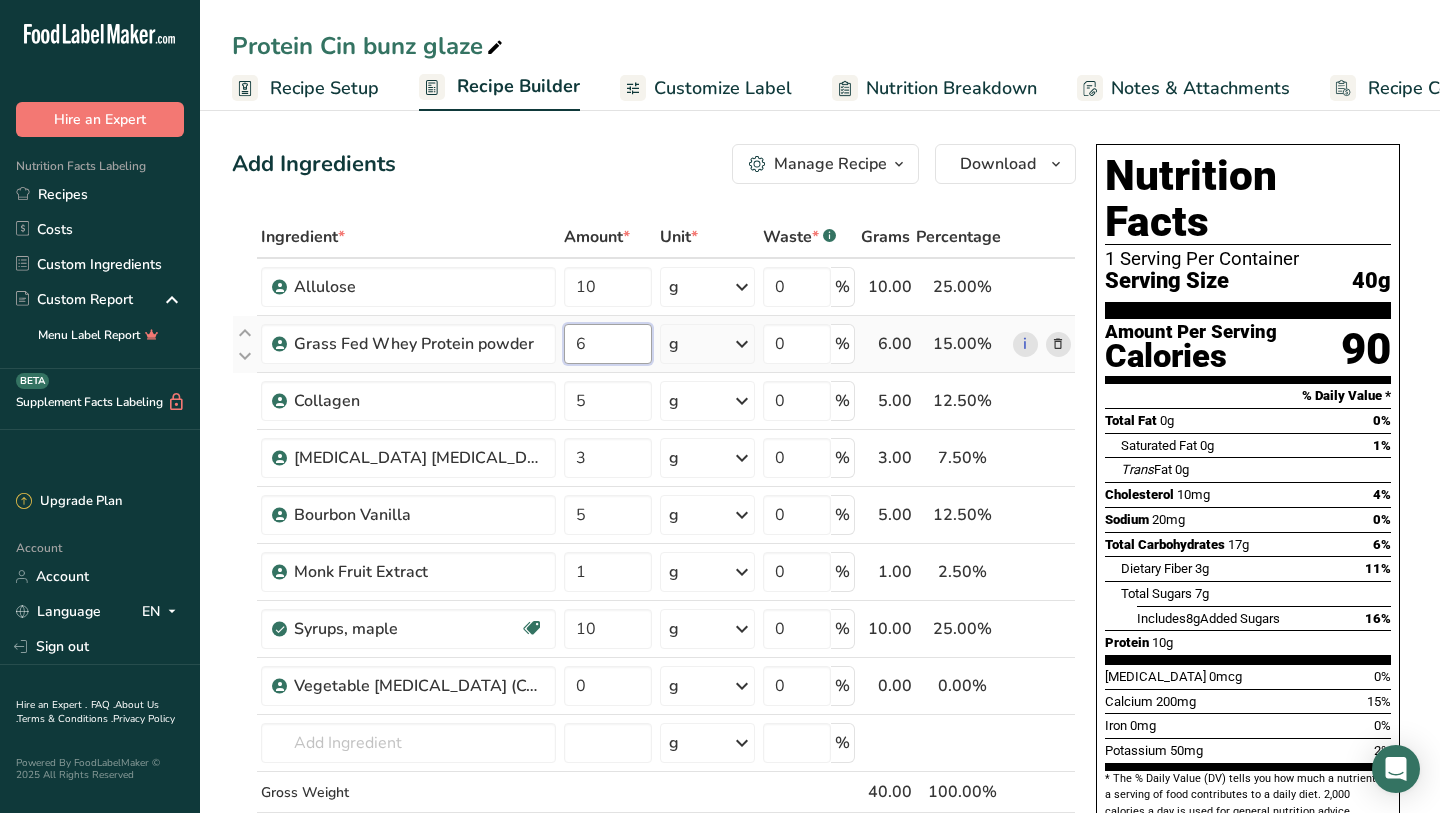click on "Ingredient *
Amount *
Unit *
Waste *   .a-a{fill:#347362;}.b-a{fill:#fff;}          Grams
Percentage
Allulose
10
g
Weight Units
g
kg
mg
See more
Volume Units
l
mL
fl oz
See more
0
%
10.00
25.00%
i
Grass Fed Whey Protein powder
6
g
Weight Units
g
kg
mg
See more
Volume Units
l
mL
fl oz
See more
0
%
6.00
15.00%
i
5" at bounding box center (654, 556) 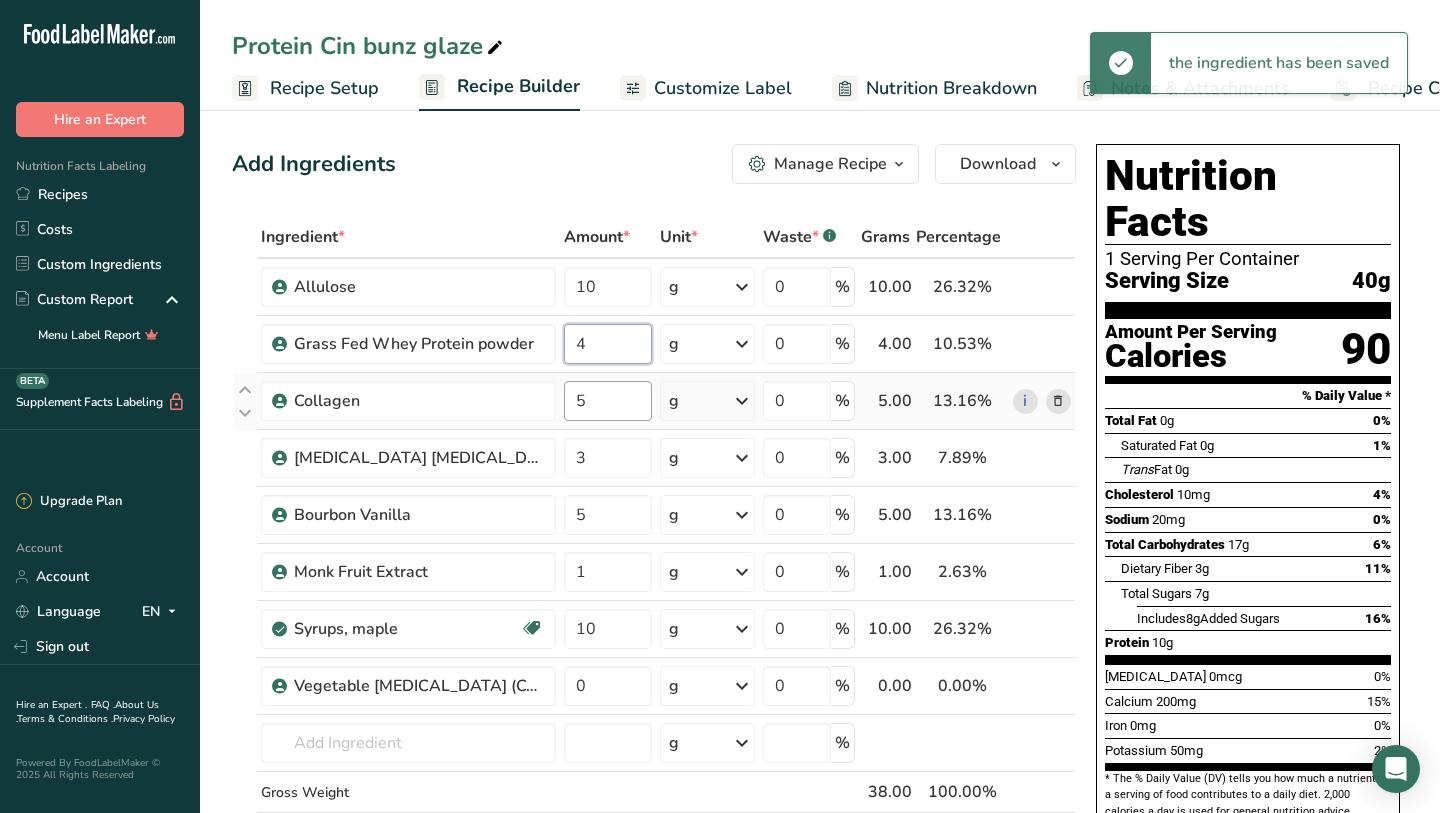 type on "4" 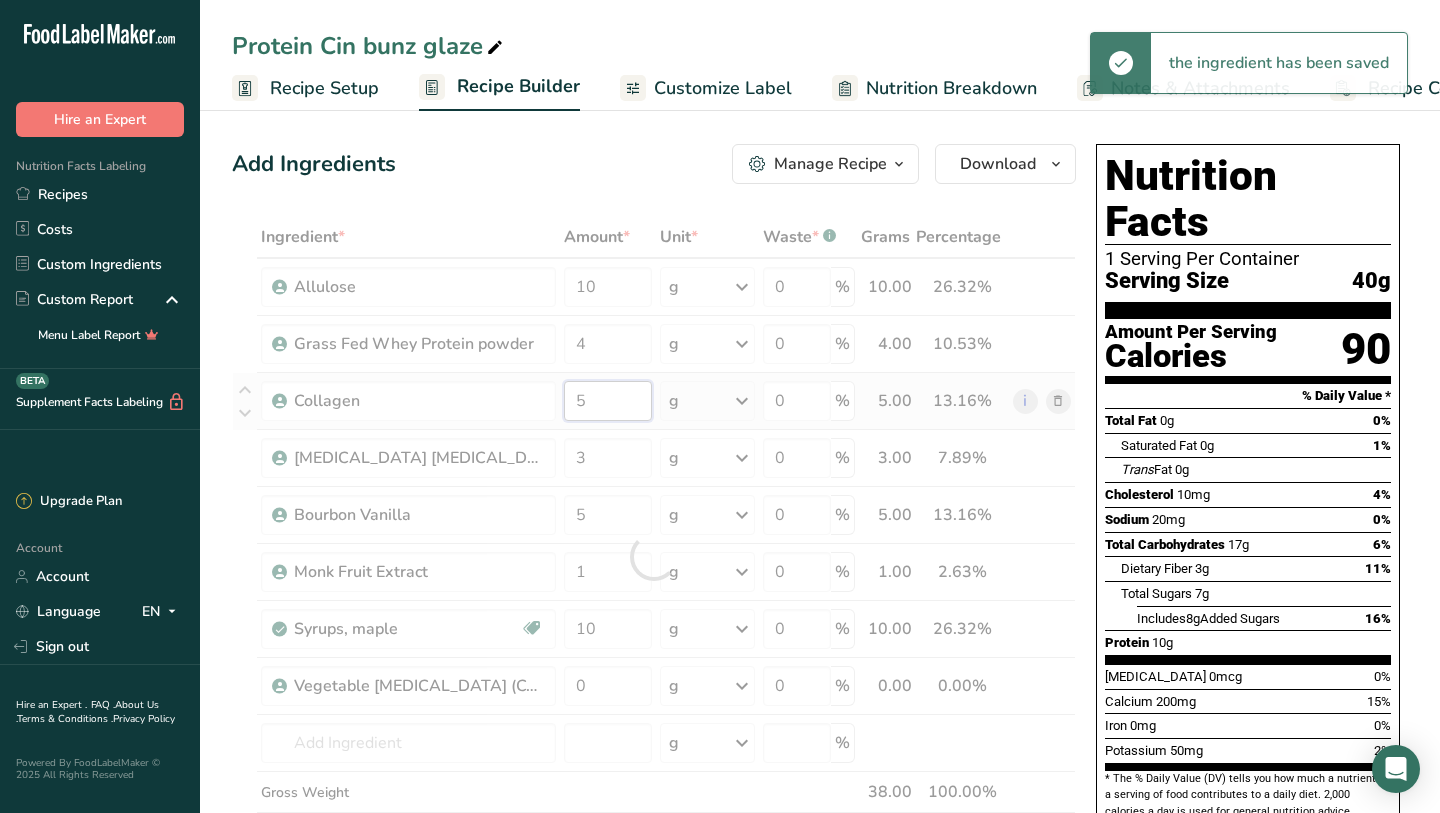 click on "Ingredient *
Amount *
Unit *
Waste *   .a-a{fill:#347362;}.b-a{fill:#fff;}          Grams
Percentage
Allulose
10
g
Weight Units
g
kg
mg
See more
Volume Units
l
mL
fl oz
See more
0
%
10.00
26.32%
i
Grass Fed Whey Protein powder
4
g
Weight Units
g
kg
mg
See more
Volume Units
l
mL
fl oz
See more
0
%
4.00
10.53%
i
5" at bounding box center (654, 556) 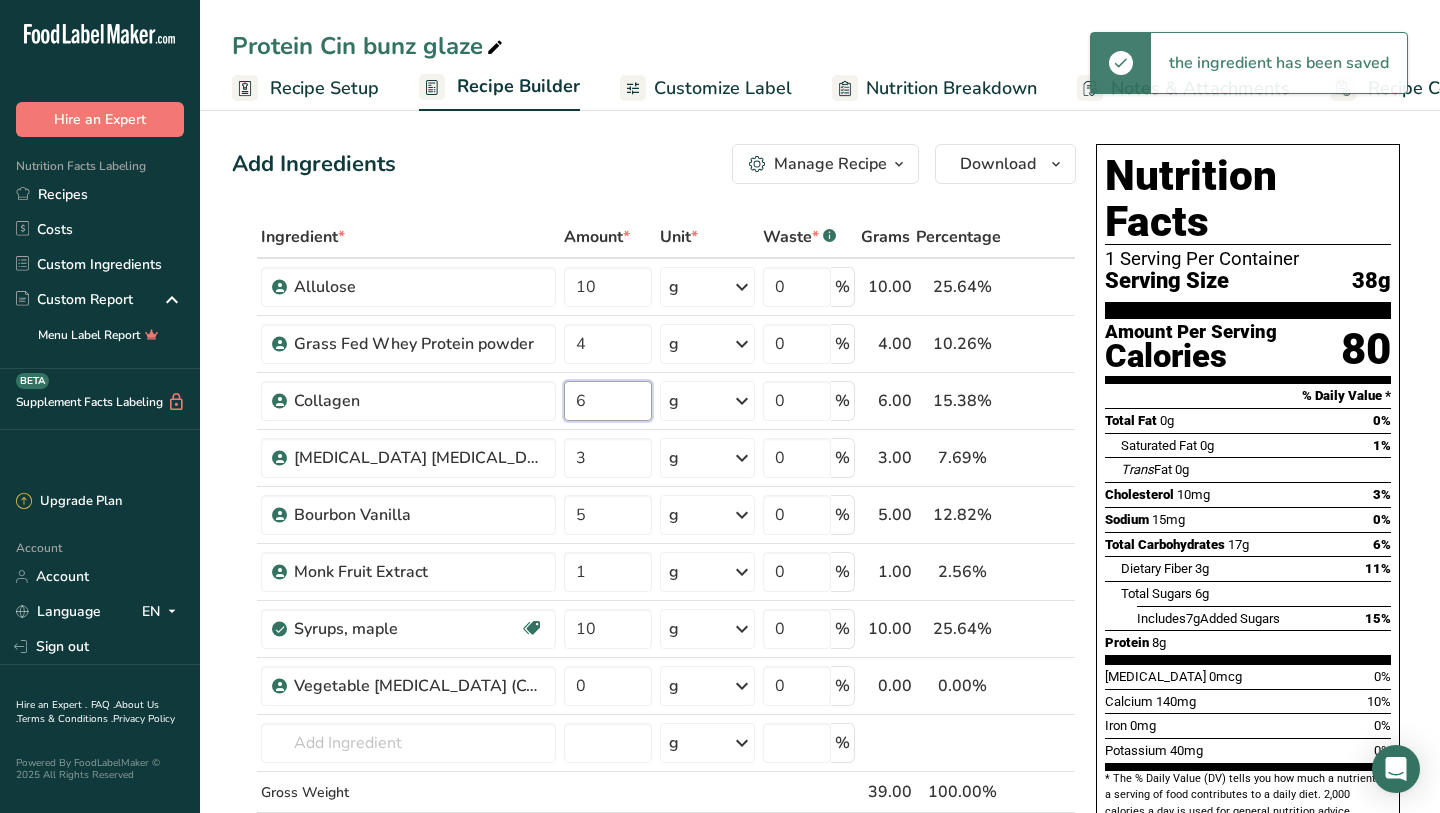 type on "6" 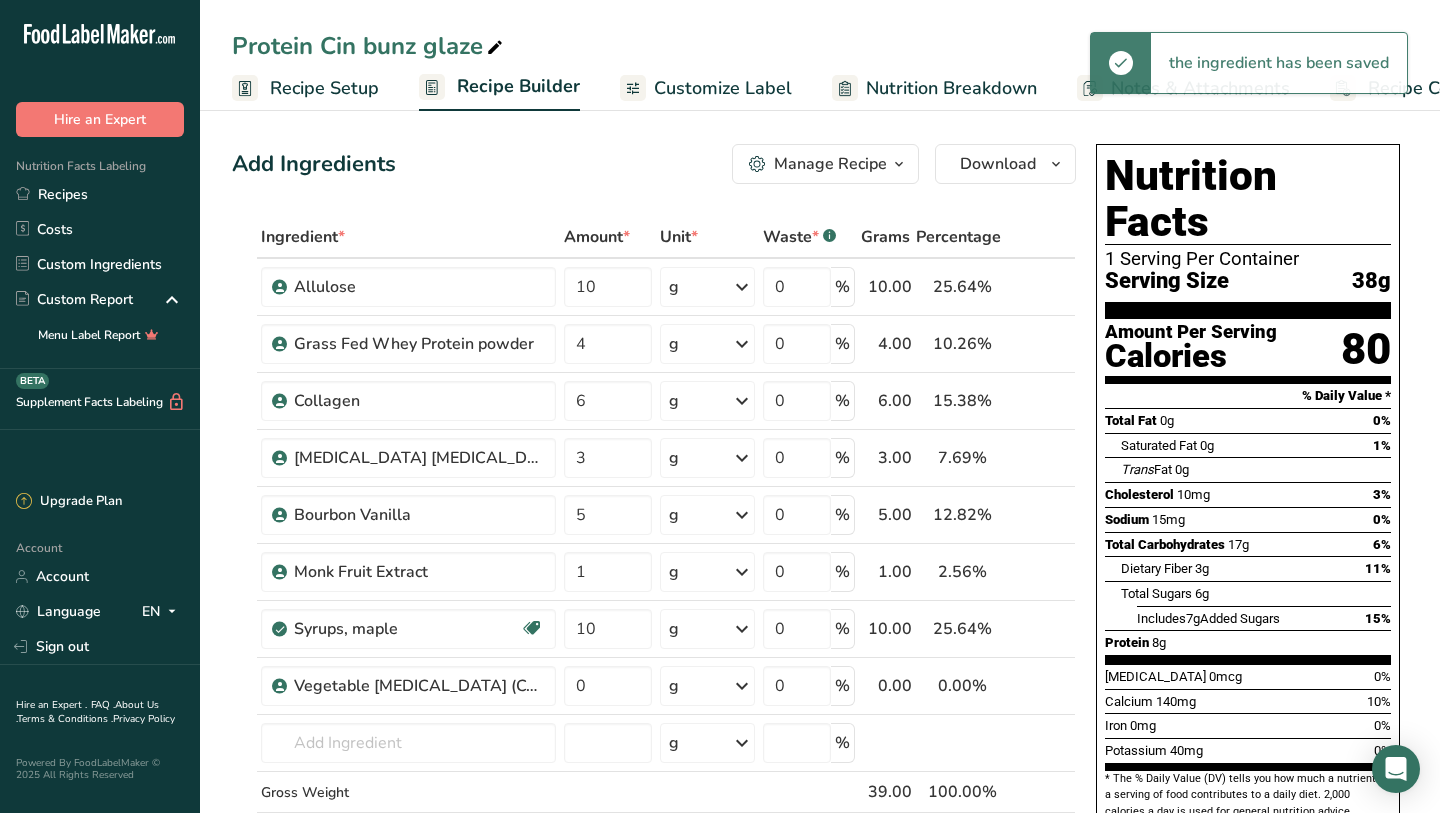 click on "Dietary Fiber
3g
11%" at bounding box center (1256, 568) 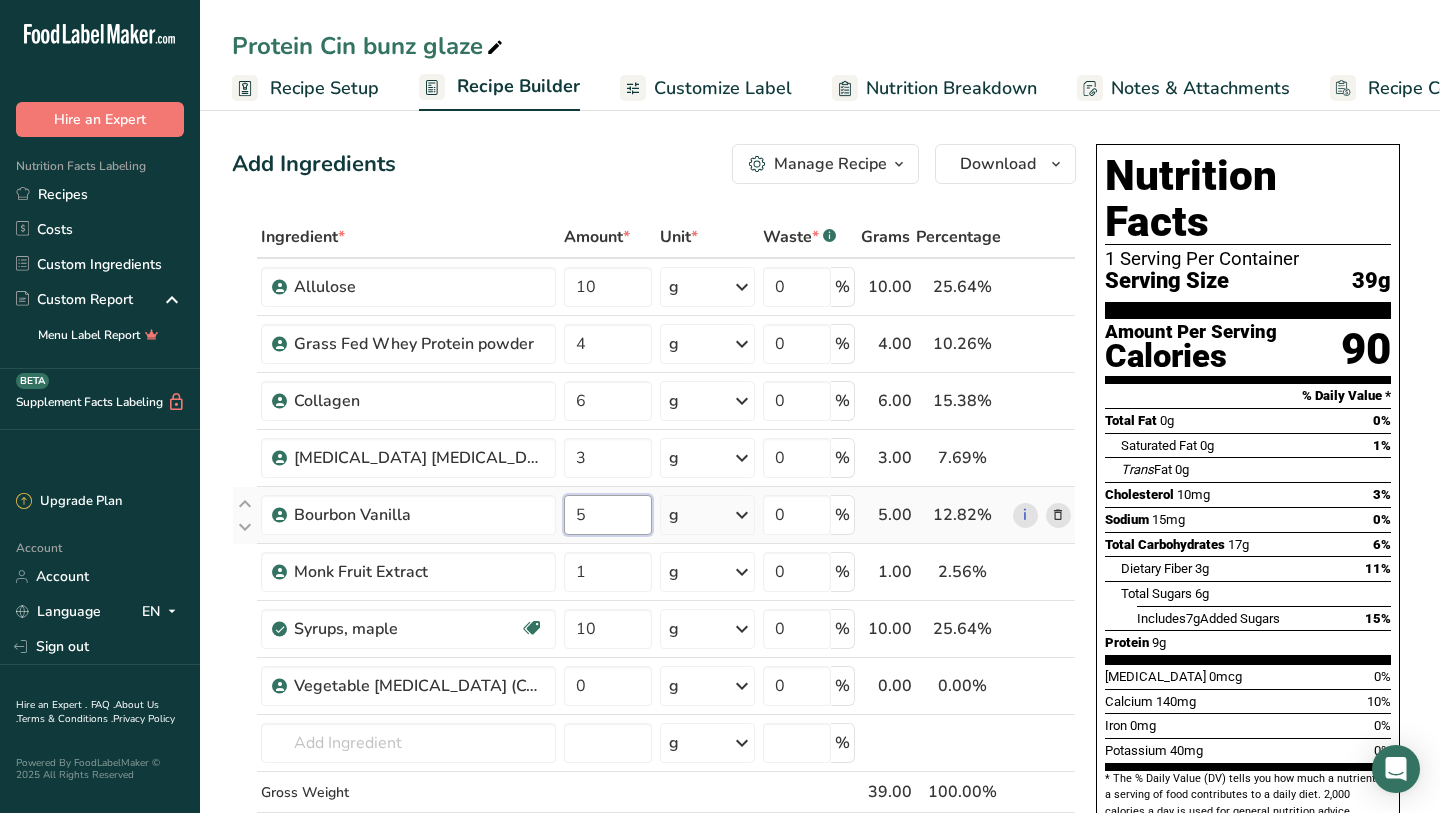 click on "5" at bounding box center (608, 515) 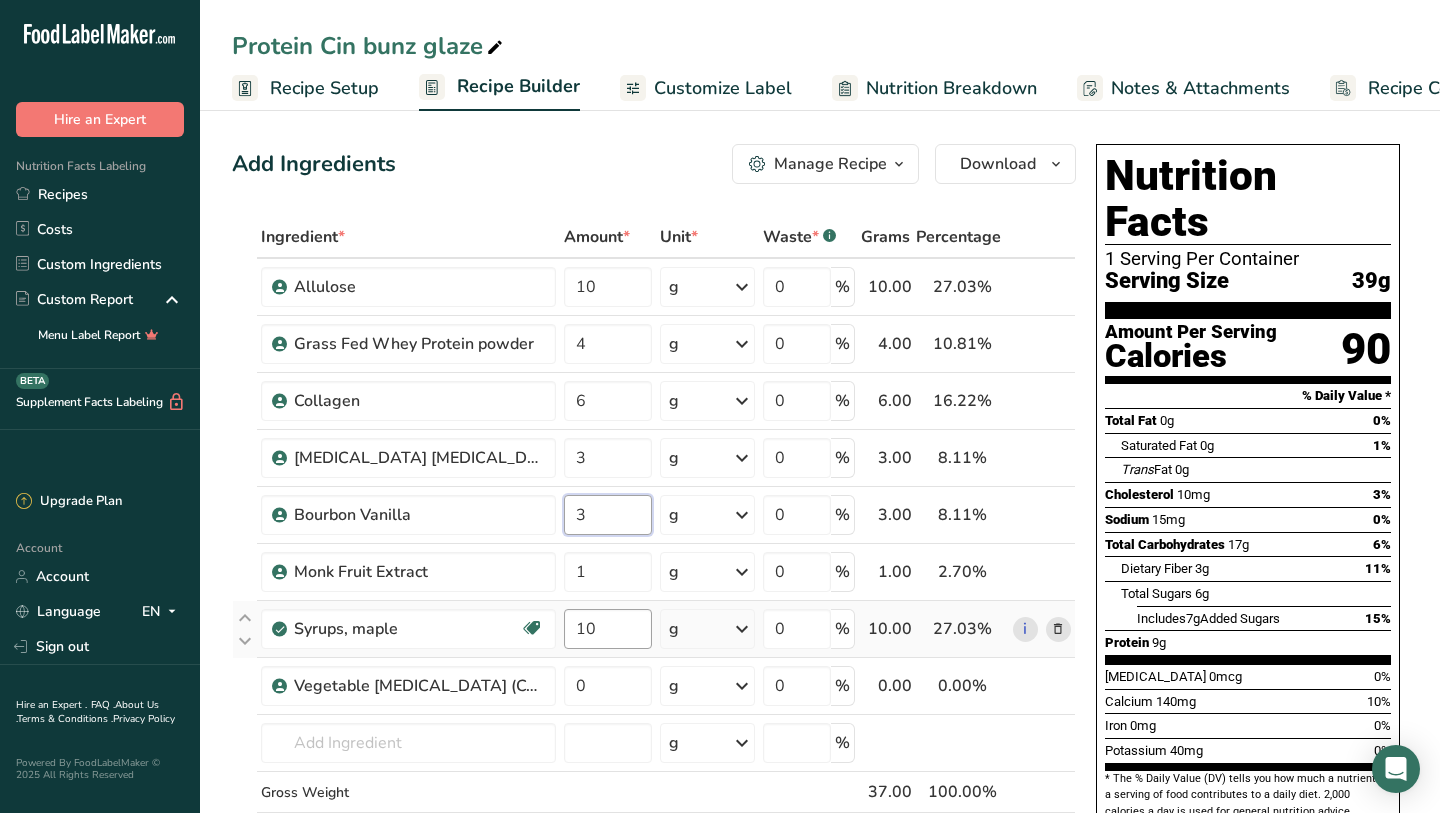 type on "3" 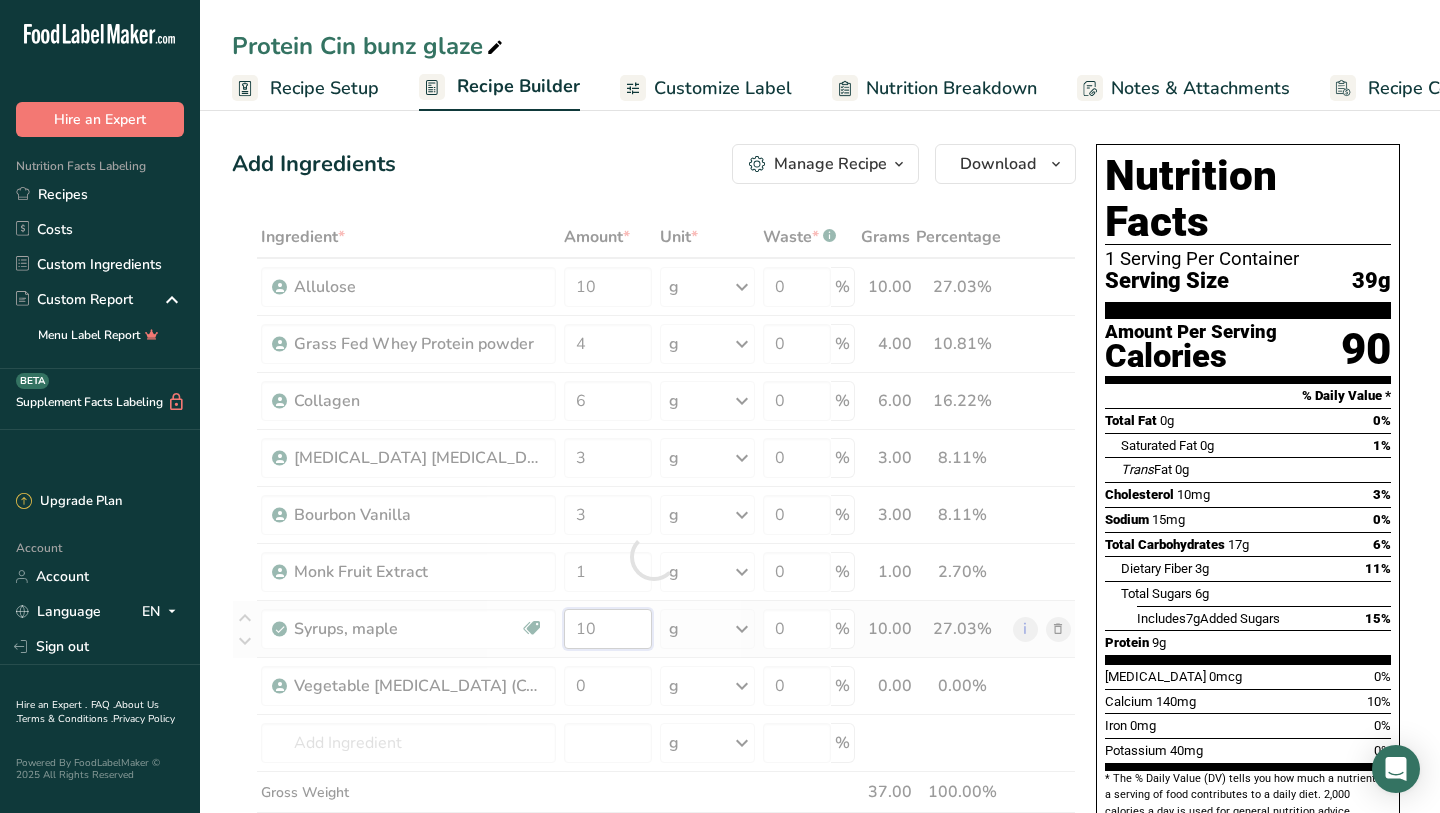 click on "Ingredient *
Amount *
Unit *
Waste *   .a-a{fill:#347362;}.b-a{fill:#fff;}          Grams
Percentage
Allulose
10
g
Weight Units
g
kg
mg
See more
Volume Units
l
mL
fl oz
See more
0
%
10.00
27.03%
i
Grass Fed Whey Protein powder
4
g
Weight Units
g
kg
mg
See more
Volume Units
l
mL
fl oz
See more
0
%
4.00
10.81%
i
6" at bounding box center (654, 556) 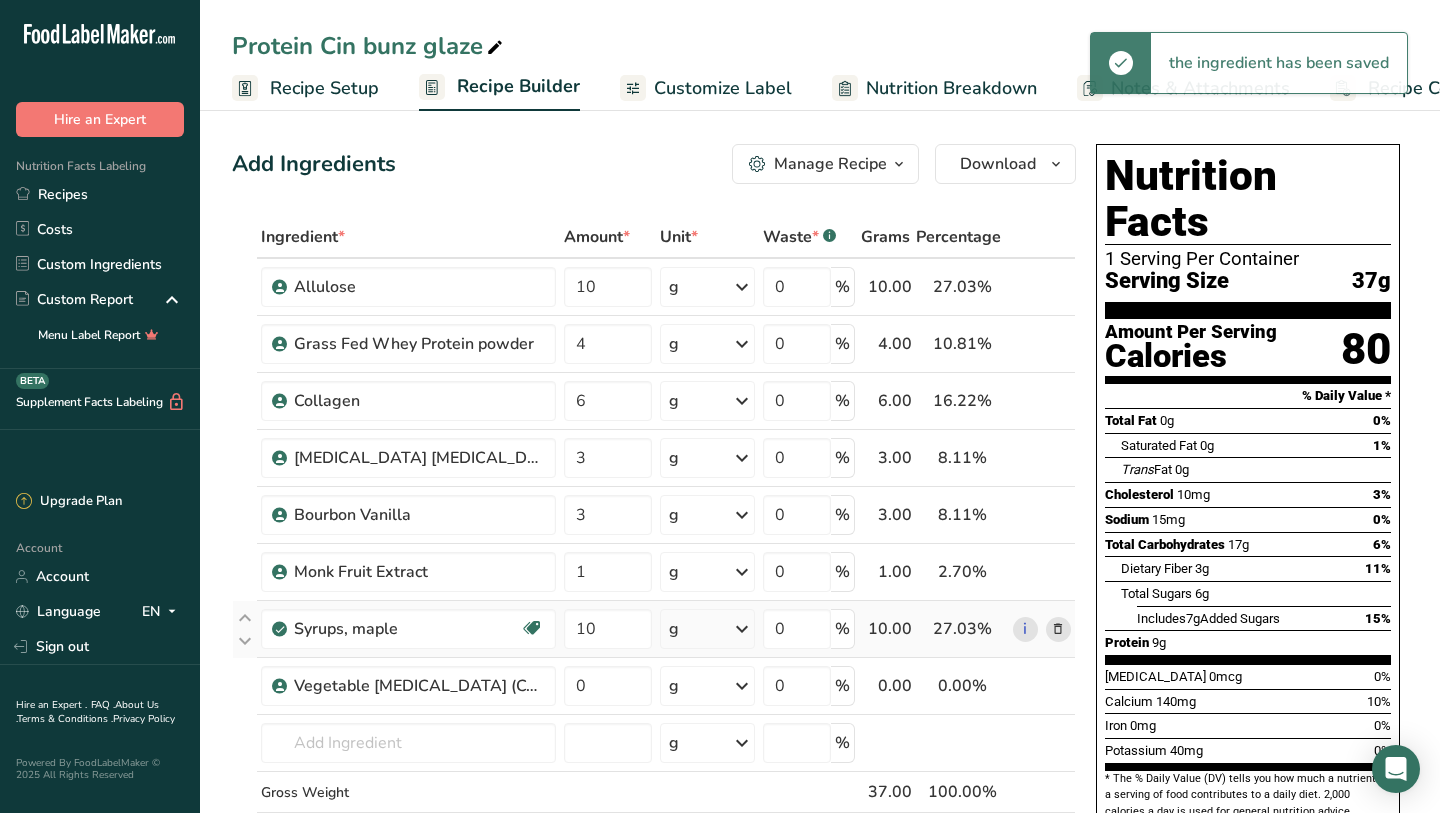 click on "Ingredient *
Amount *
Unit *
Waste *   .a-a{fill:#347362;}.b-a{fill:#fff;}          Grams
Percentage
Allulose
10
g
Weight Units
g
kg
mg
See more
Volume Units
l
mL
fl oz
See more
0
%
10.00
27.03%
i
Grass Fed Whey Protein powder
4
g
Weight Units
g
kg
mg
See more
Volume Units
l
mL
fl oz
See more
0
%
4.00
10.81%
i
6" at bounding box center [654, 556] 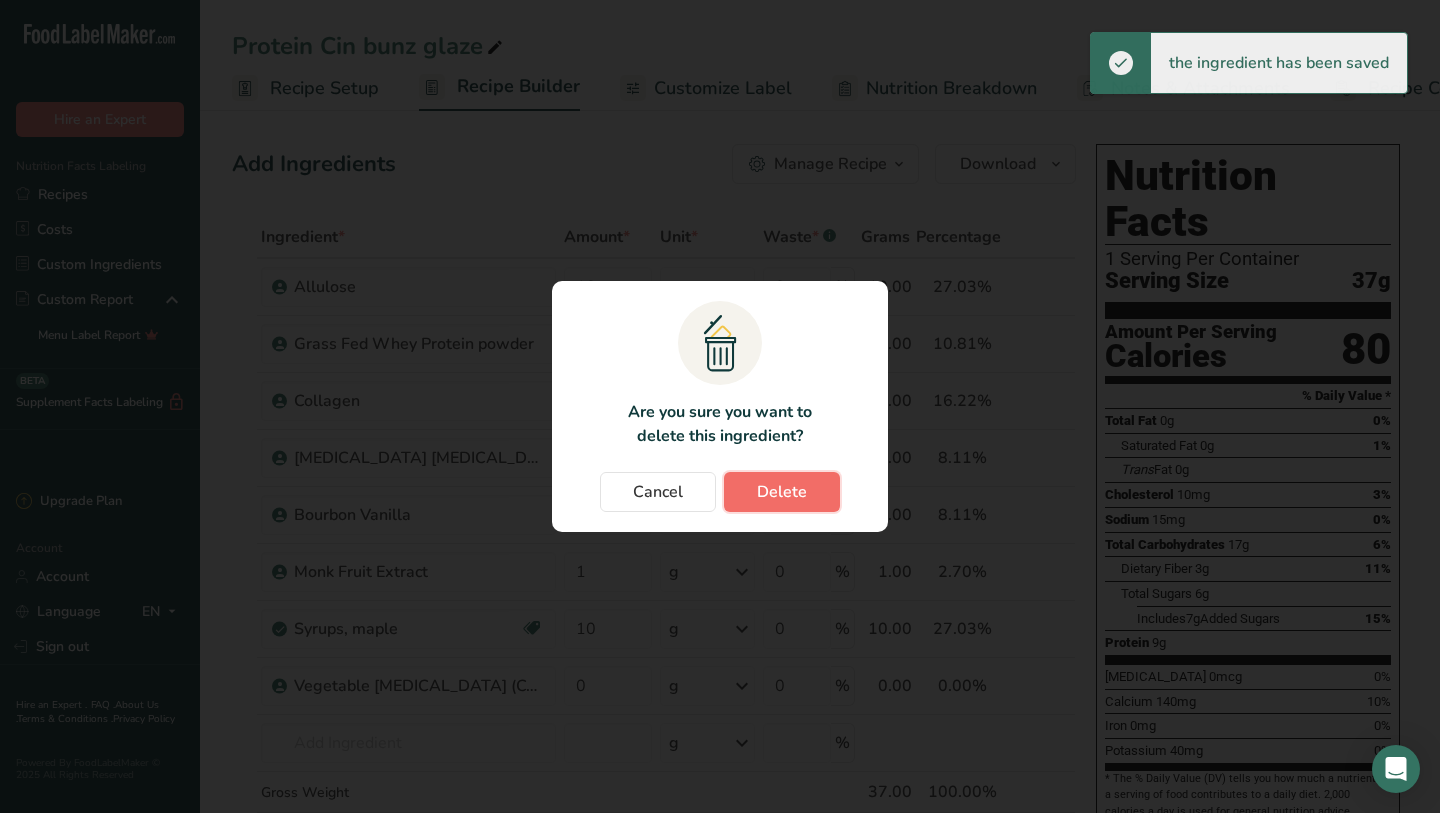 click on "Delete" at bounding box center [782, 492] 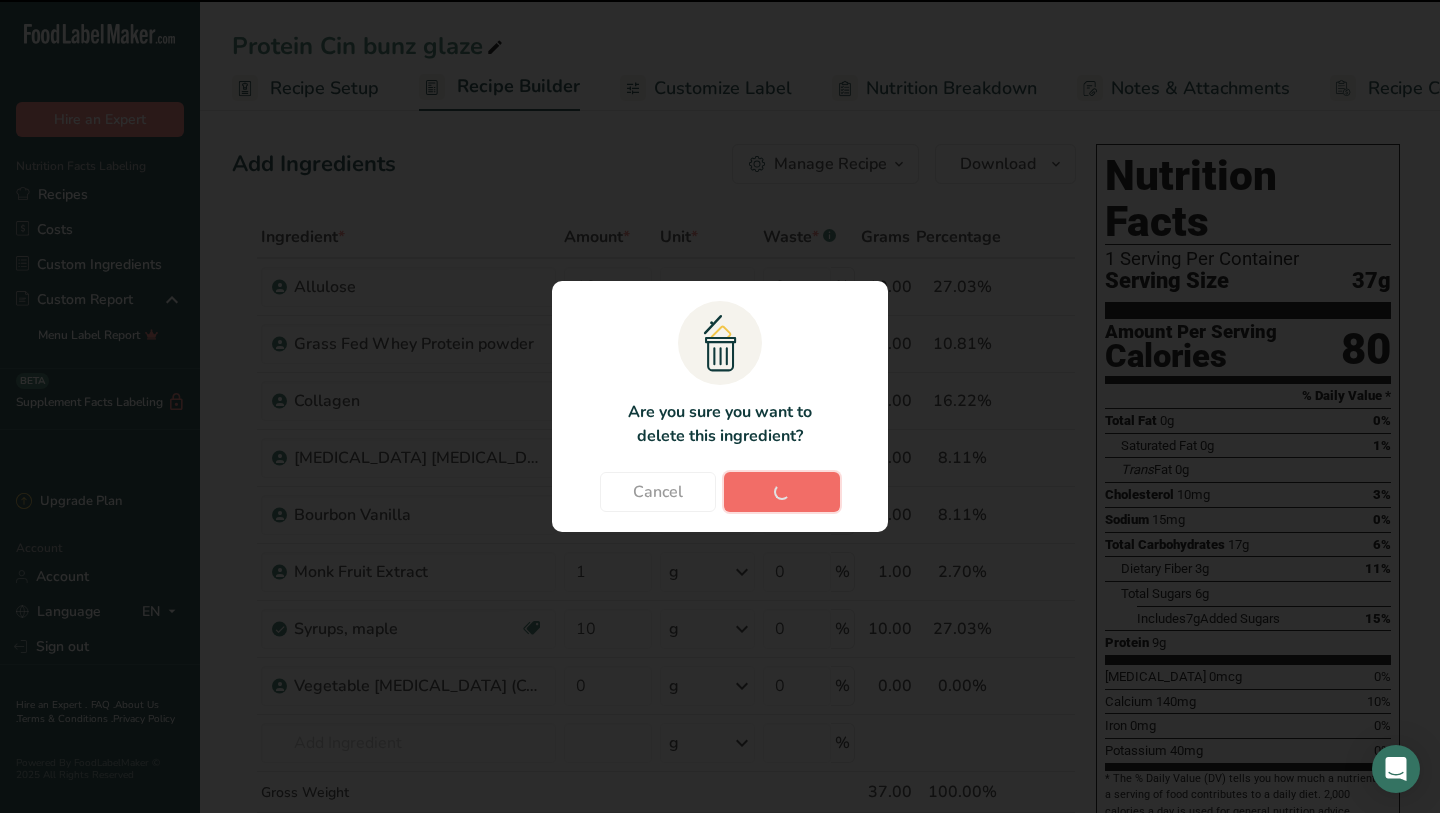 type on "0" 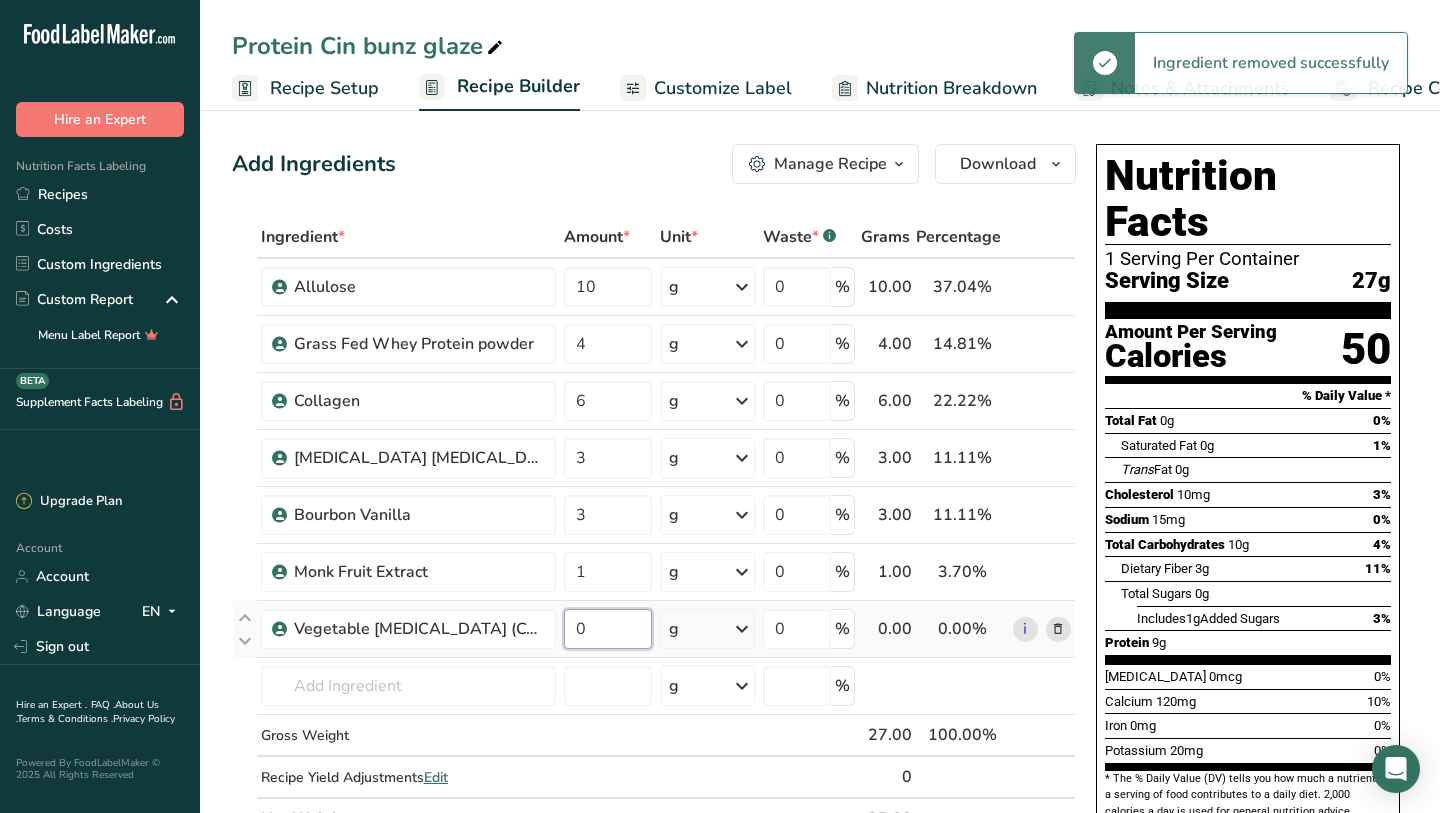 drag, startPoint x: 594, startPoint y: 637, endPoint x: 577, endPoint y: 636, distance: 17.029387 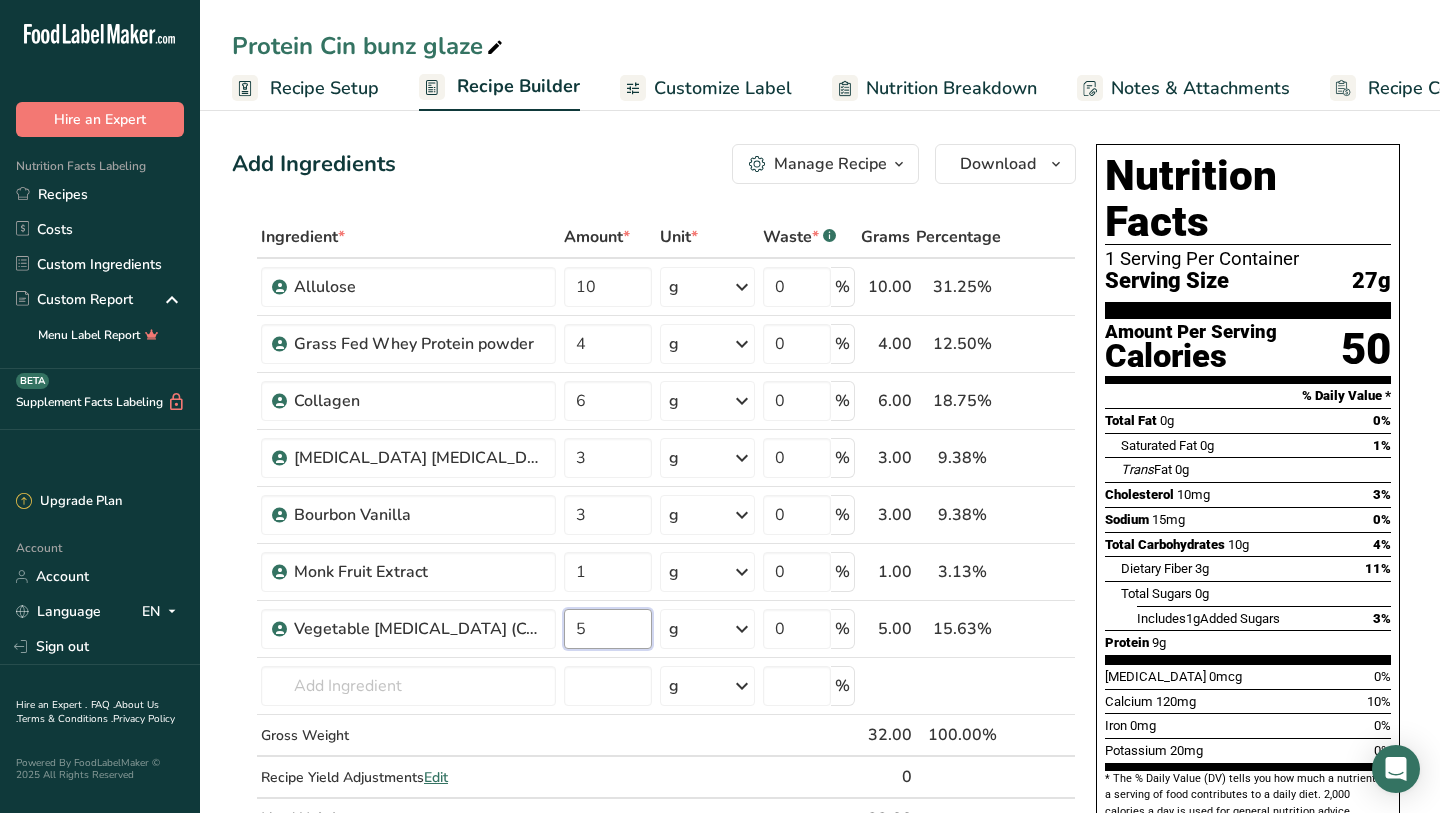 type on "5" 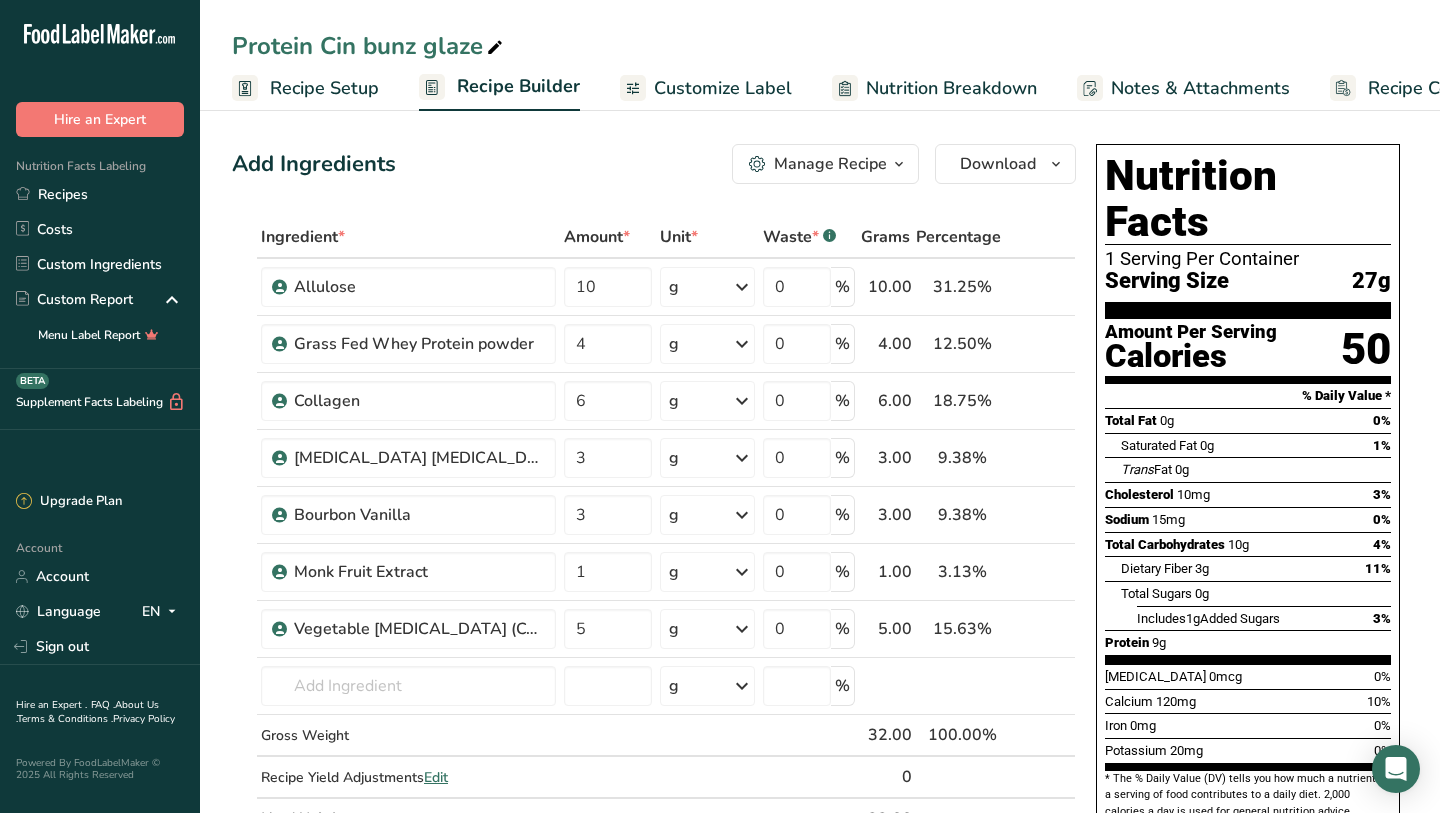 click on "Includes
1g
Added Sugars" at bounding box center (1208, 618) 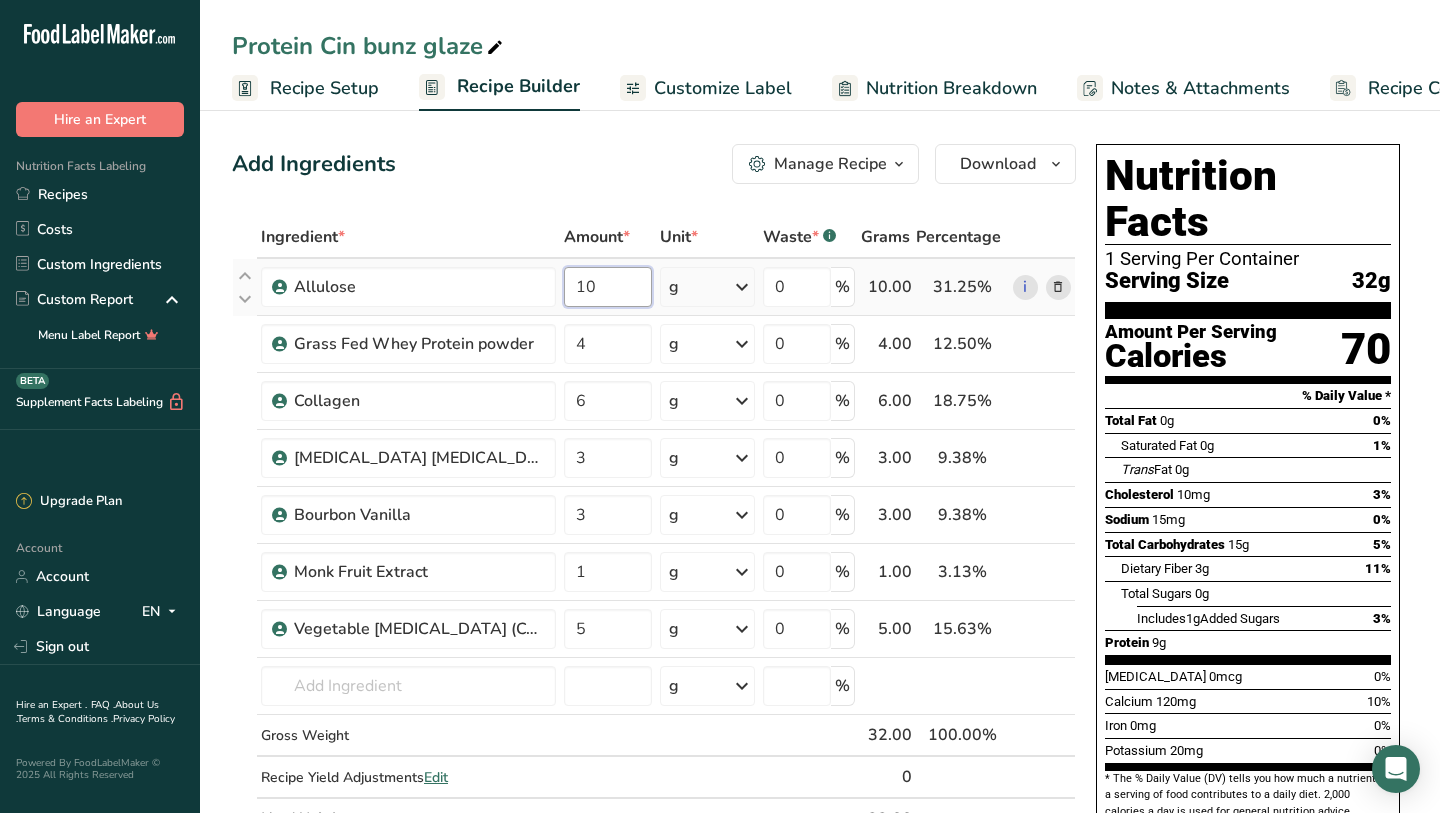 drag, startPoint x: 617, startPoint y: 274, endPoint x: 584, endPoint y: 277, distance: 33.13608 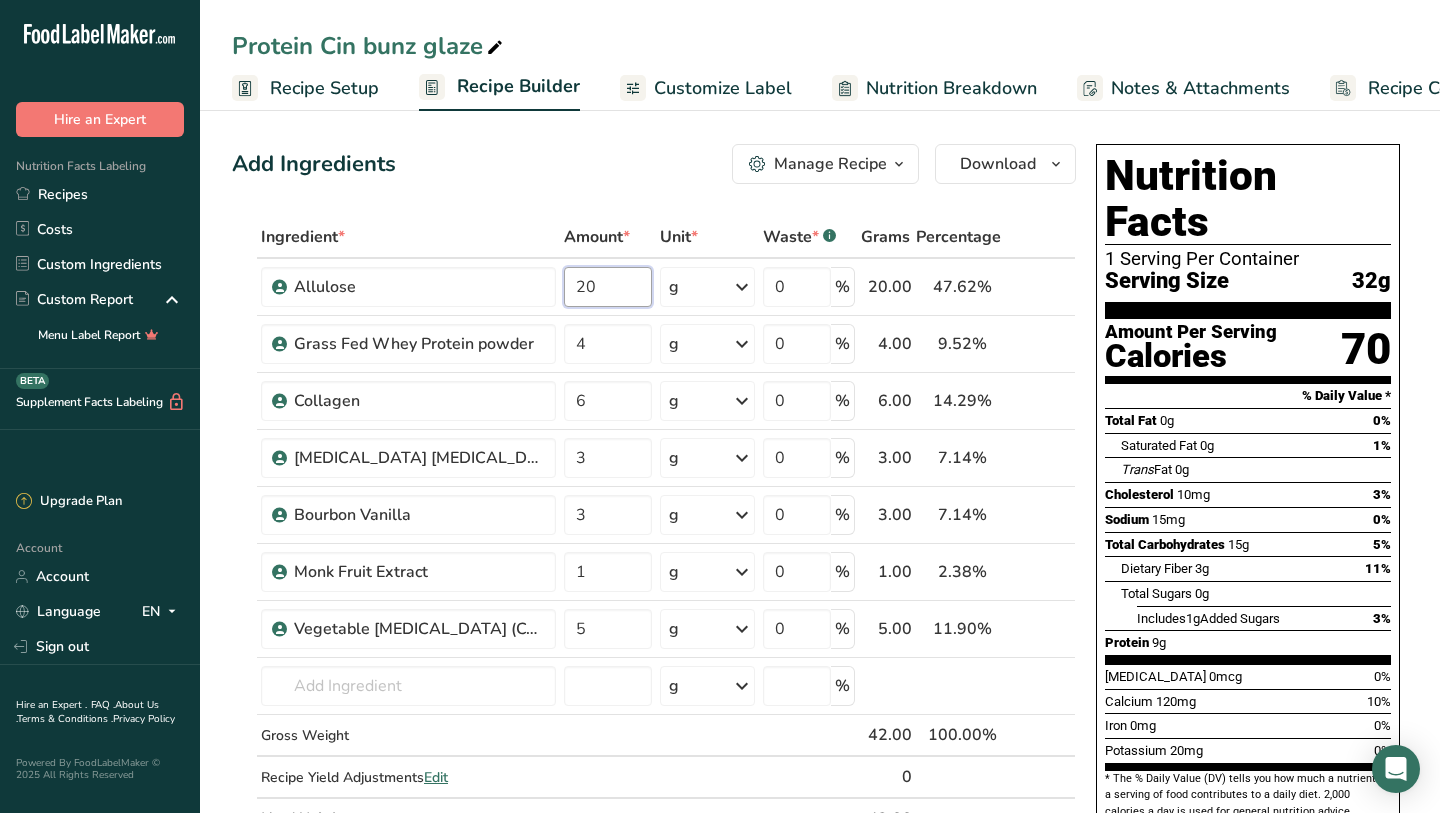type on "20" 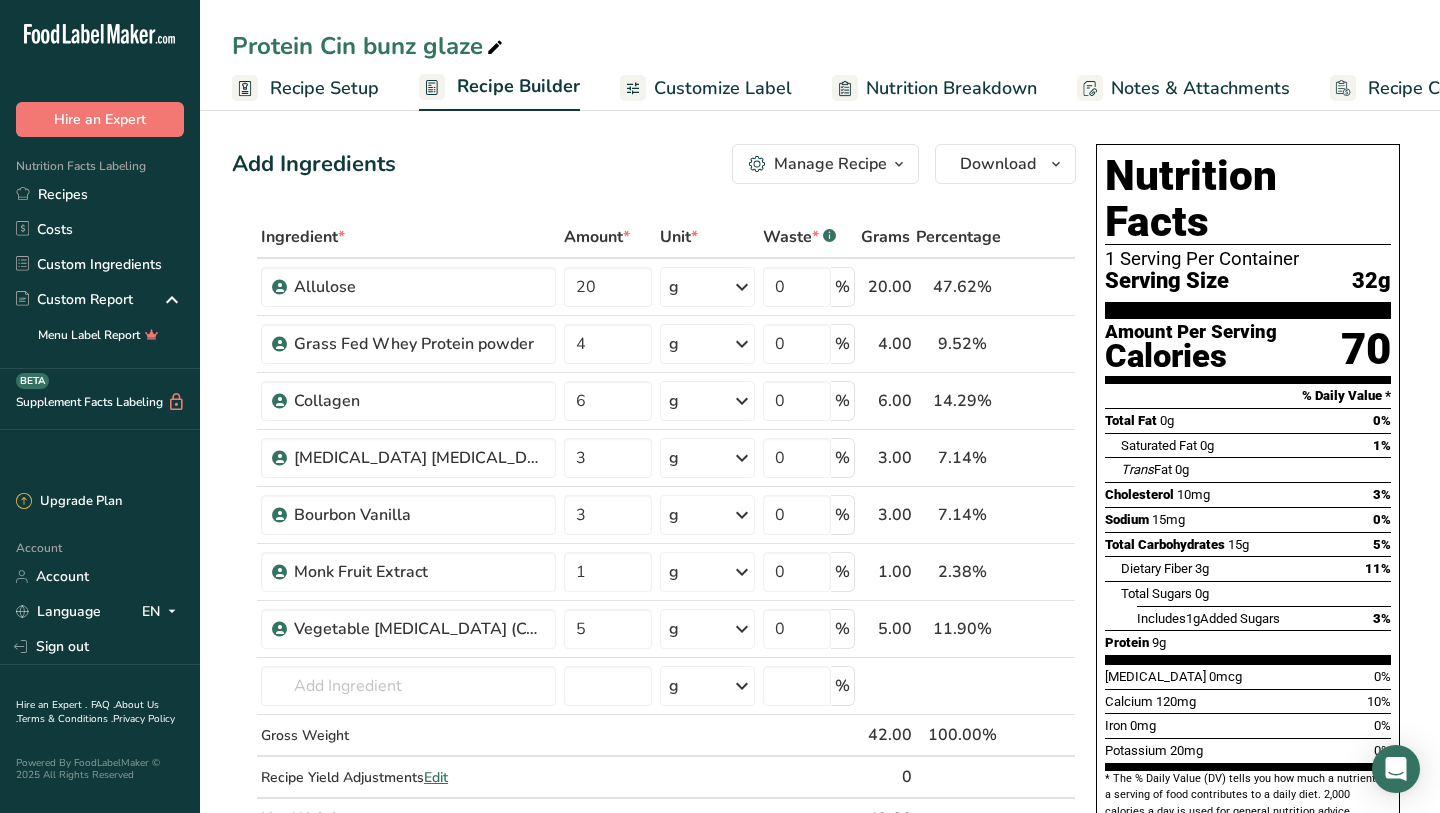 click on "[MEDICAL_DATA]
0mcg
0%" at bounding box center [1248, 676] 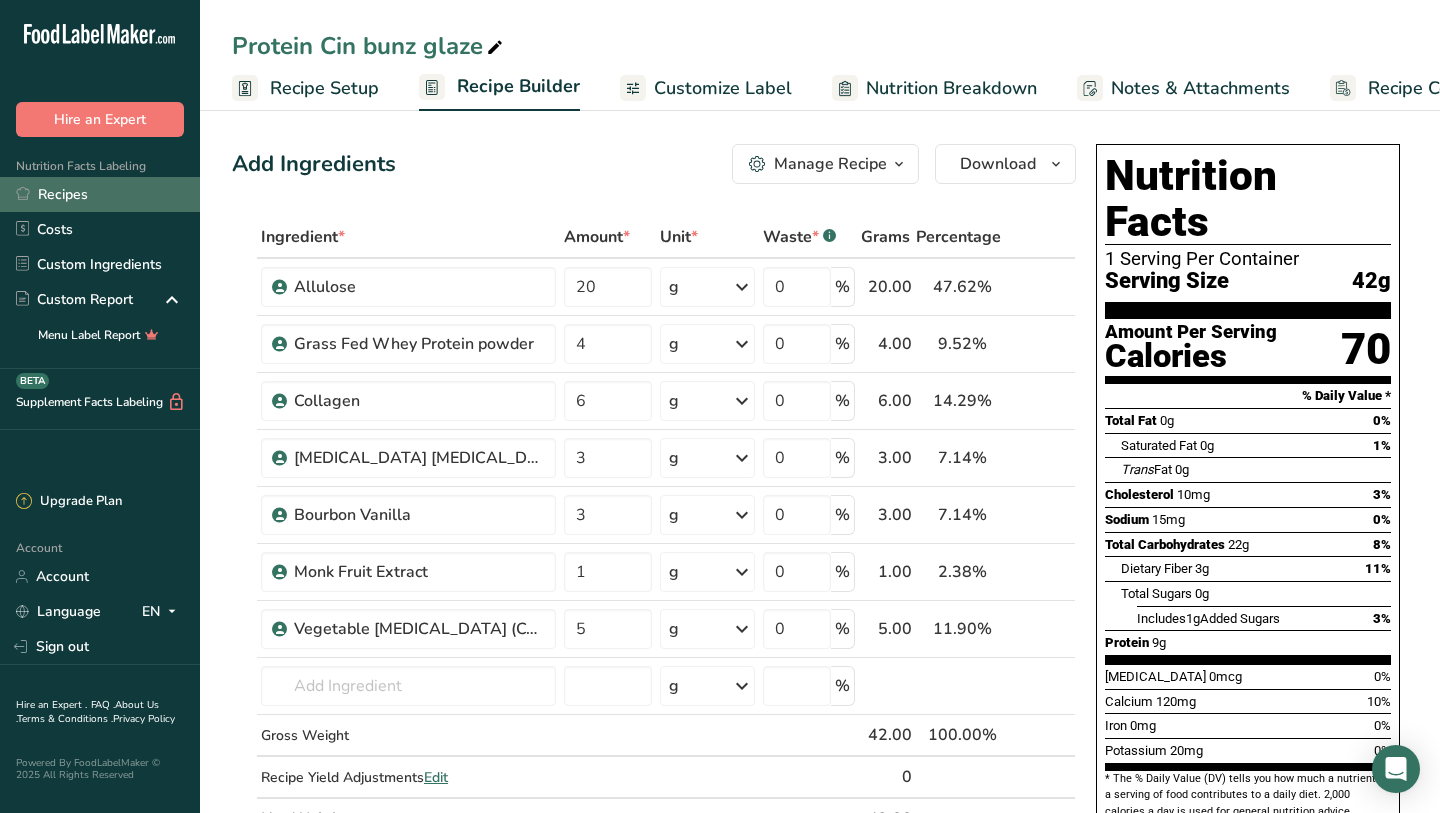 click on "Recipes" at bounding box center (100, 194) 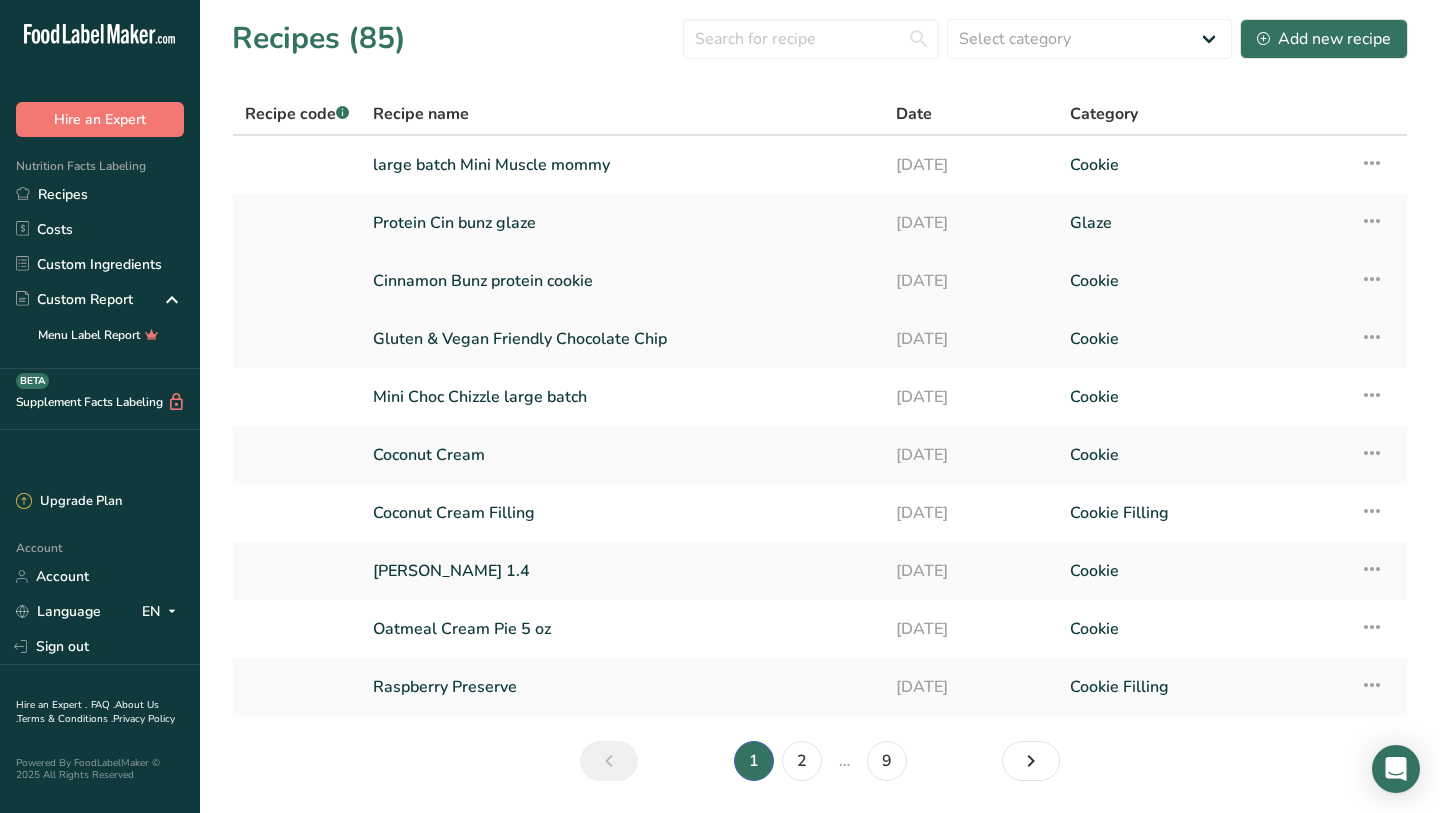 click on "Cinnamon Bunz protein cookie" at bounding box center (622, 281) 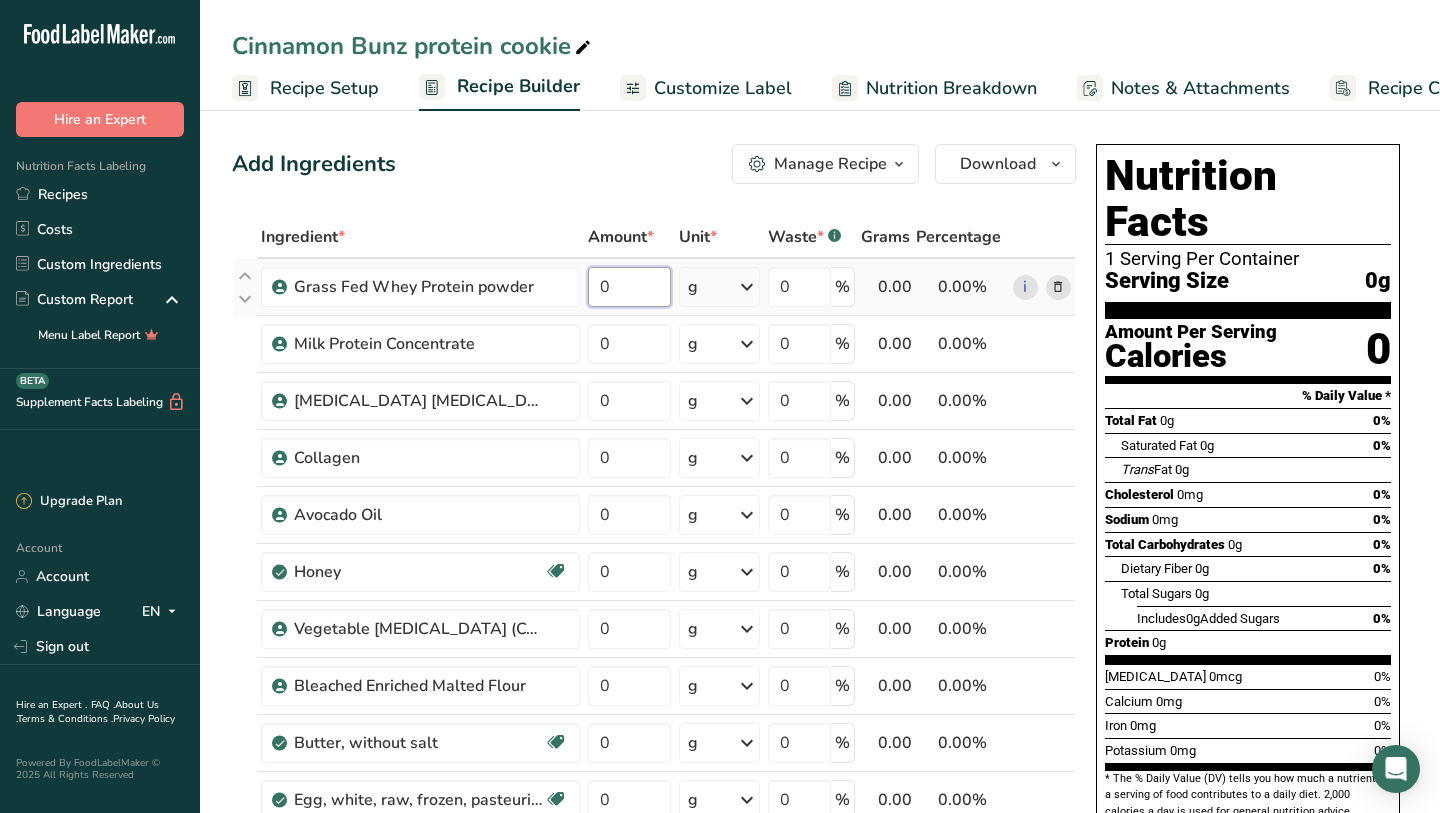 click on "0" at bounding box center [629, 287] 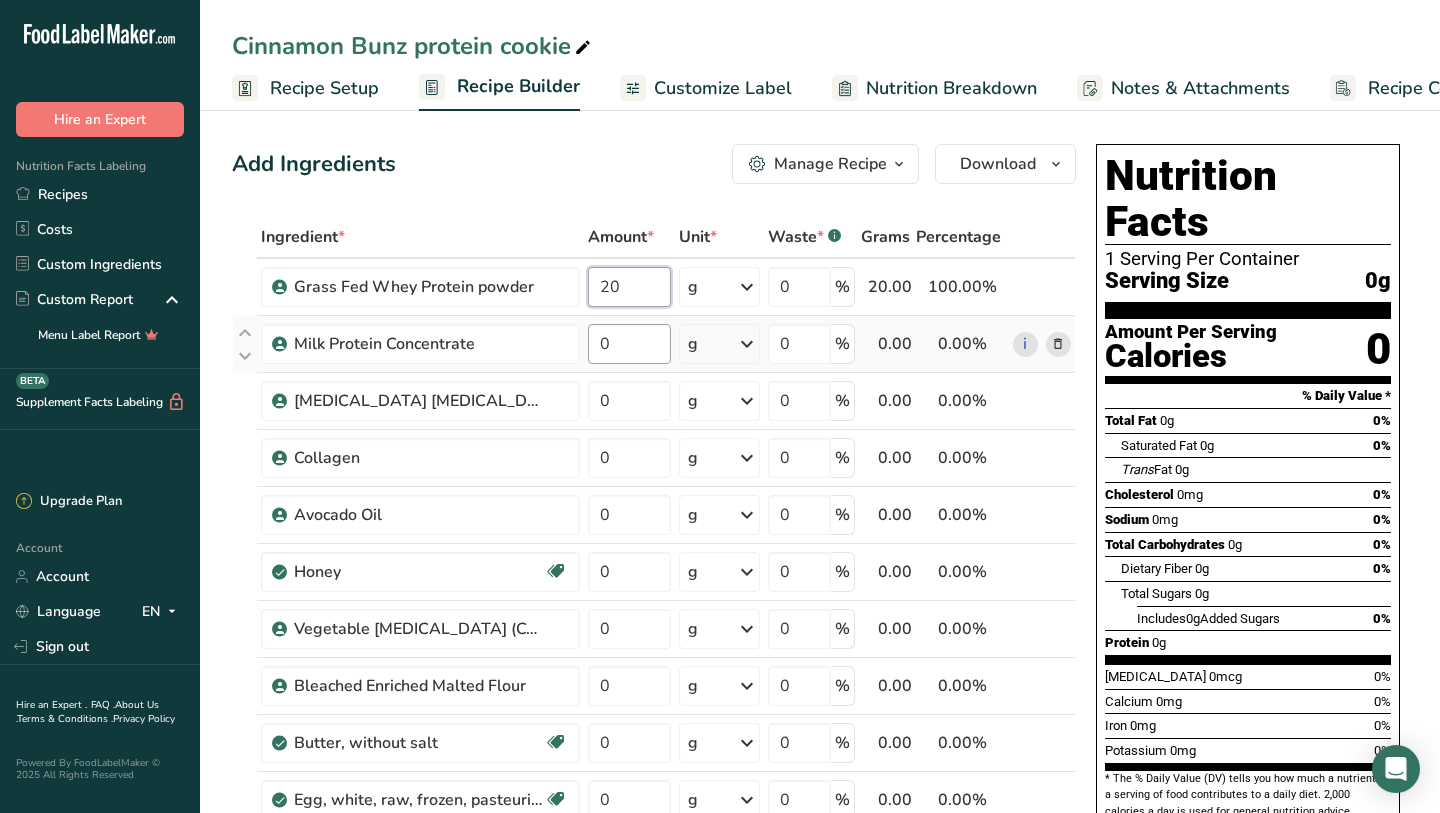 type on "20" 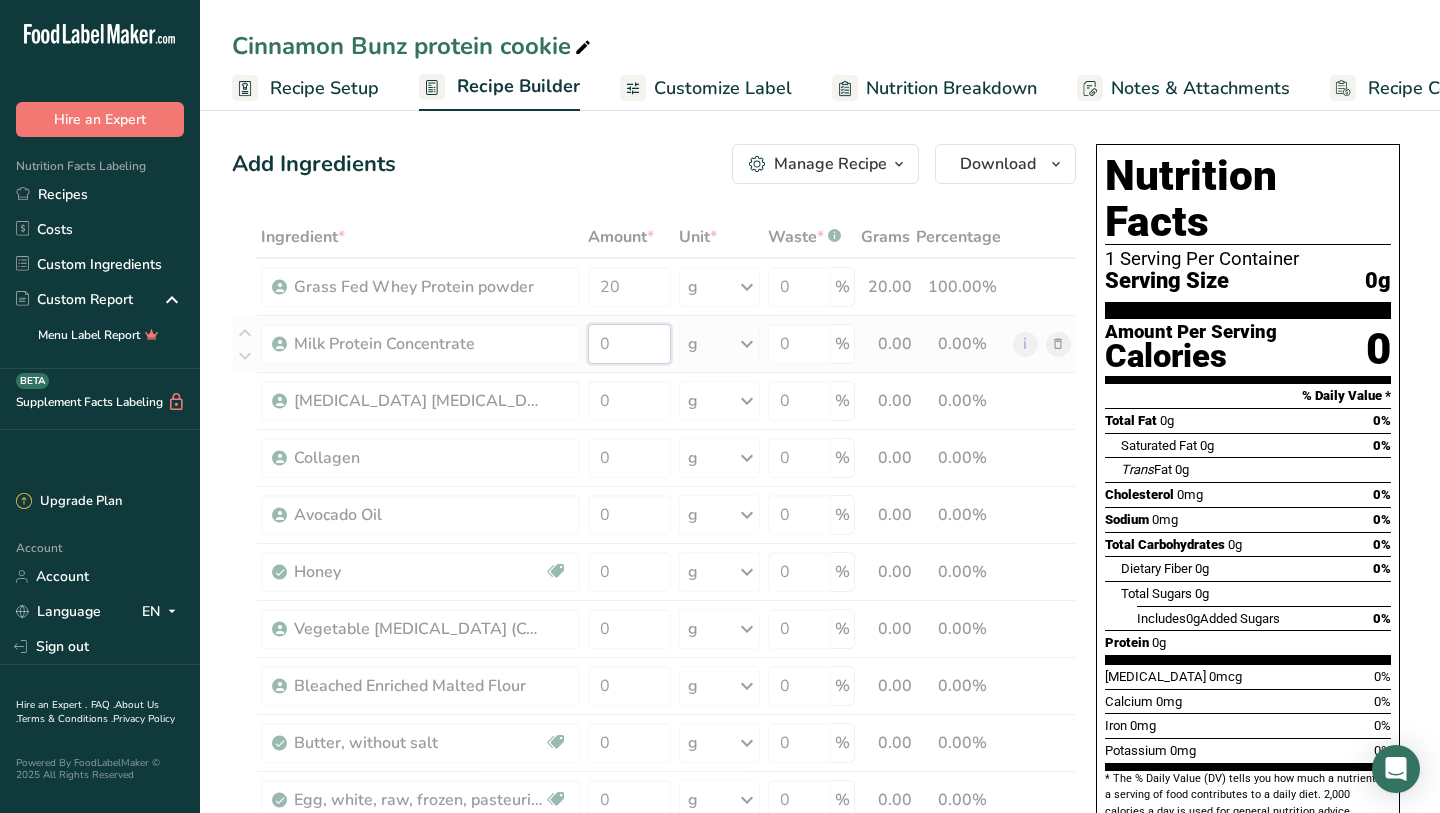 click on "Ingredient *
Amount *
Unit *
Waste *   .a-a{fill:#347362;}.b-a{fill:#fff;}          Grams
Percentage
Grass Fed Whey Protein powder
20
g
Weight Units
g
kg
mg
See more
Volume Units
l
mL
fl oz
See more
0
%
20.00
100.00%
i
Milk Protein Concentrate
0
g
Weight Units
g
kg
mg
See more
Volume Units
l
mL
fl oz
See more
0
%
0.00
0.00%
i
0" at bounding box center [654, 841] 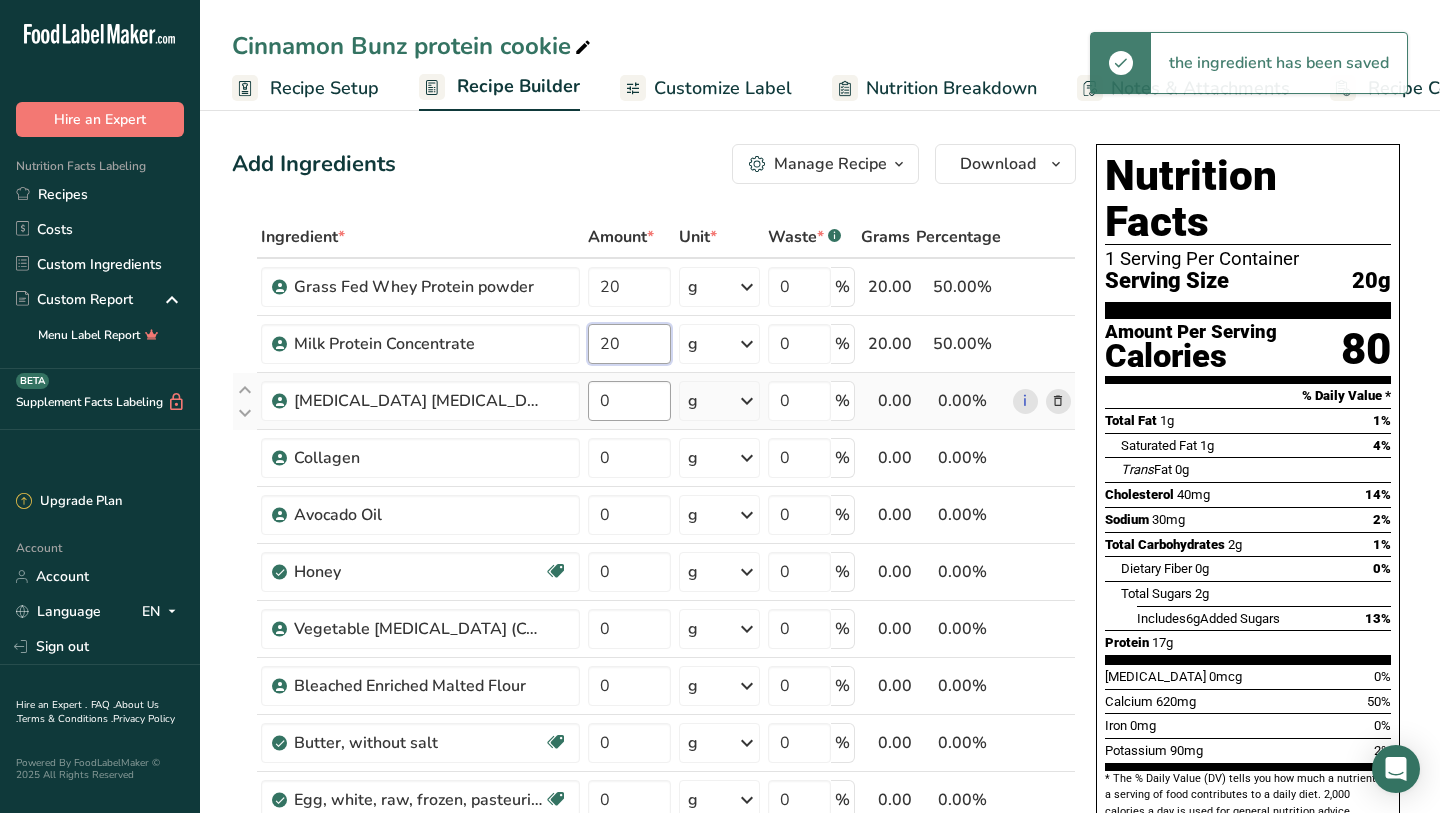 type on "20" 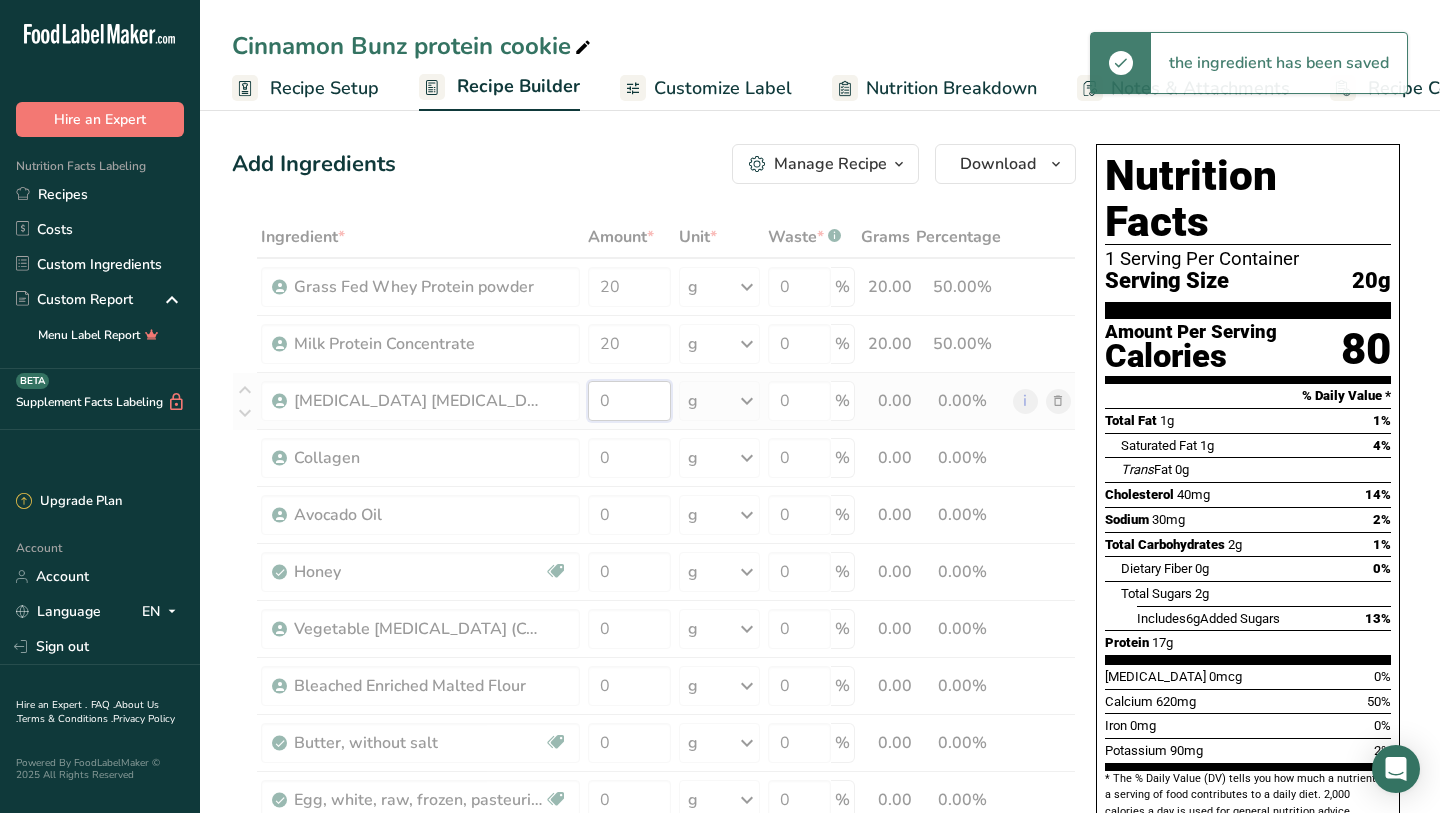 click on "Ingredient *
Amount *
Unit *
Waste *   .a-a{fill:#347362;}.b-a{fill:#fff;}          Grams
Percentage
Grass Fed Whey Protein powder
20
g
Weight Units
g
kg
mg
See more
Volume Units
l
mL
fl oz
See more
0
%
20.00
50.00%
i
Milk Protein Concentrate
20
g
Weight Units
g
kg
mg
See more
Volume Units
l
mL
fl oz
See more
0
%
20.00
50.00%
i" at bounding box center (654, 841) 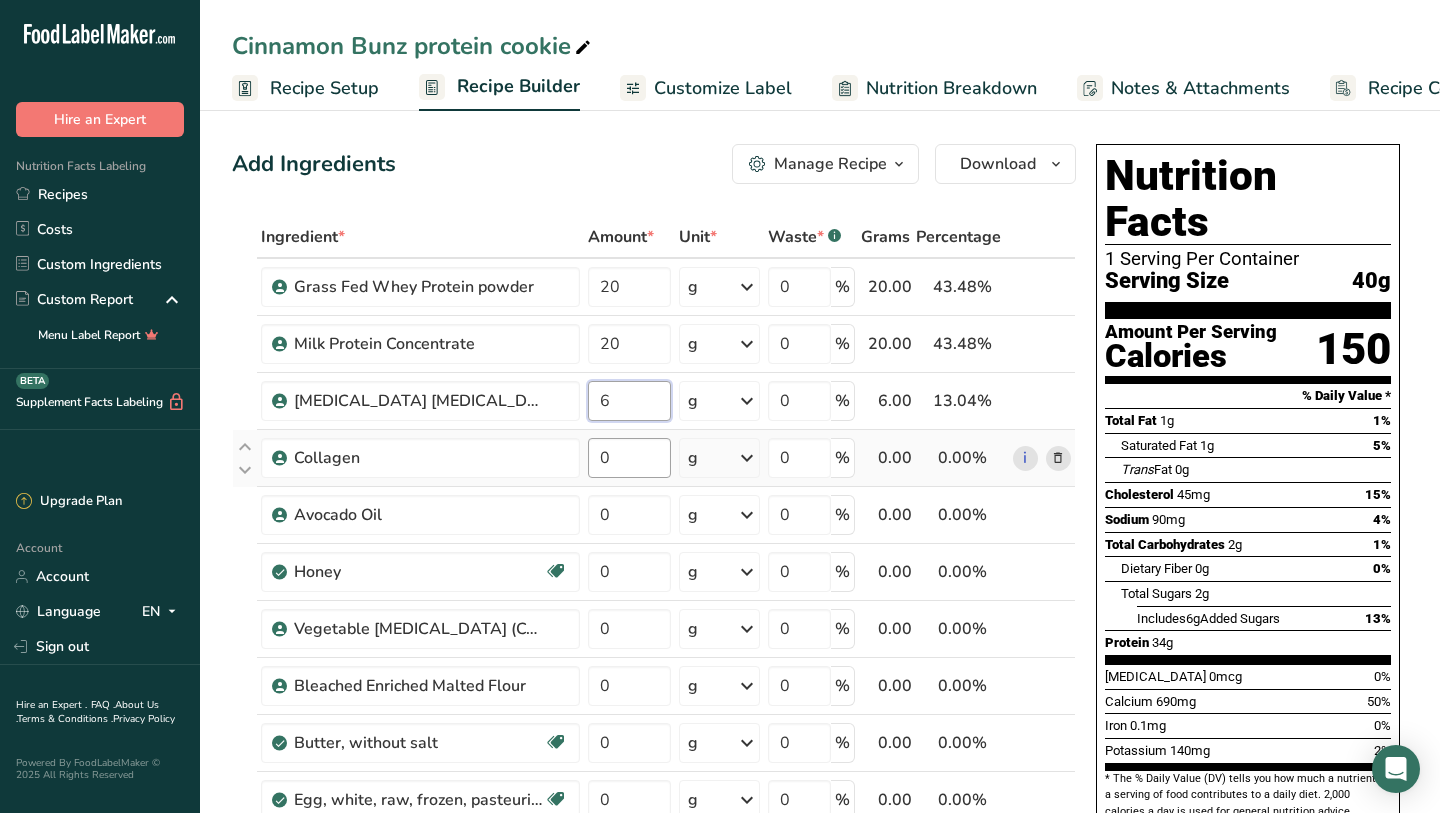type on "6" 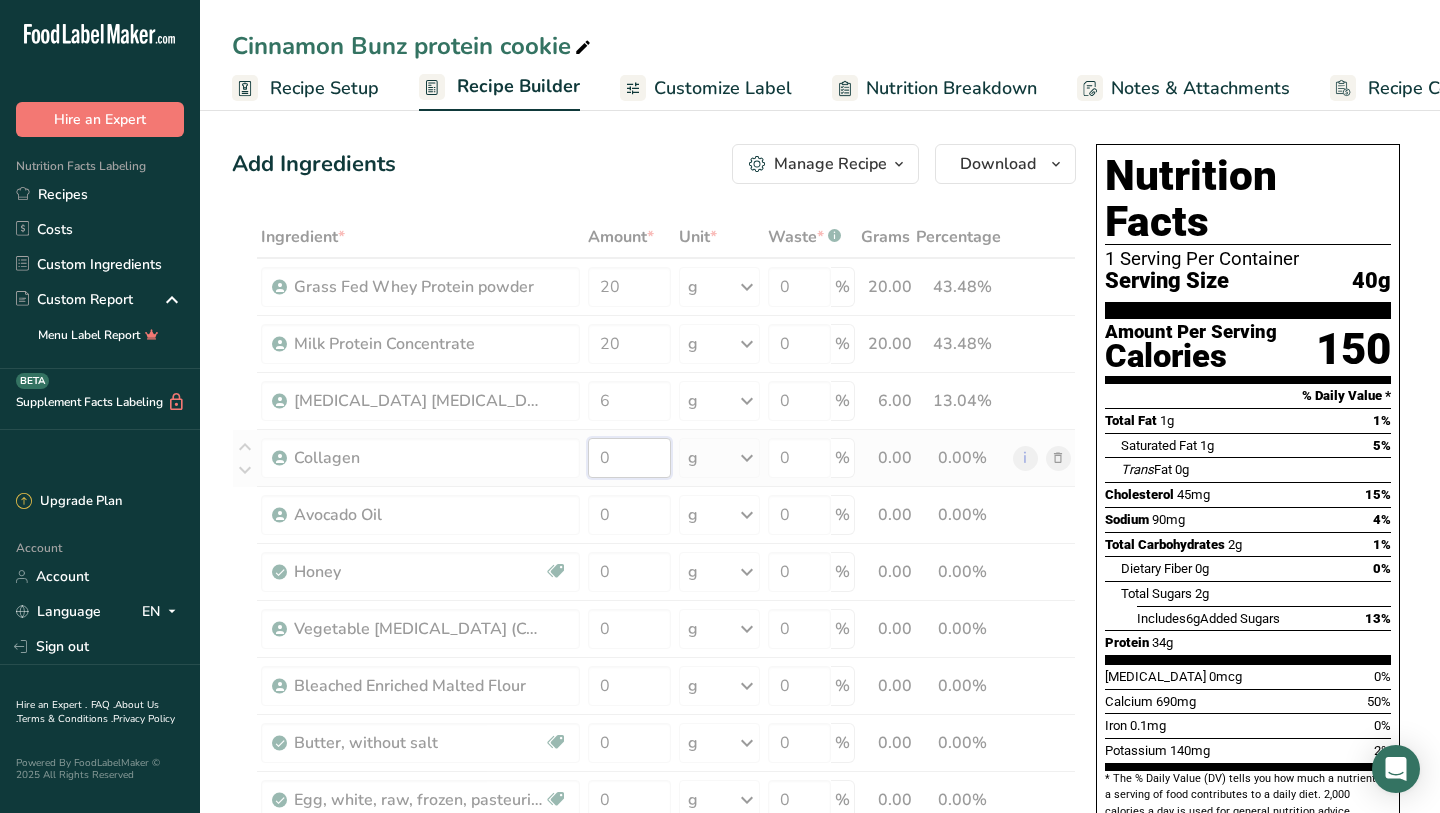 click on "Ingredient *
Amount *
Unit *
Waste *   .a-a{fill:#347362;}.b-a{fill:#fff;}          Grams
Percentage
Grass Fed Whey Protein powder
20
g
Weight Units
g
kg
mg
See more
Volume Units
l
mL
fl oz
See more
0
%
20.00
43.48%
i
Milk Protein Concentrate
20
g
Weight Units
g
kg
mg
See more
Volume Units
l
mL
fl oz
See more
0
%
20.00
43.48%
i" at bounding box center [654, 841] 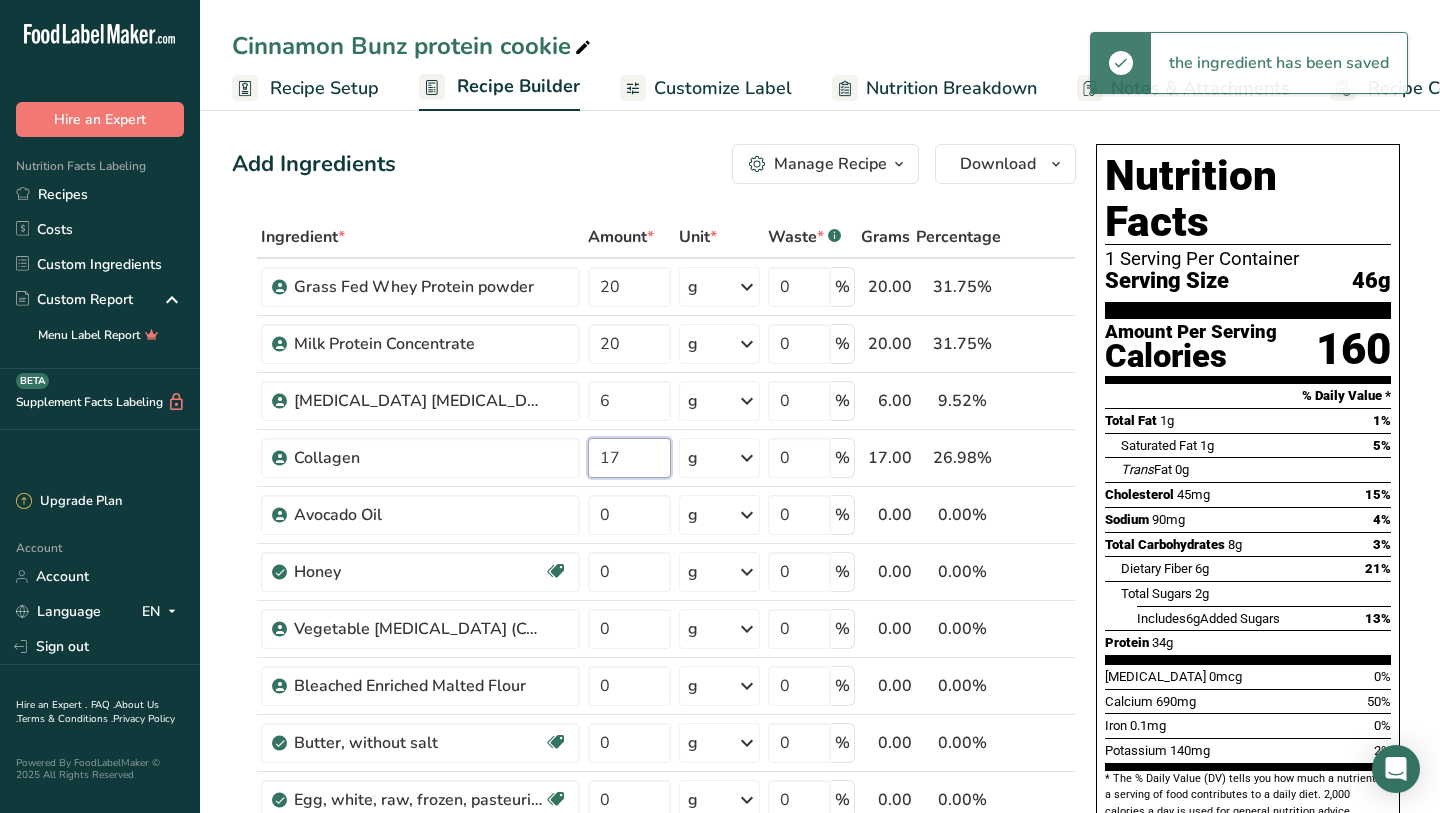 type on "17" 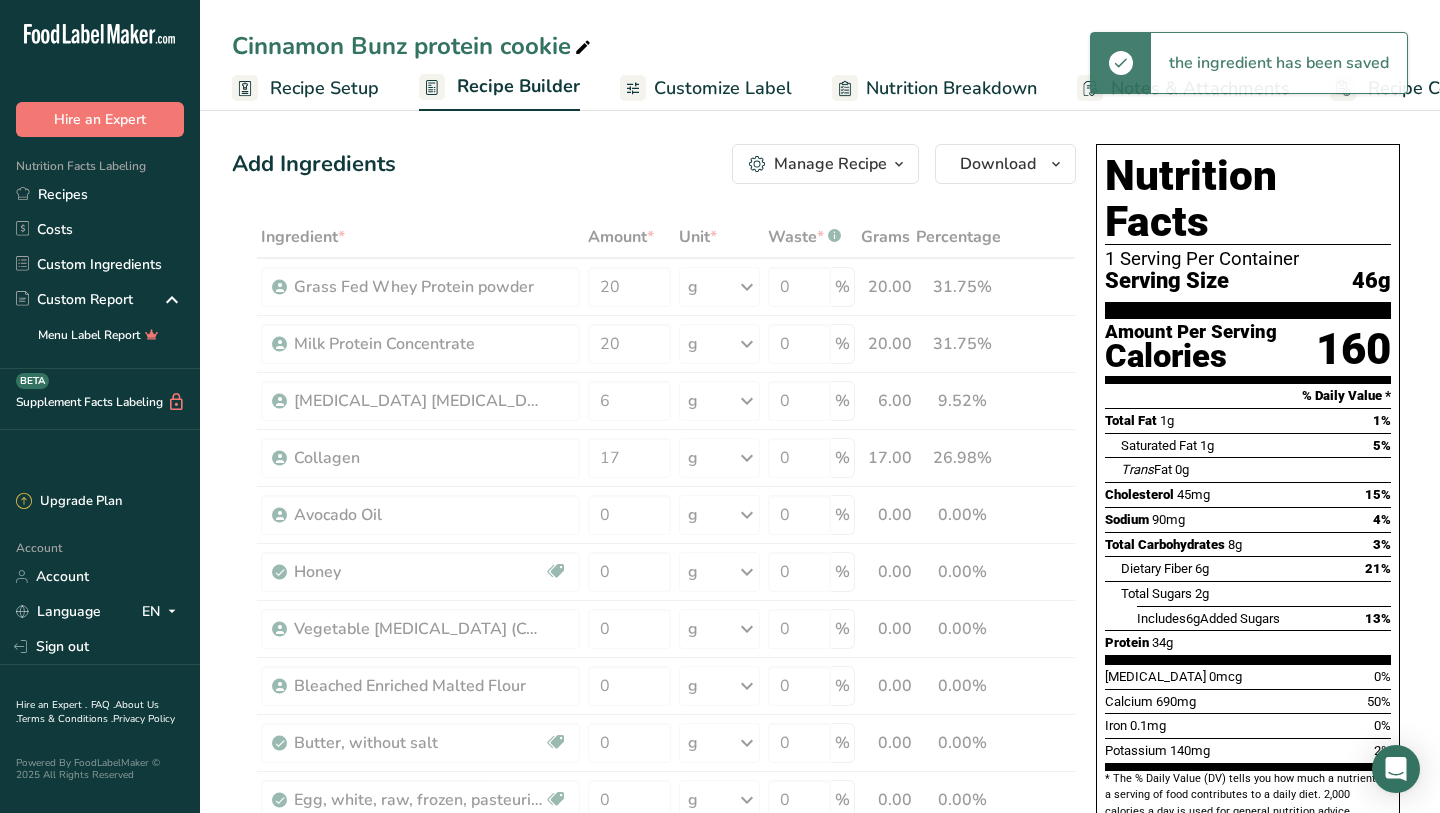 click on "6g" at bounding box center (1202, 568) 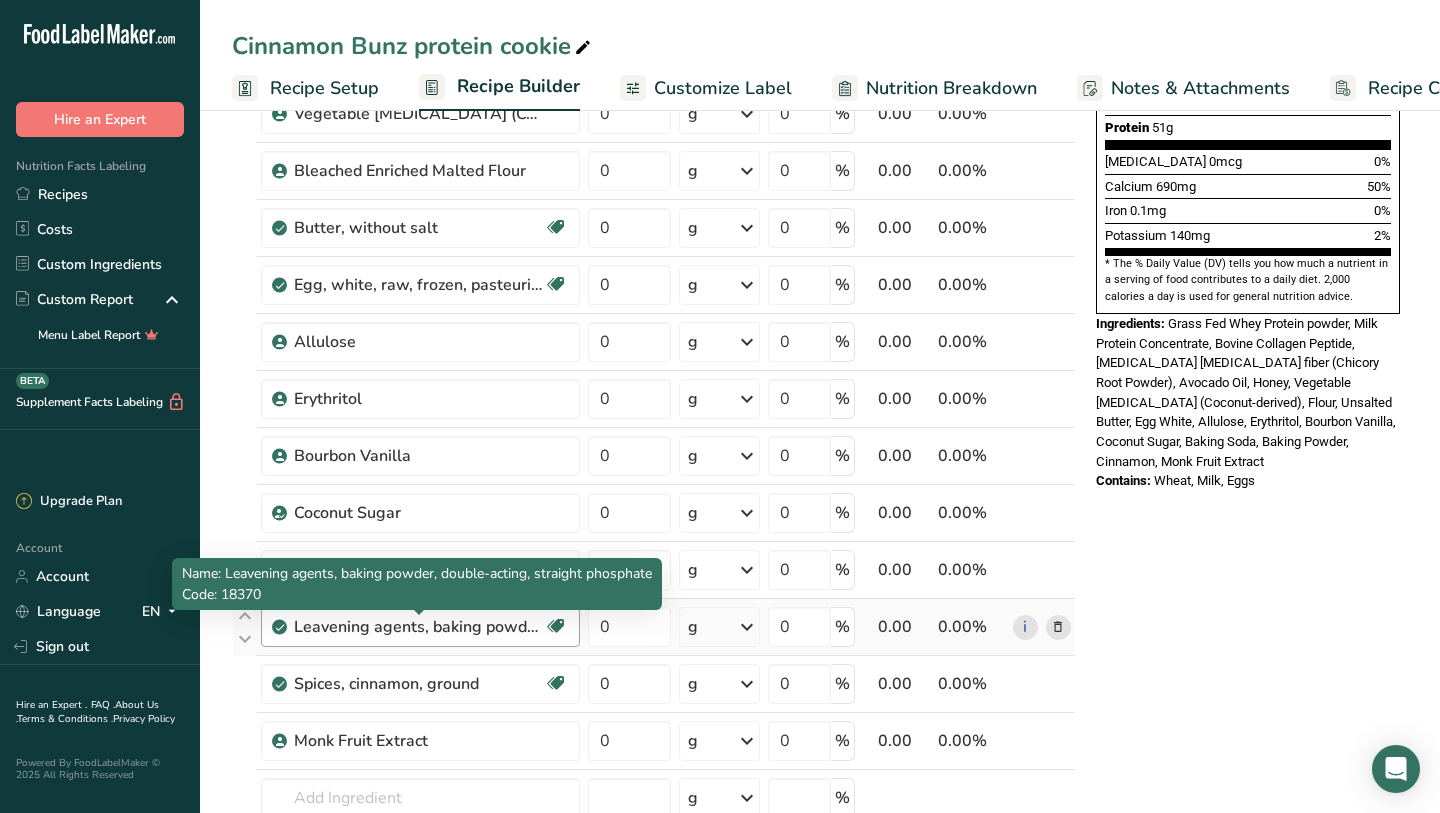 scroll, scrollTop: 575, scrollLeft: 0, axis: vertical 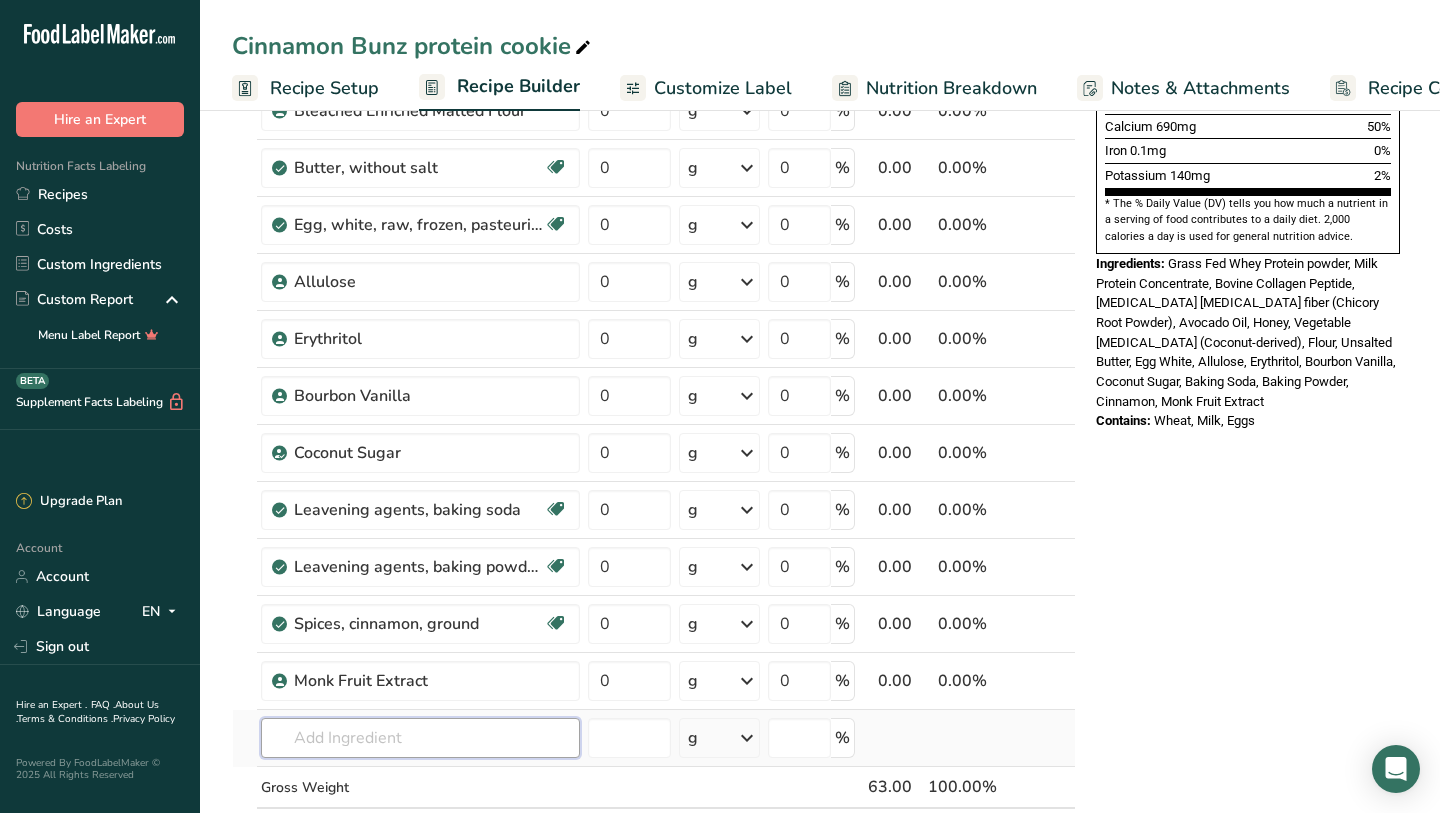 click at bounding box center [420, 738] 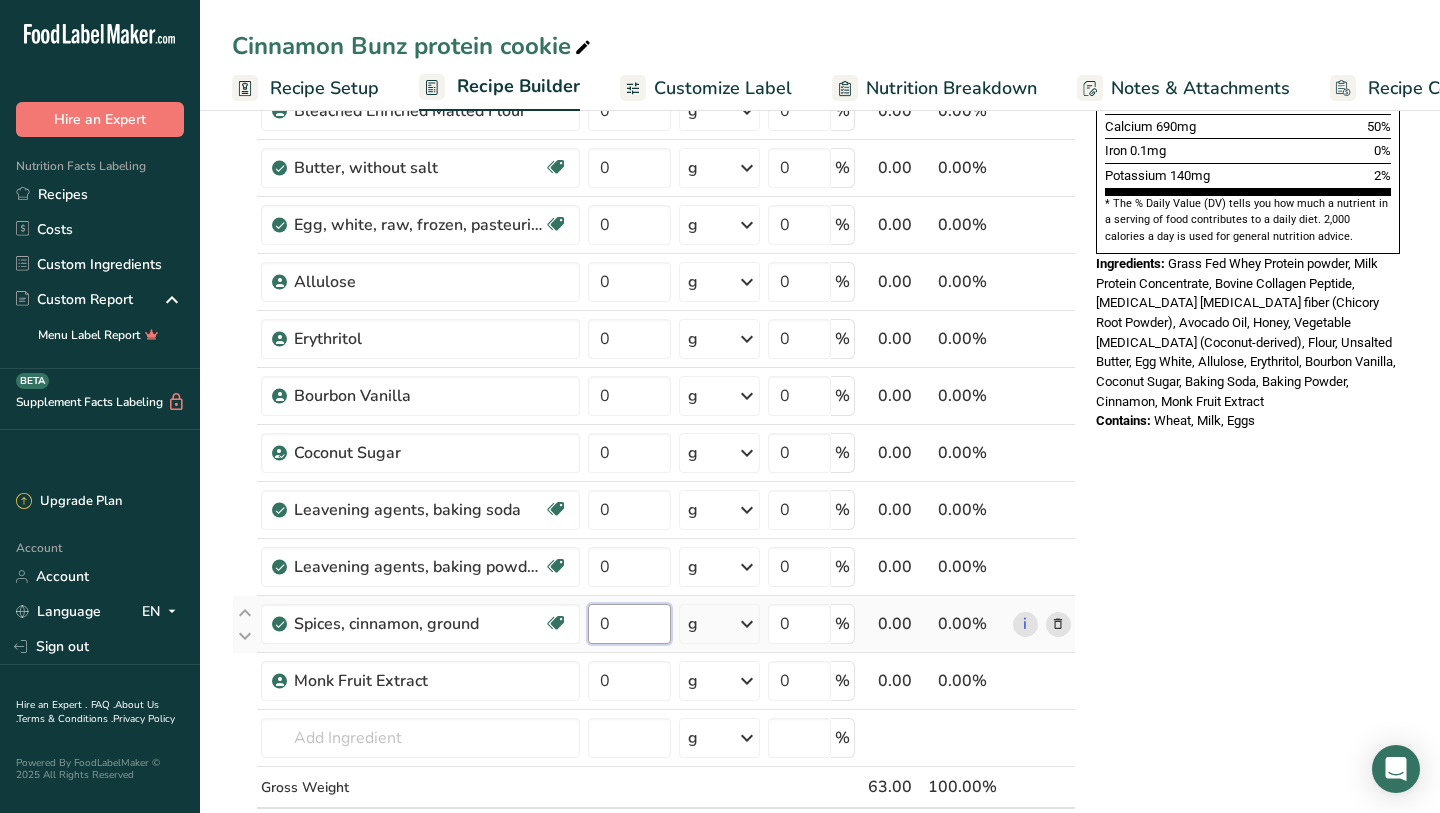 drag, startPoint x: 631, startPoint y: 630, endPoint x: 603, endPoint y: 627, distance: 28.160255 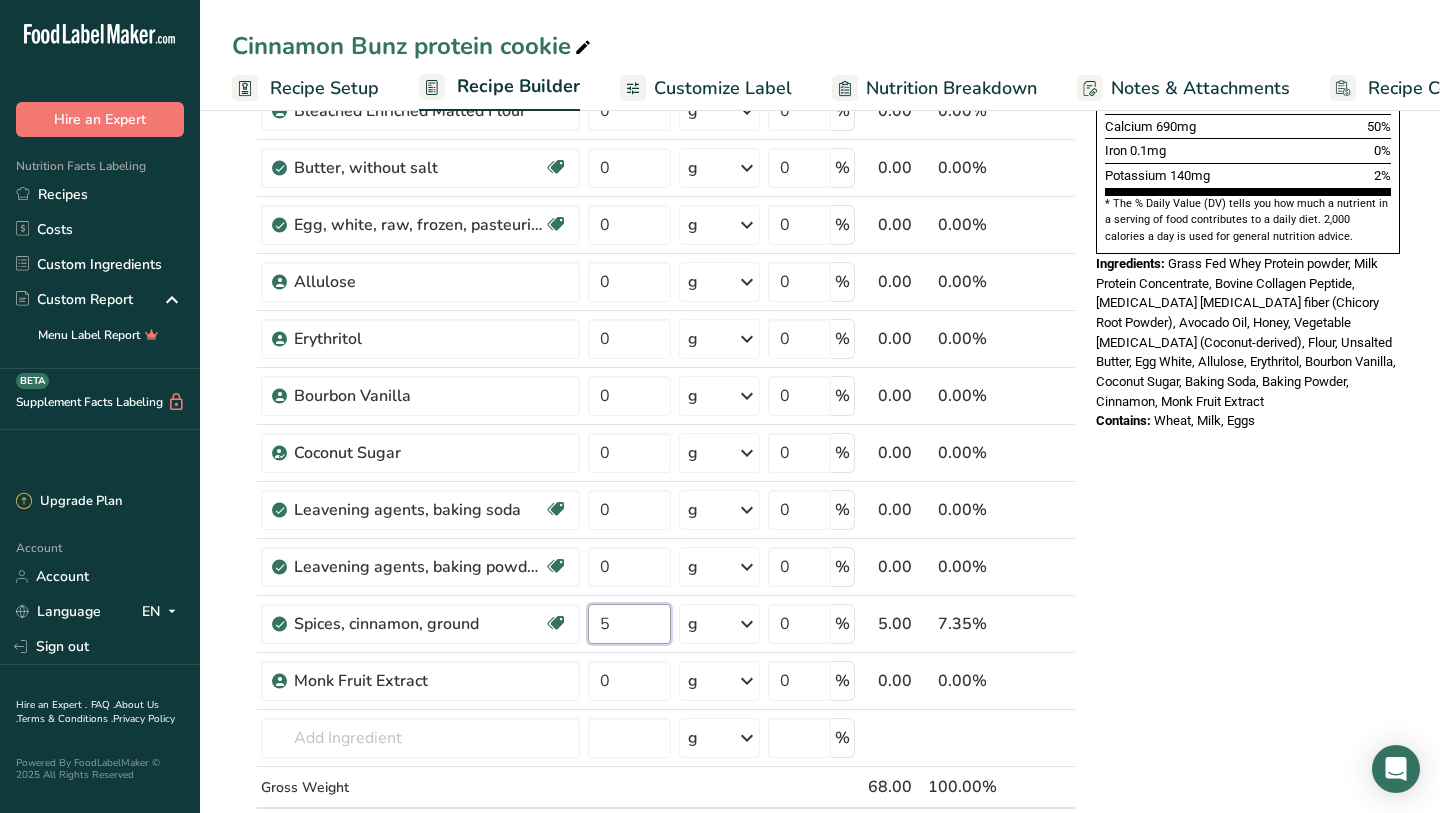 type on "5" 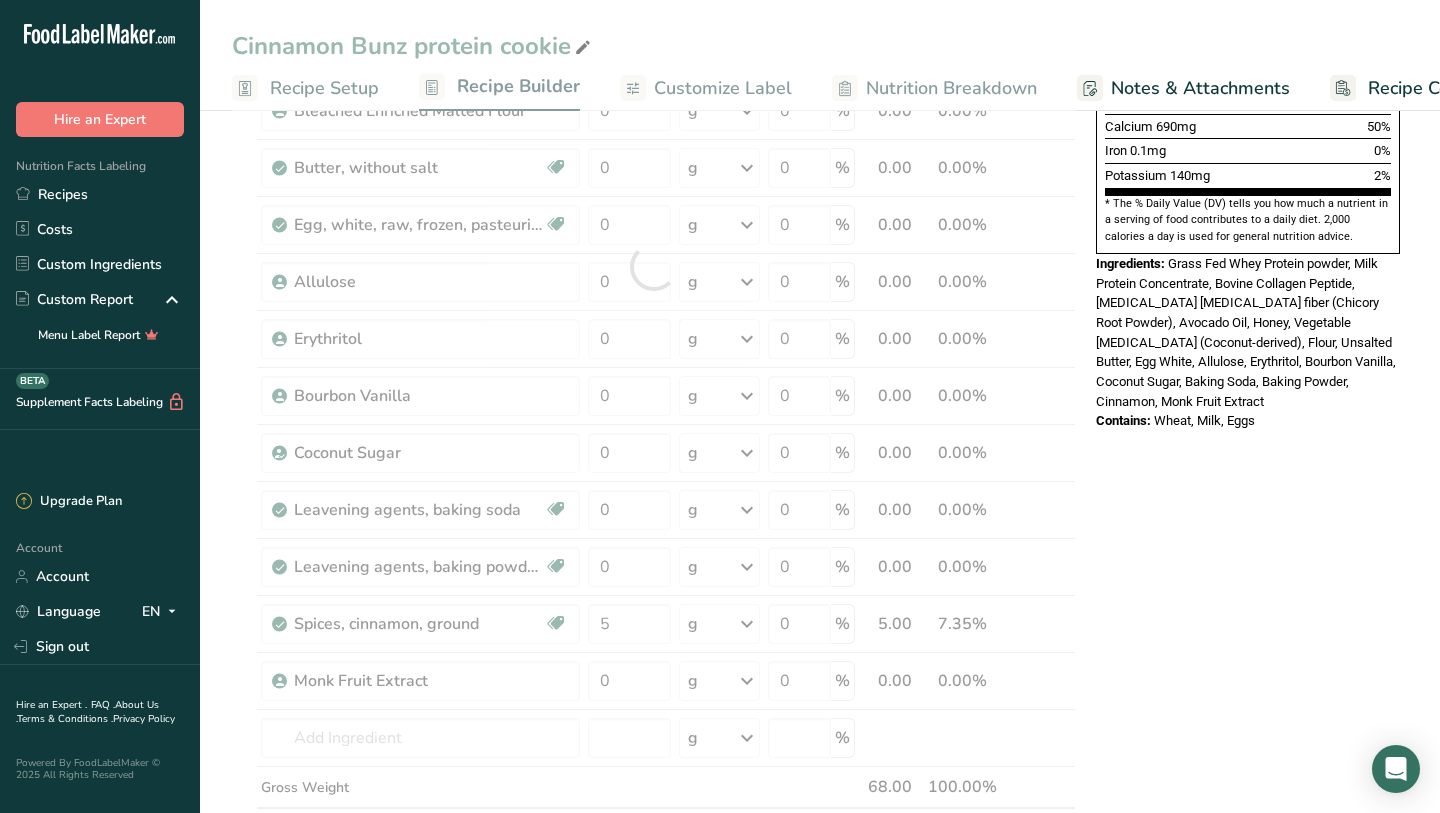 click on "Nutrition Facts
1 Serving Per Container
Serving Size
63g
Amount Per Serving
Calories
220
% Daily Value *
Total Fat
1g
1%
Saturated Fat
1g
5%
Trans  Fat
0g
[MEDICAL_DATA]
45mg
15%
Sodium
115mg
4%
Total Carbohydrates
8g
3%
Dietary Fiber
6g
21%" at bounding box center (1248, 544) 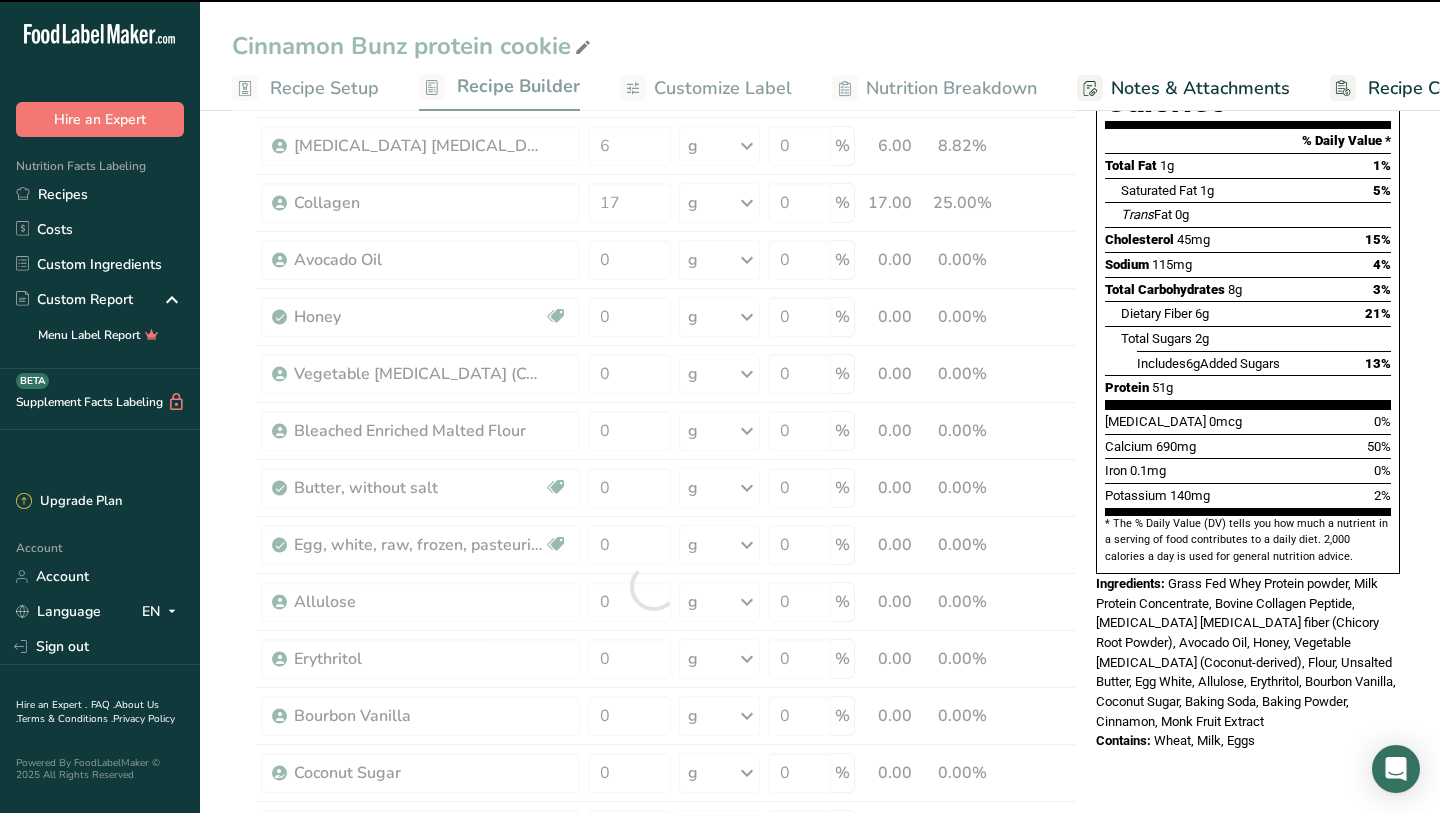 scroll, scrollTop: 0, scrollLeft: 0, axis: both 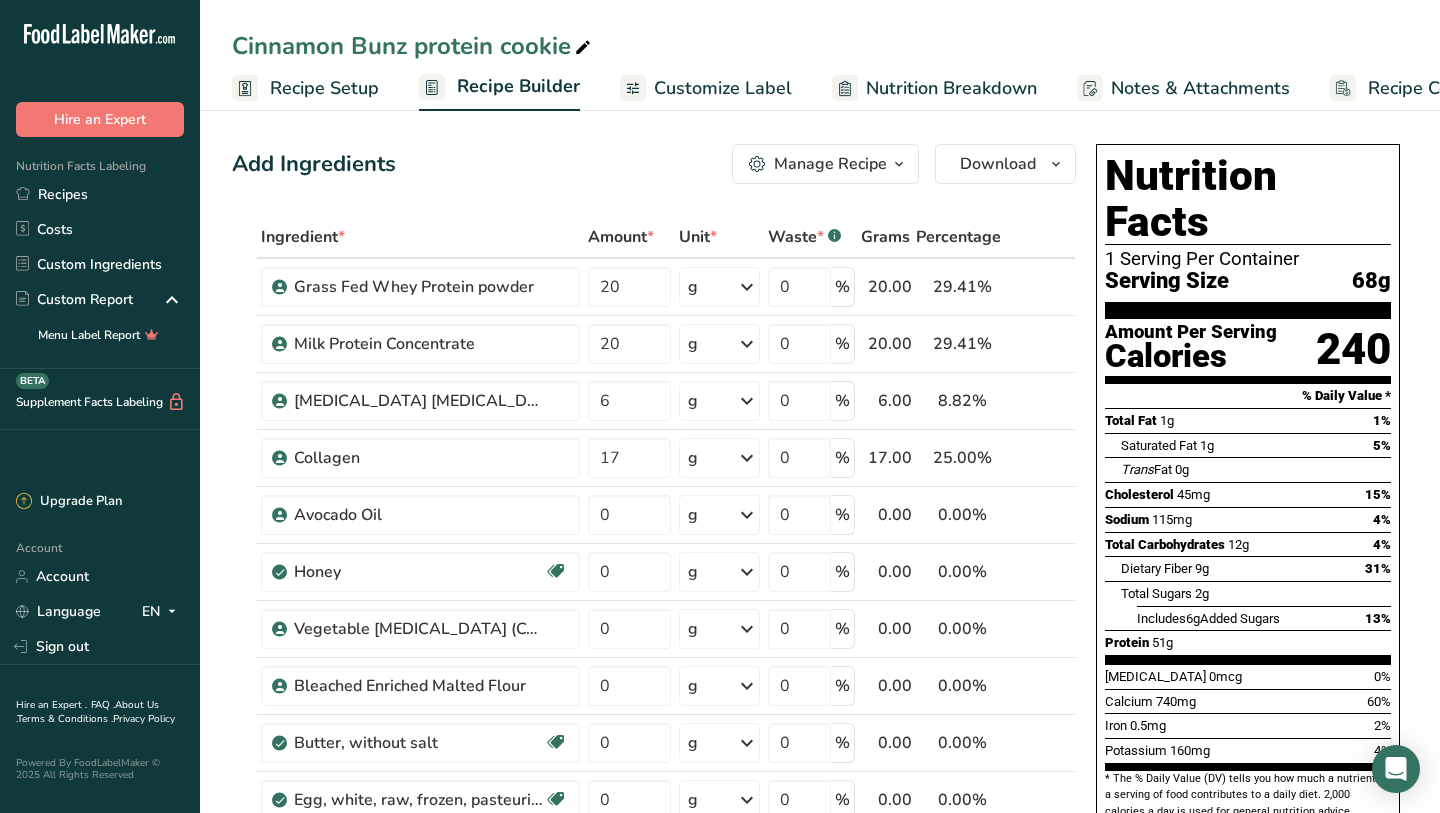 click on "Recipe Setup" at bounding box center (305, 88) 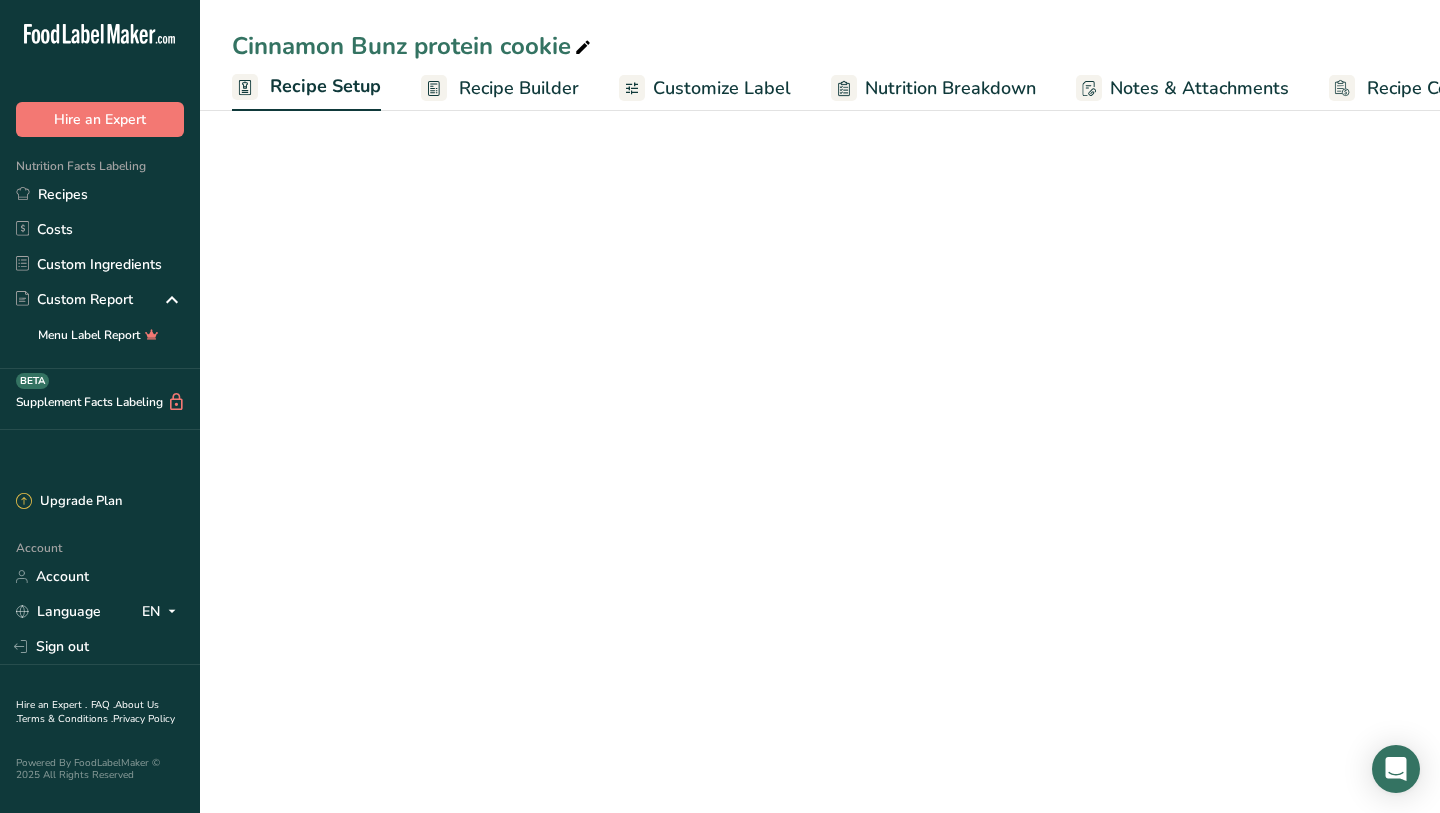 scroll, scrollTop: 0, scrollLeft: 7, axis: horizontal 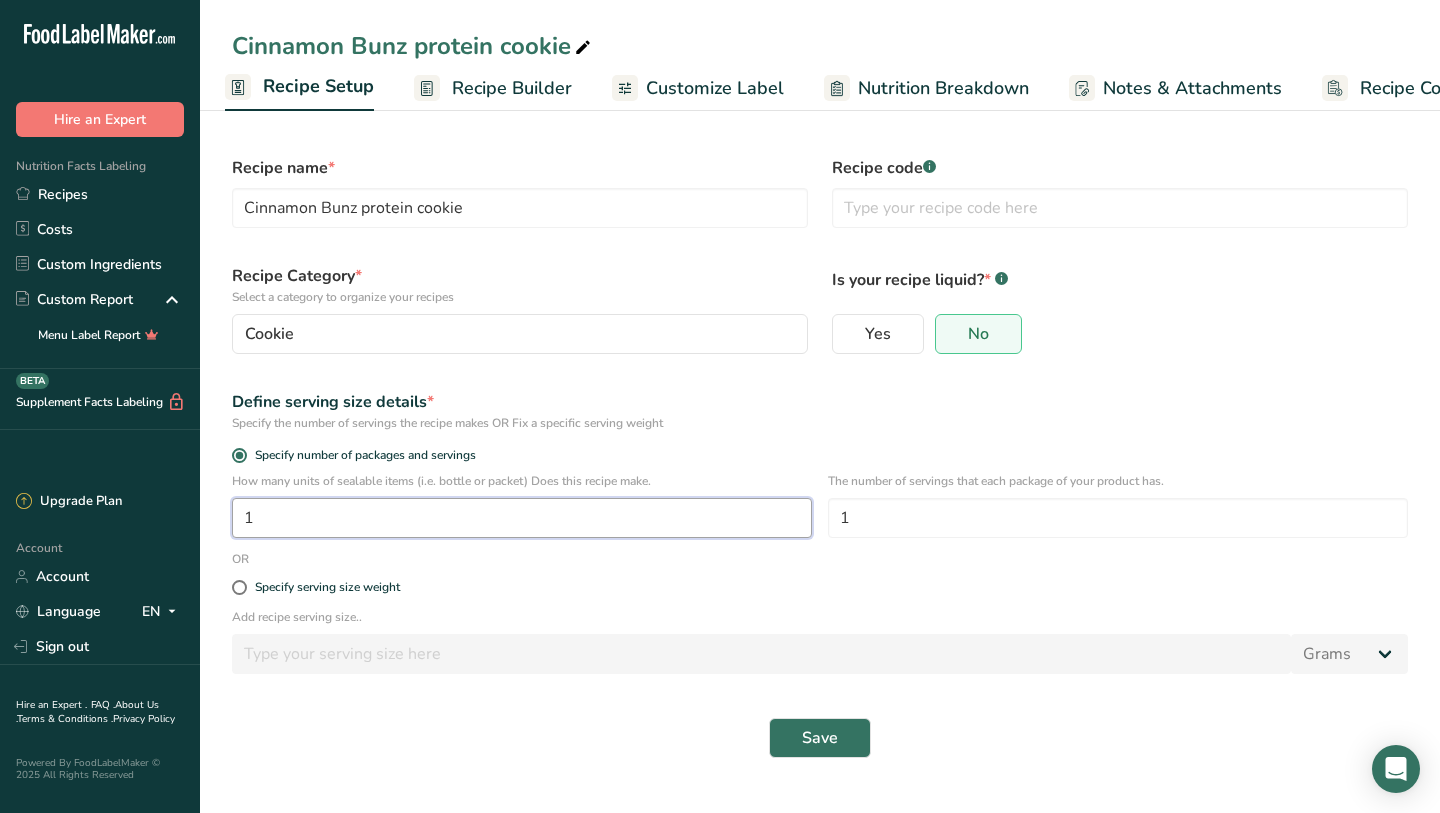 click on "1" at bounding box center [522, 518] 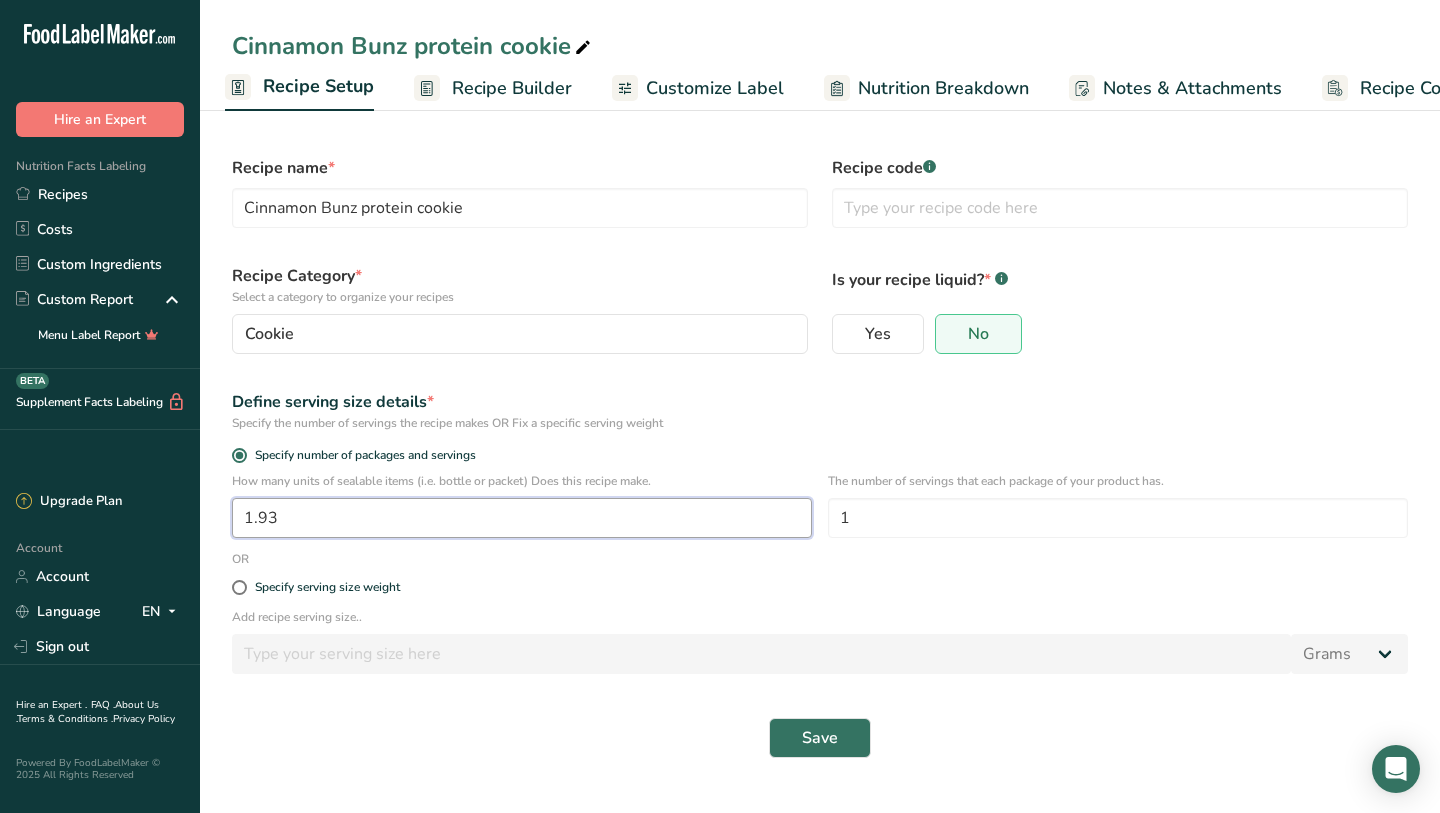 type on "1.93" 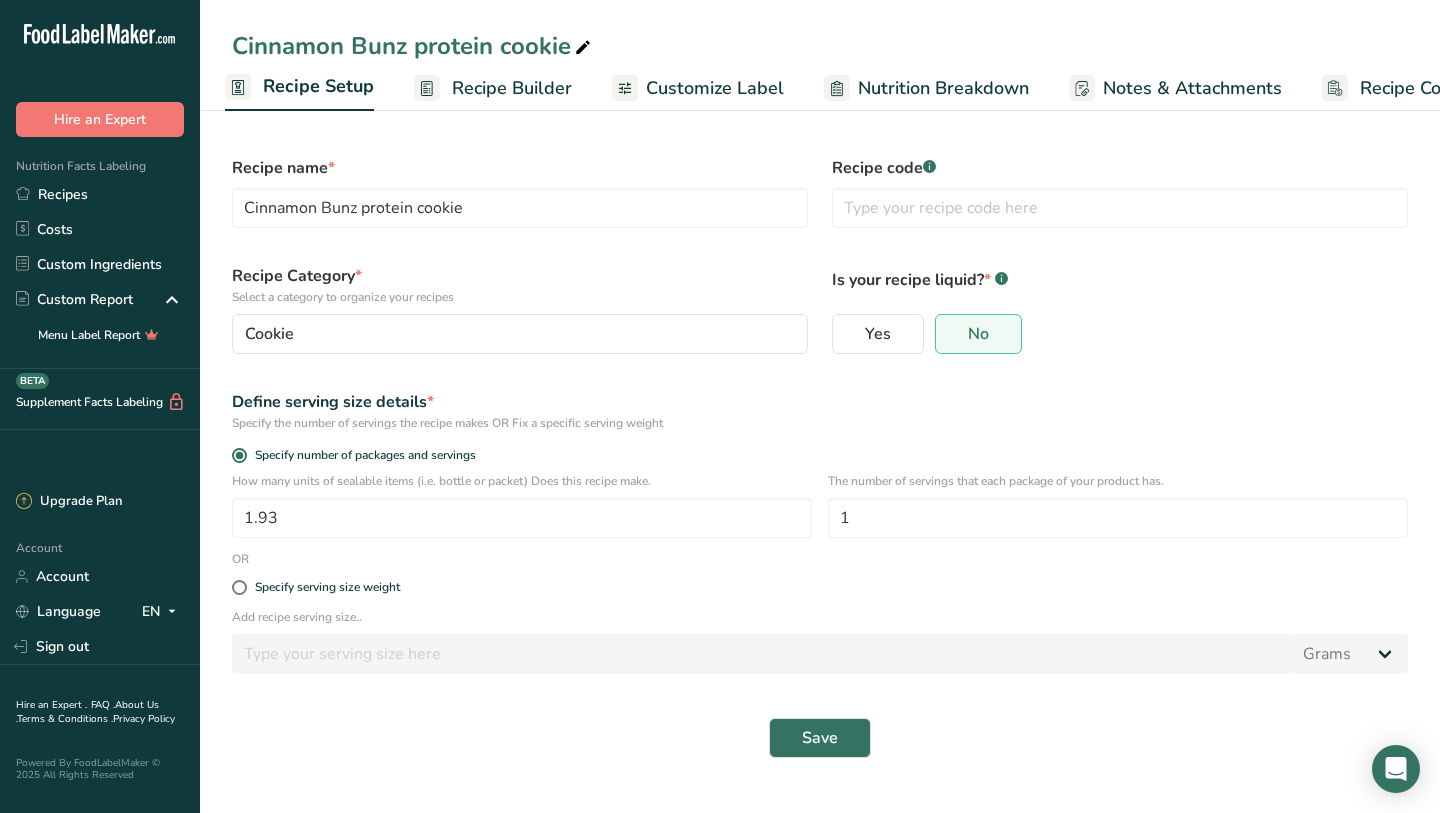 click on "Save" at bounding box center (820, 738) 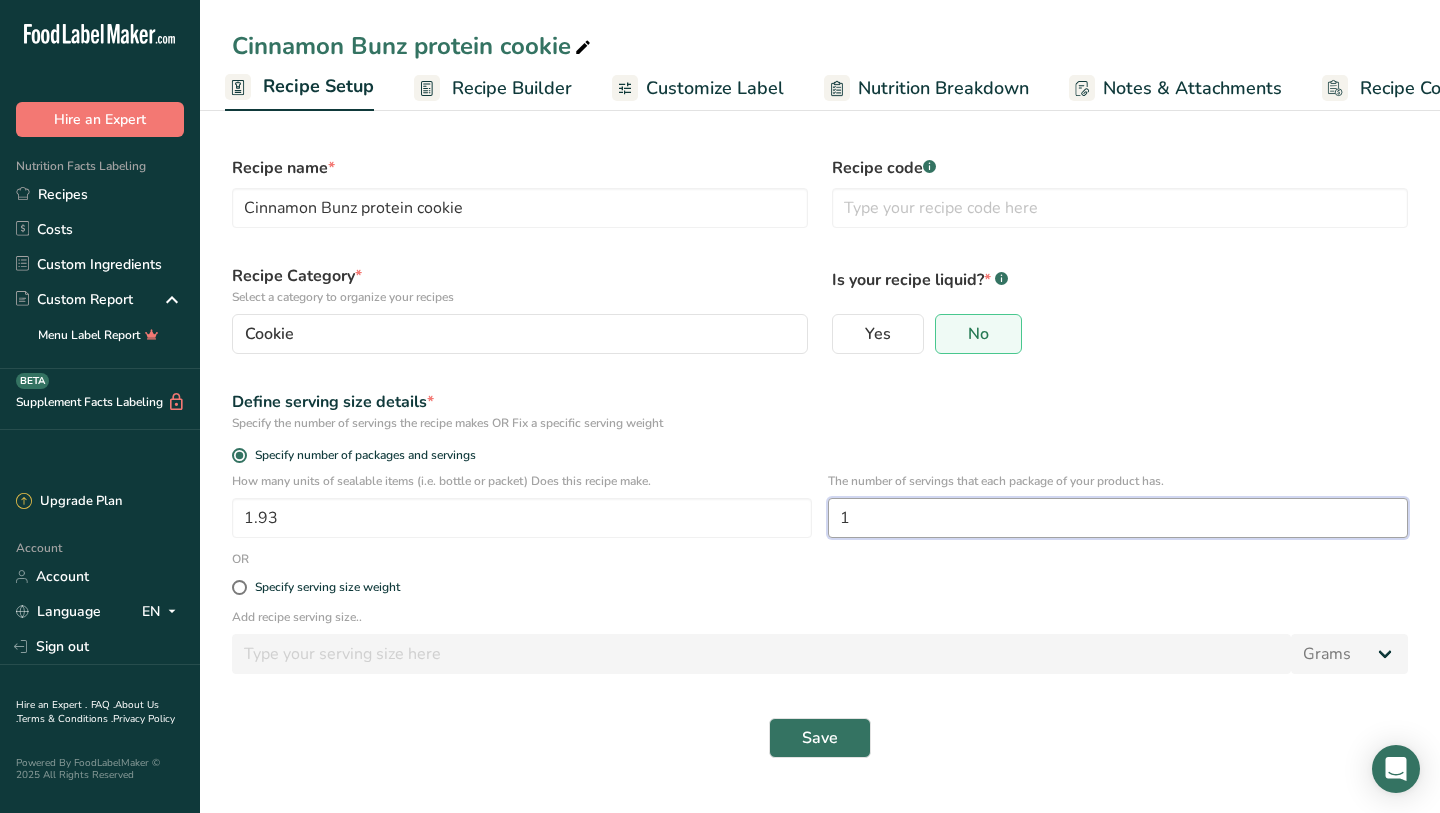 click on "1" at bounding box center (1118, 518) 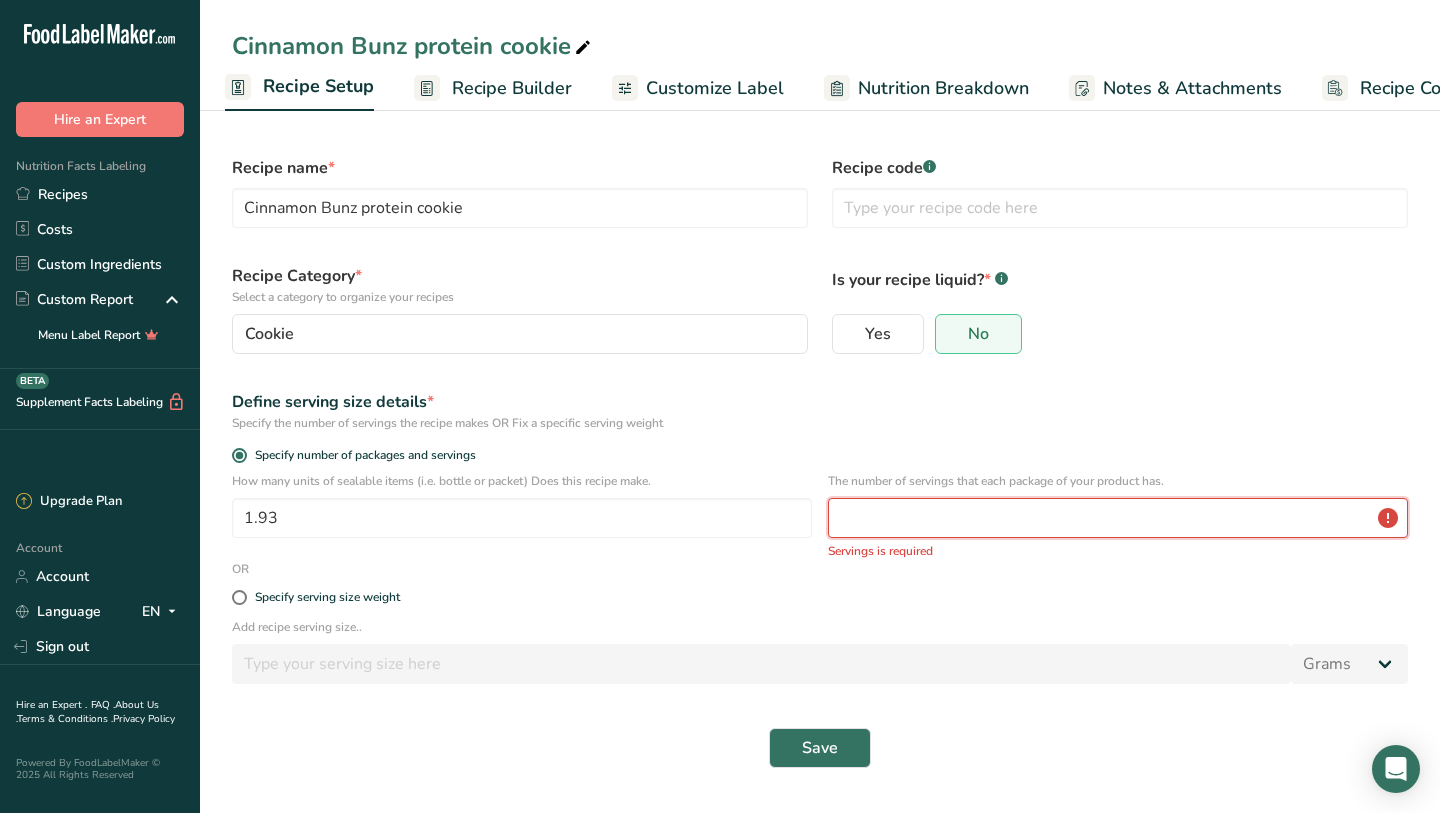 type on "1" 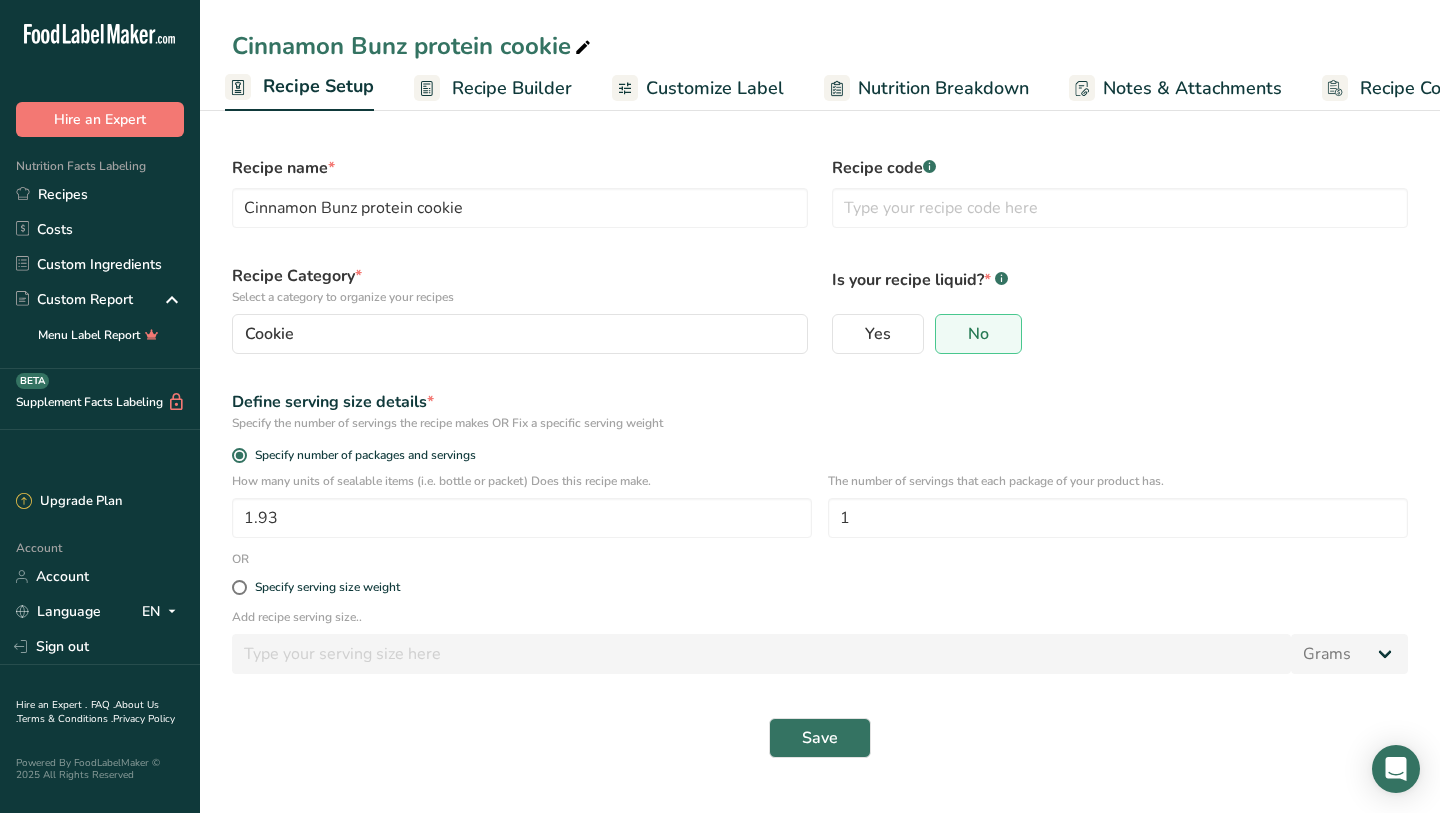 click on "Save" at bounding box center [820, 738] 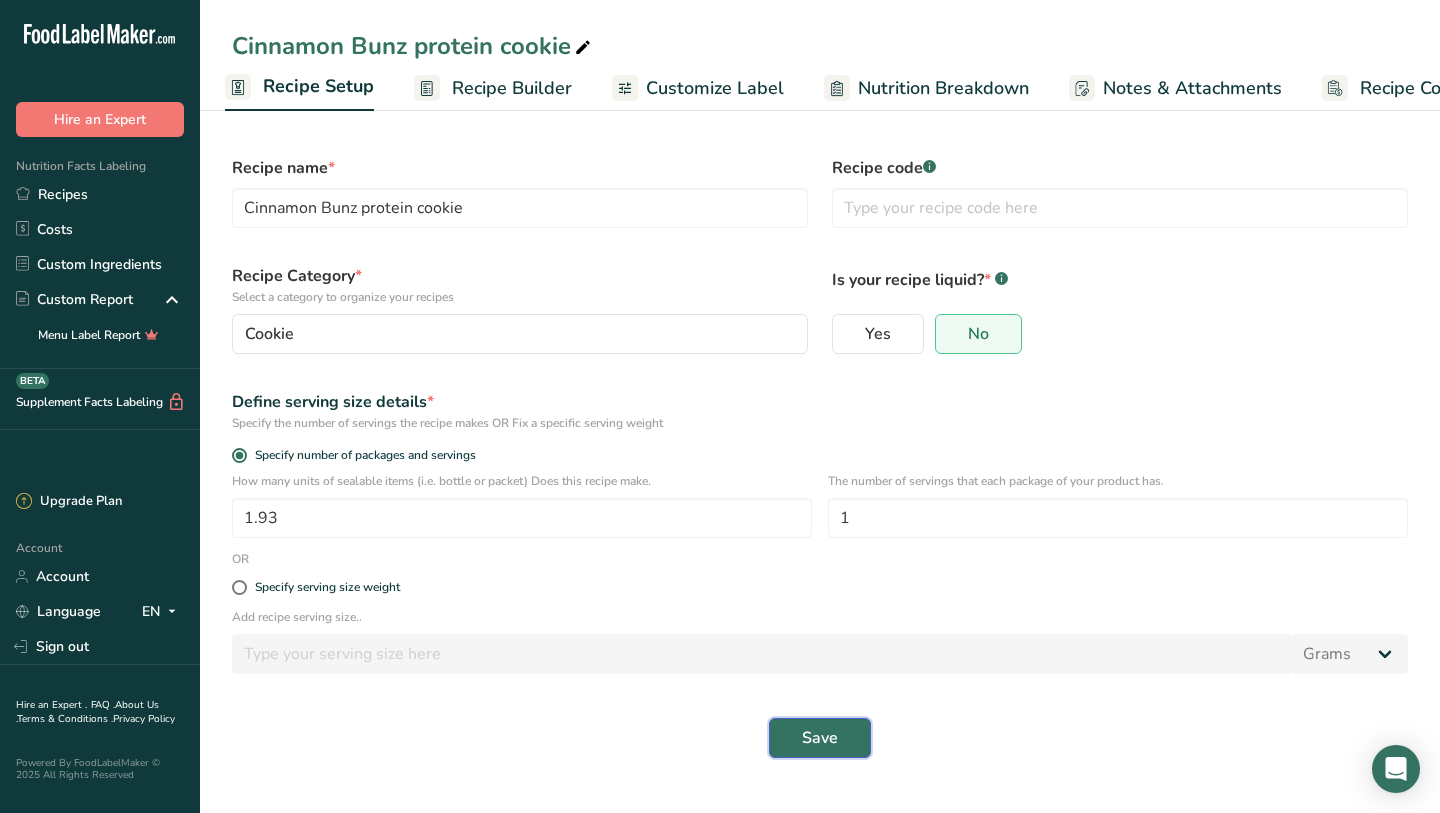 click on "Save" at bounding box center [820, 738] 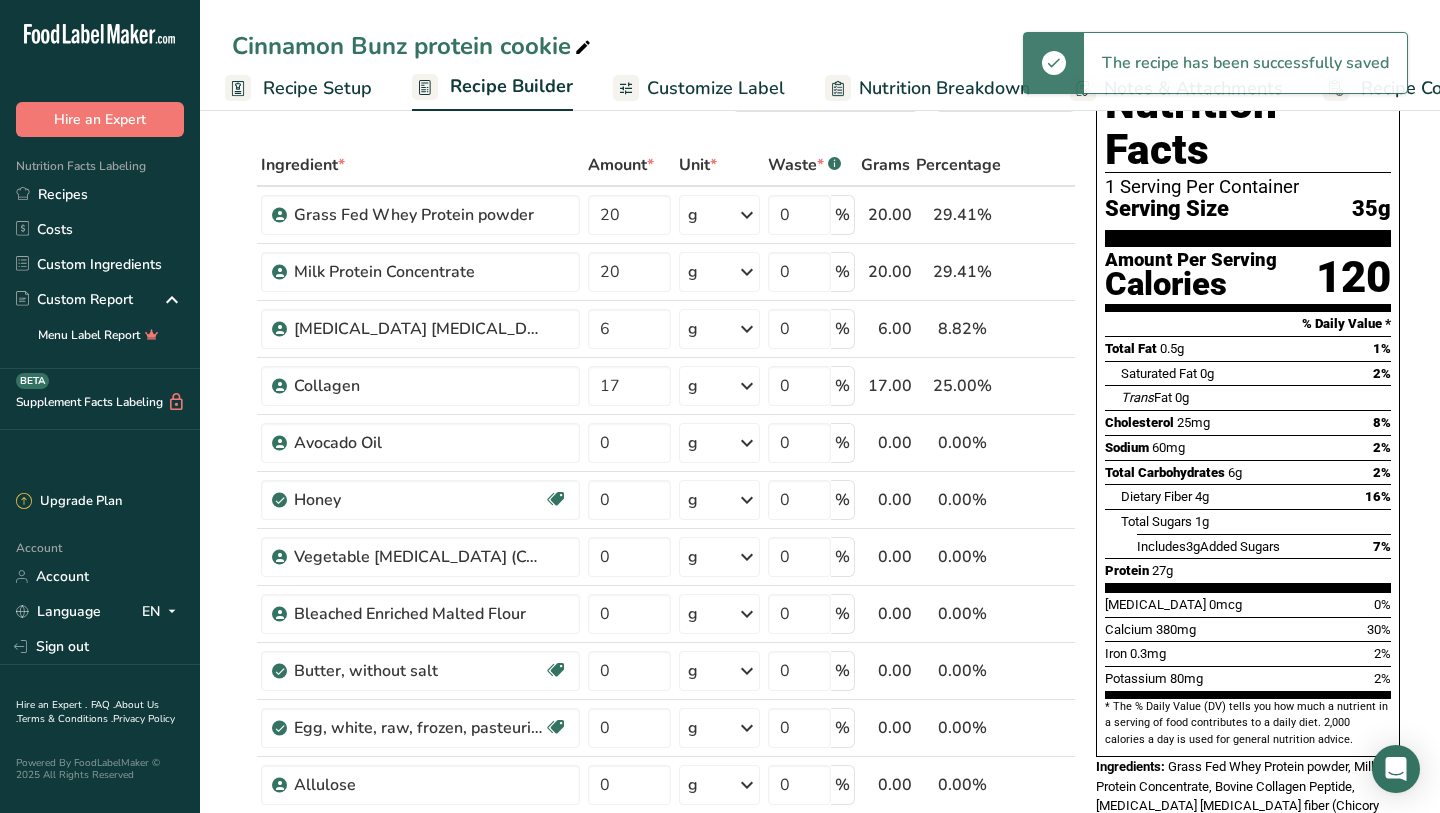 scroll, scrollTop: 73, scrollLeft: 0, axis: vertical 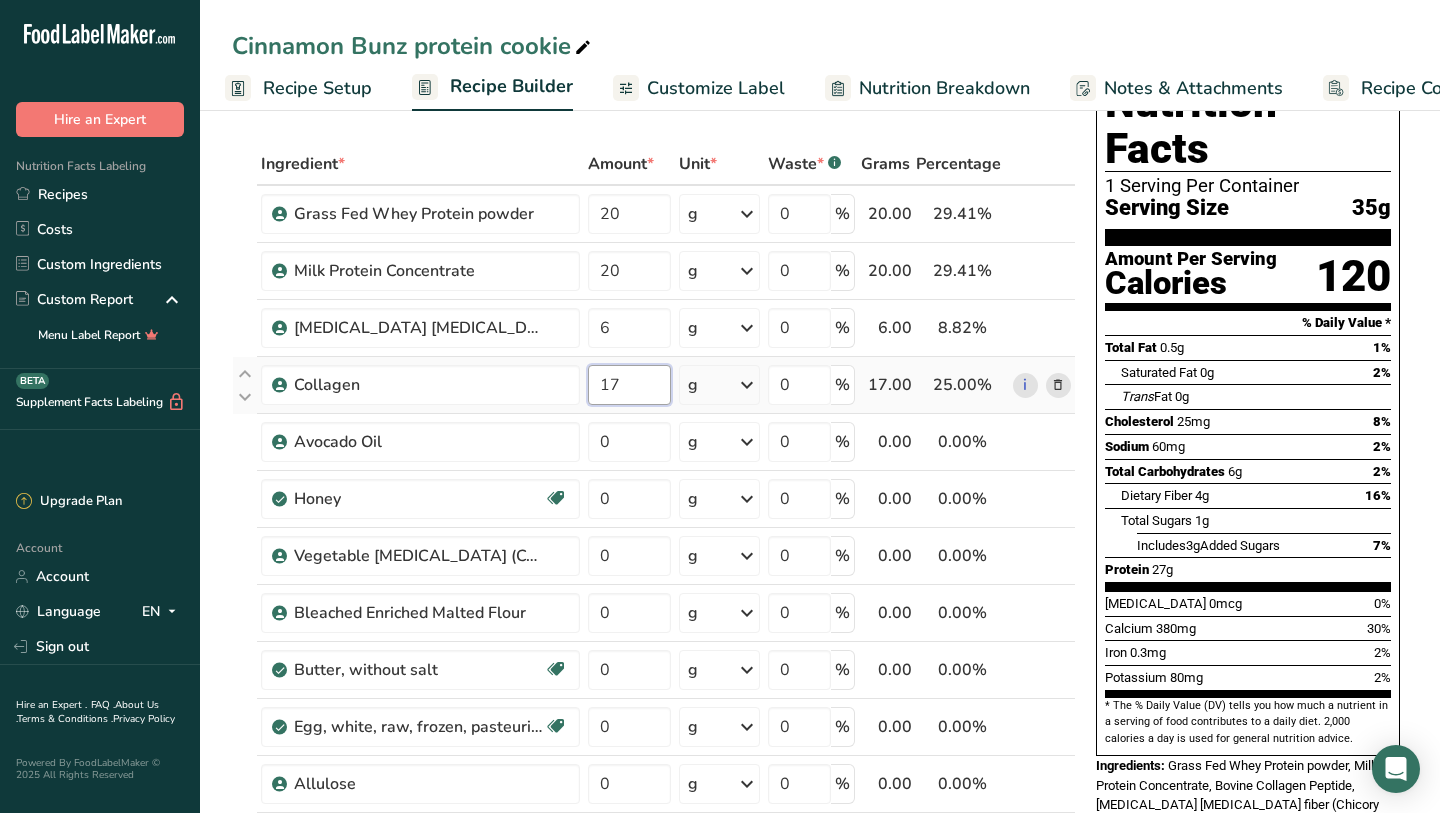 click on "17" at bounding box center (629, 385) 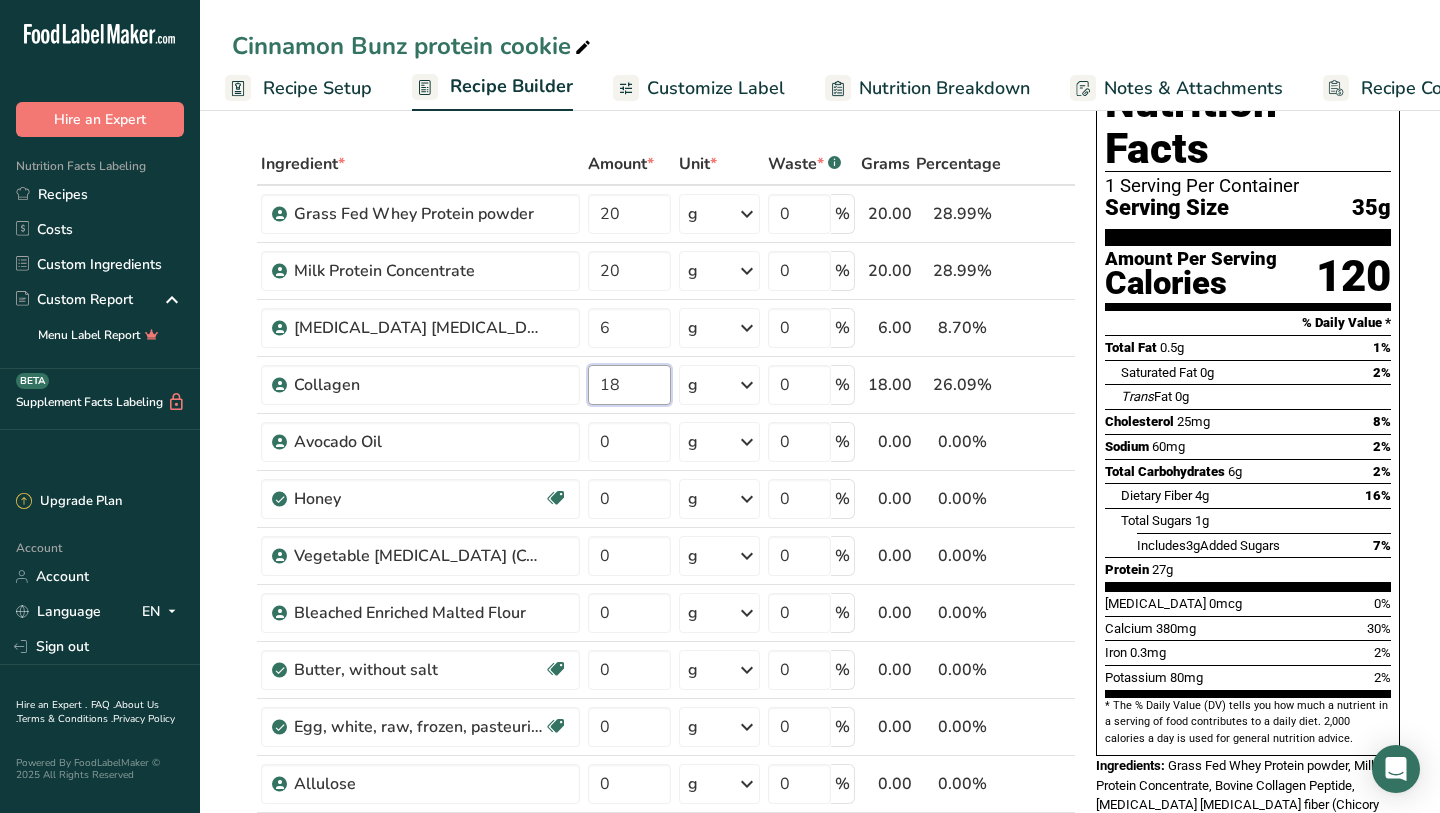 type on "18" 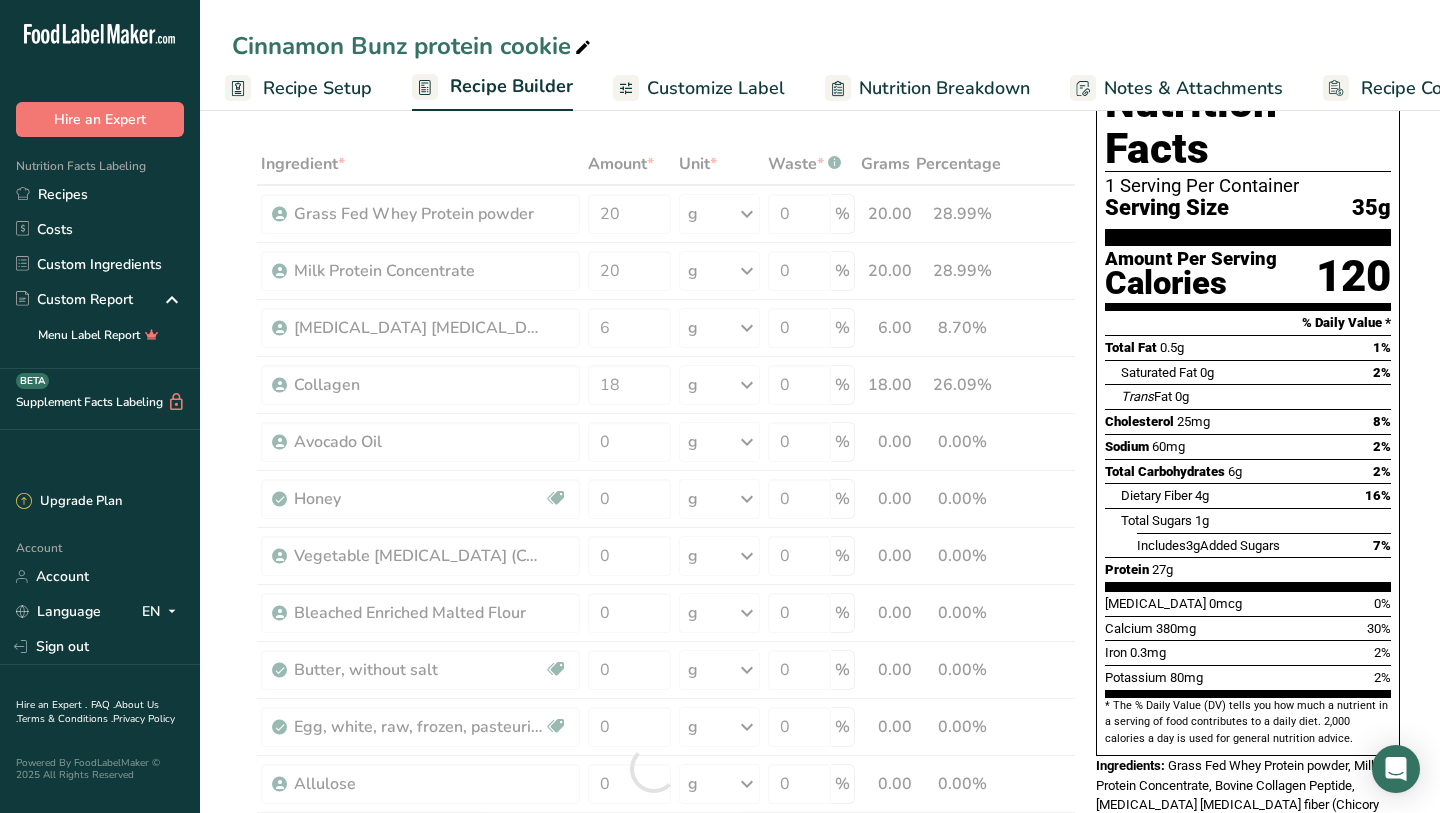 click on "Add Ingredients
Manage Recipe         Delete Recipe           Duplicate Recipe             Scale Recipe             Save as Sub-Recipe   .a-a{fill:#347362;}.b-a{fill:#fff;}                               Nutrition Breakdown                 Recipe Card
NEW
[MEDICAL_DATA] Pattern Report             Activity History
Download
Choose your preferred label style
Standard FDA label
Standard FDA label
The most common format for nutrition facts labels in compliance with the FDA's typeface, style and requirements
Tabular FDA label
A label format compliant with the FDA regulations presented in a tabular (horizontal) display.
Linear FDA label
A simple linear display for small sized packages.
Simplified FDA label" at bounding box center [820, 1046] 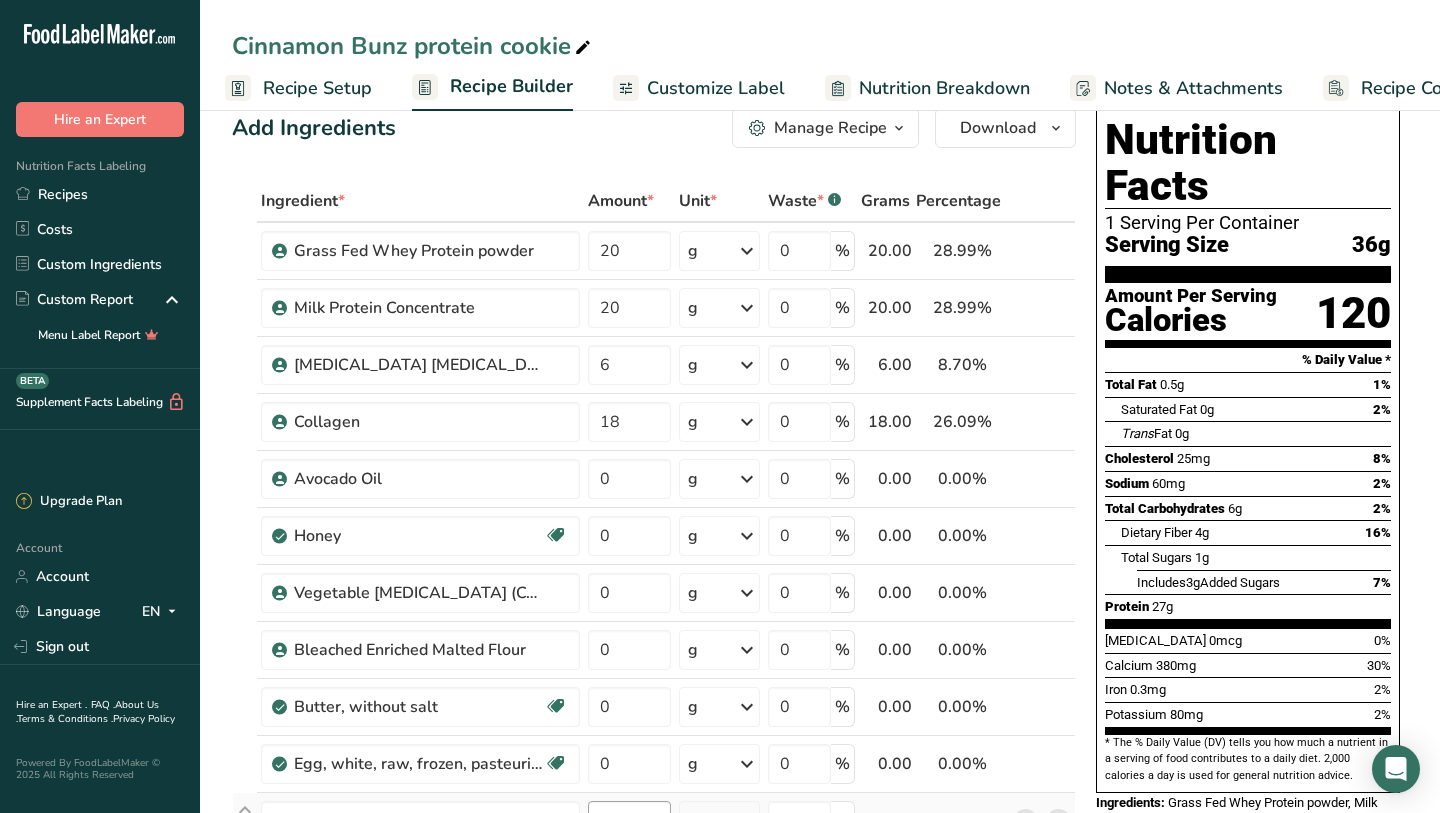 scroll, scrollTop: 0, scrollLeft: 0, axis: both 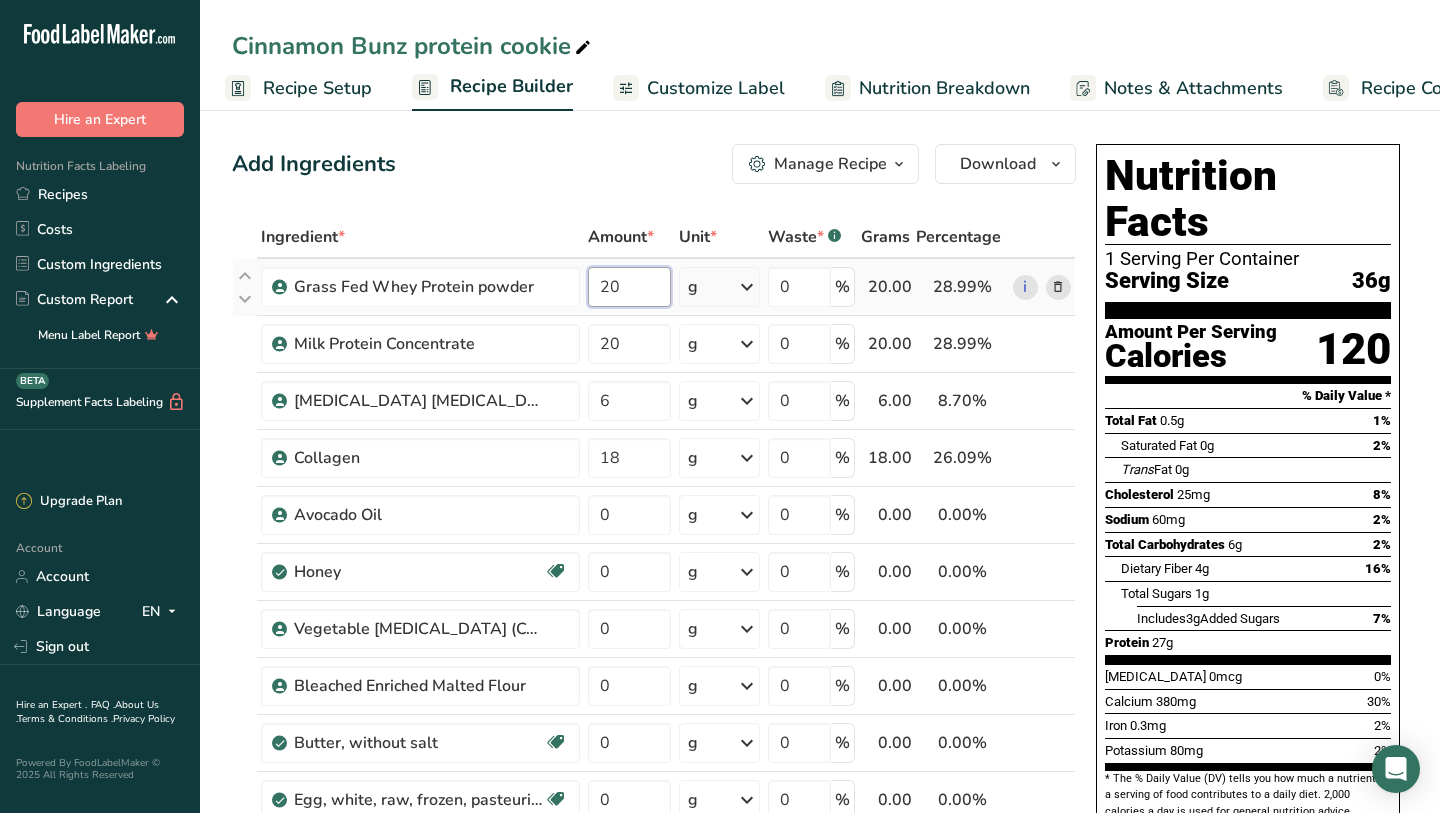 click on "20" at bounding box center (629, 287) 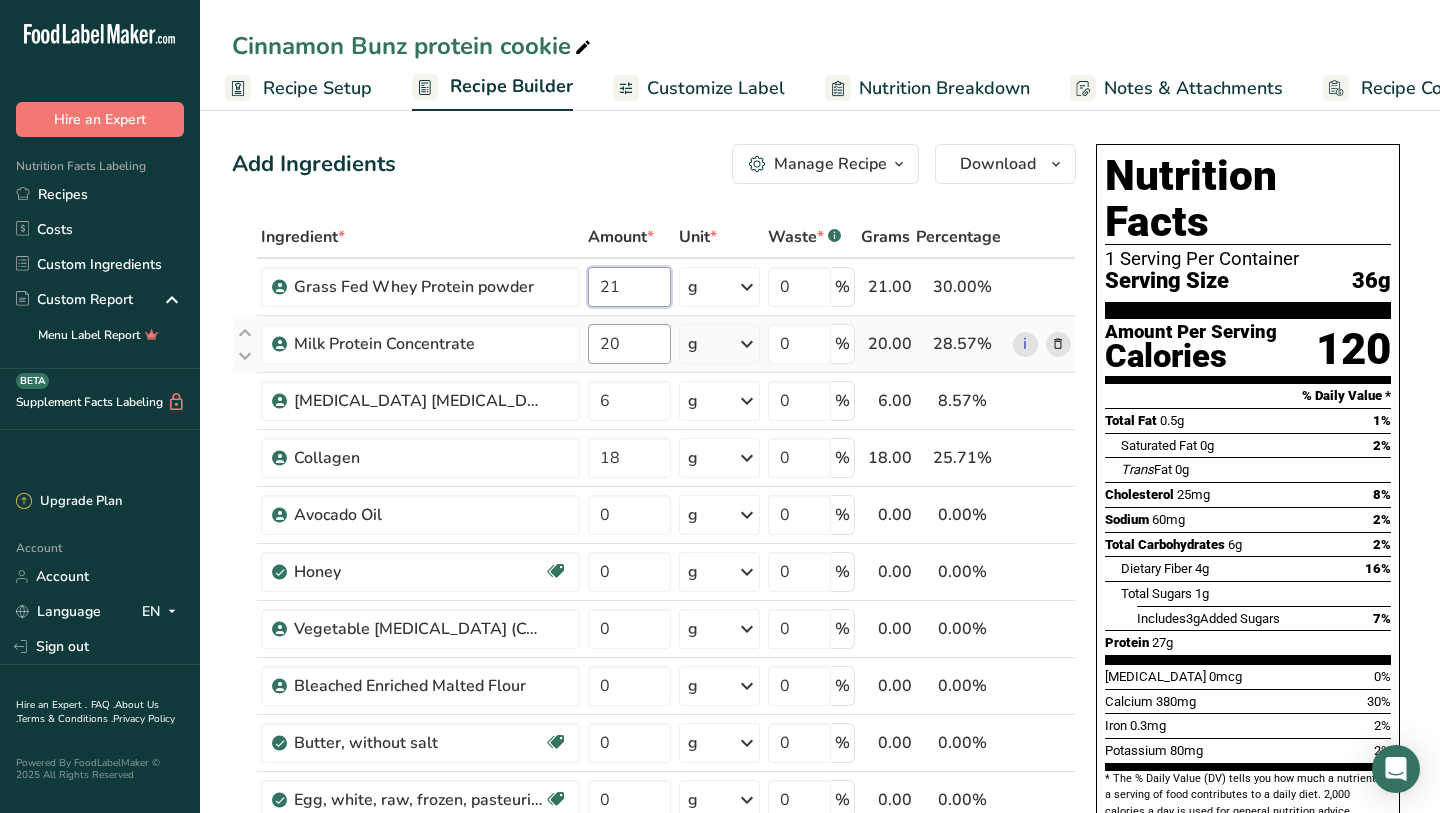 type on "21" 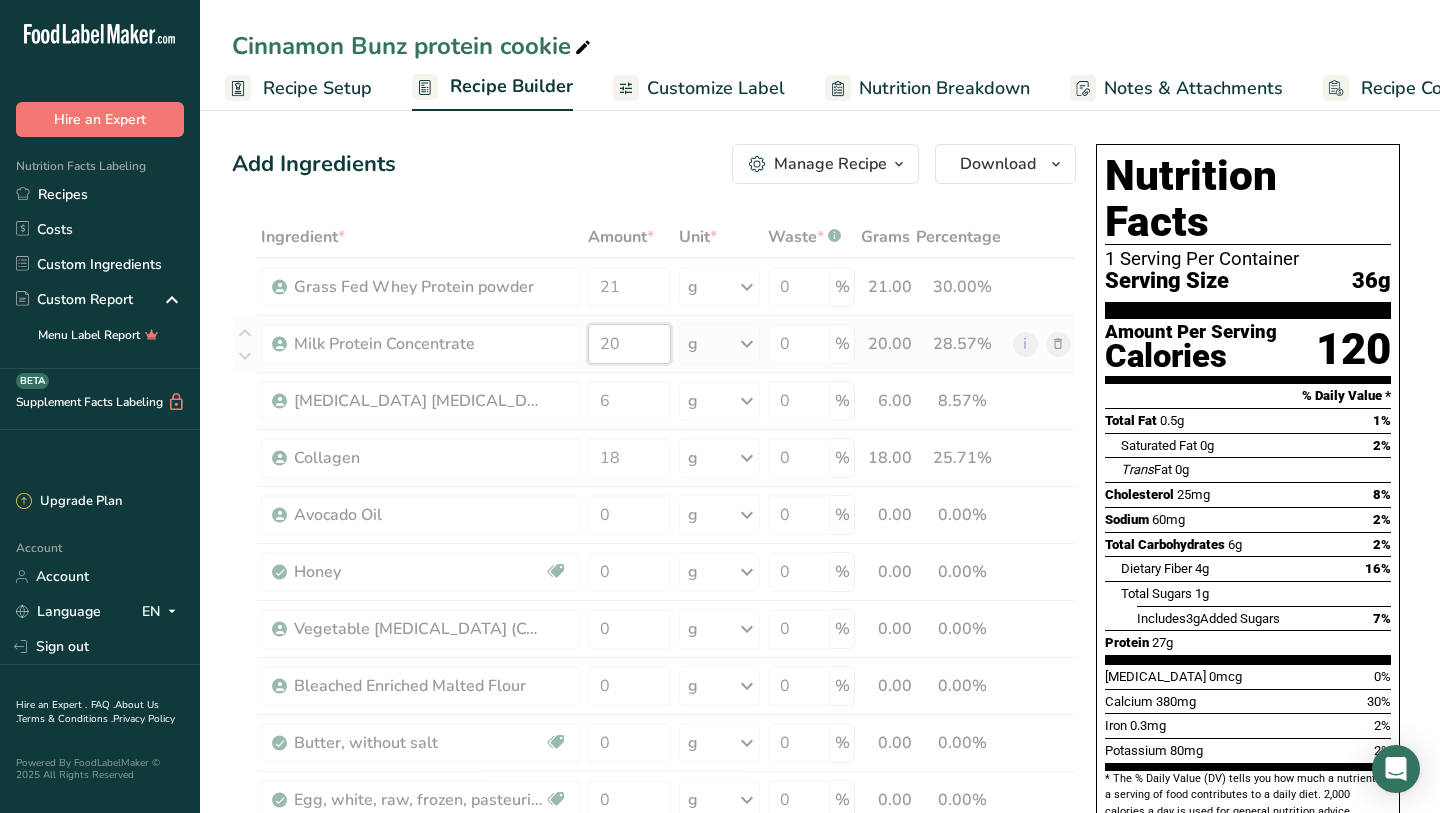 click on "Ingredient *
Amount *
Unit *
Waste *   .a-a{fill:#347362;}.b-a{fill:#fff;}          Grams
Percentage
Grass Fed Whey Protein powder
21
g
Weight Units
g
kg
mg
See more
Volume Units
l
mL
fl oz
See more
0
%
21.00
30.00%
i
Milk Protein Concentrate
20
g
Weight Units
g
kg
mg
See more
Volume Units
l
mL
fl oz
See more
0
%
20.00
28.57%
i" at bounding box center [654, 841] 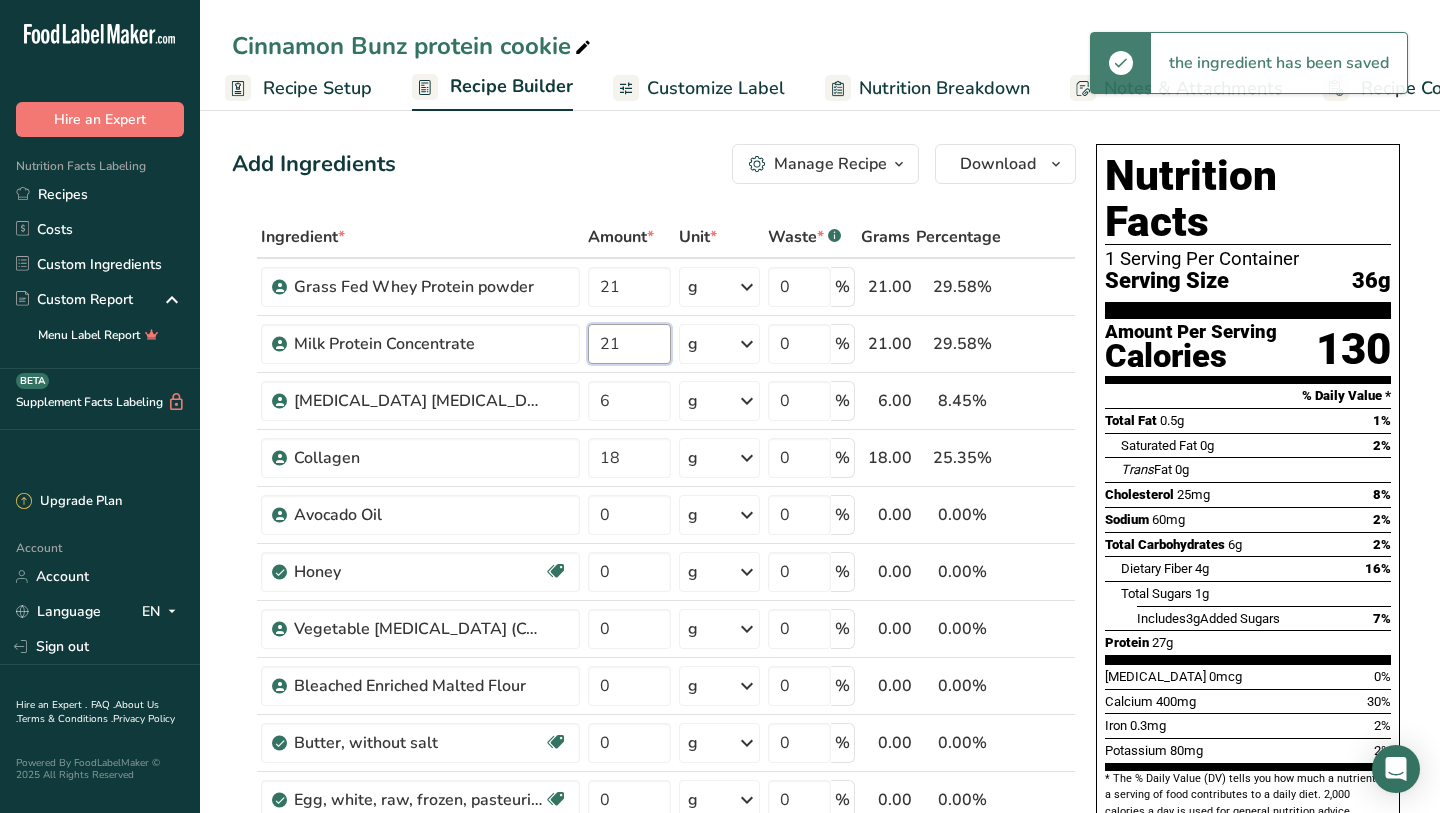 type on "21" 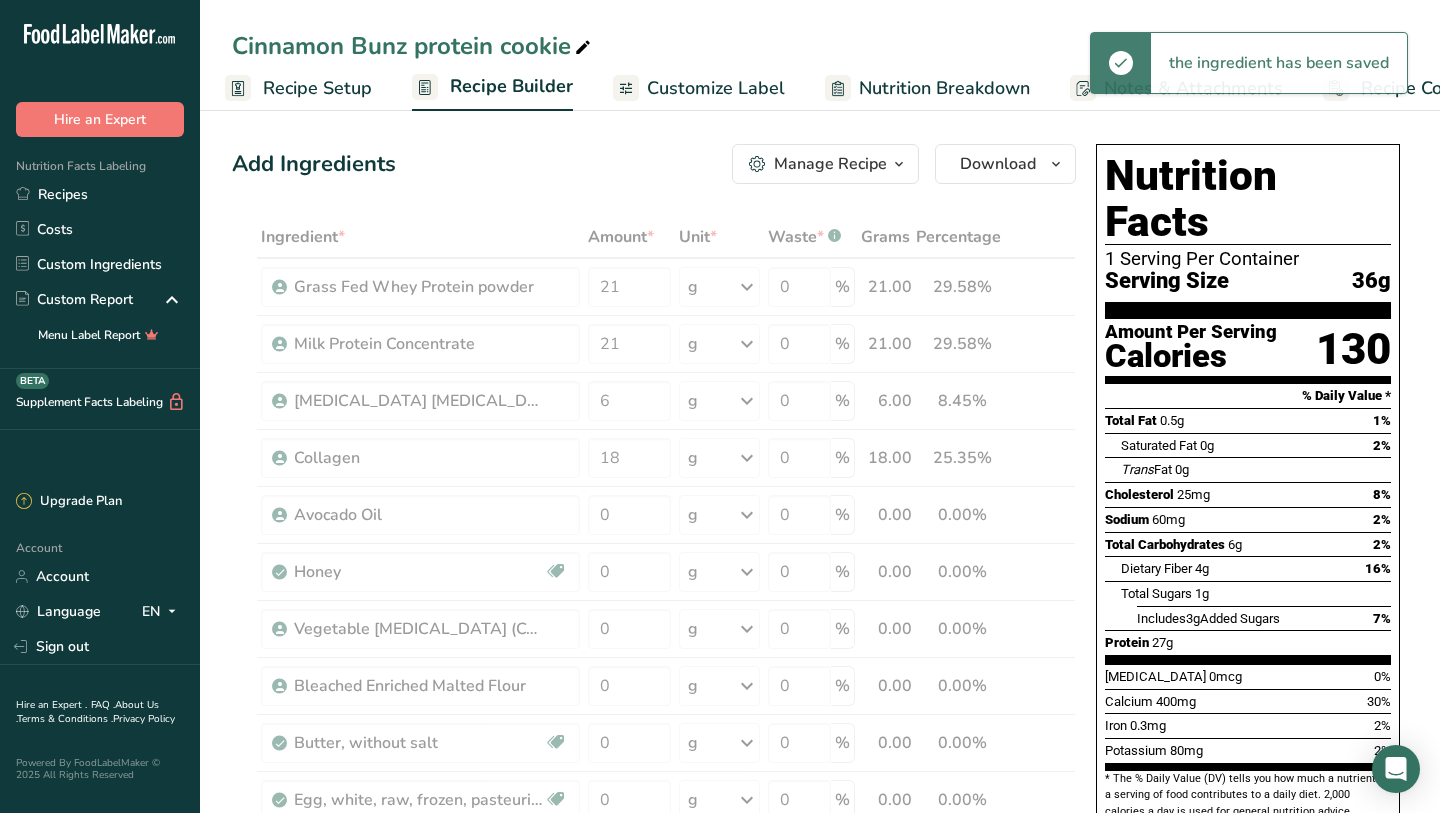 click on "Add Ingredients
Manage Recipe         Delete Recipe           Duplicate Recipe             Scale Recipe             Save as Sub-Recipe   .a-a{fill:#347362;}.b-a{fill:#fff;}                               Nutrition Breakdown                 Recipe Card
NEW
[MEDICAL_DATA] Pattern Report             Activity History
Download
Choose your preferred label style
Standard FDA label
Standard FDA label
The most common format for nutrition facts labels in compliance with the FDA's typeface, style and requirements
Tabular FDA label
A label format compliant with the FDA regulations presented in a tabular (horizontal) display.
Linear FDA label
A simple linear display for small sized packages.
Simplified FDA label" at bounding box center [660, 1119] 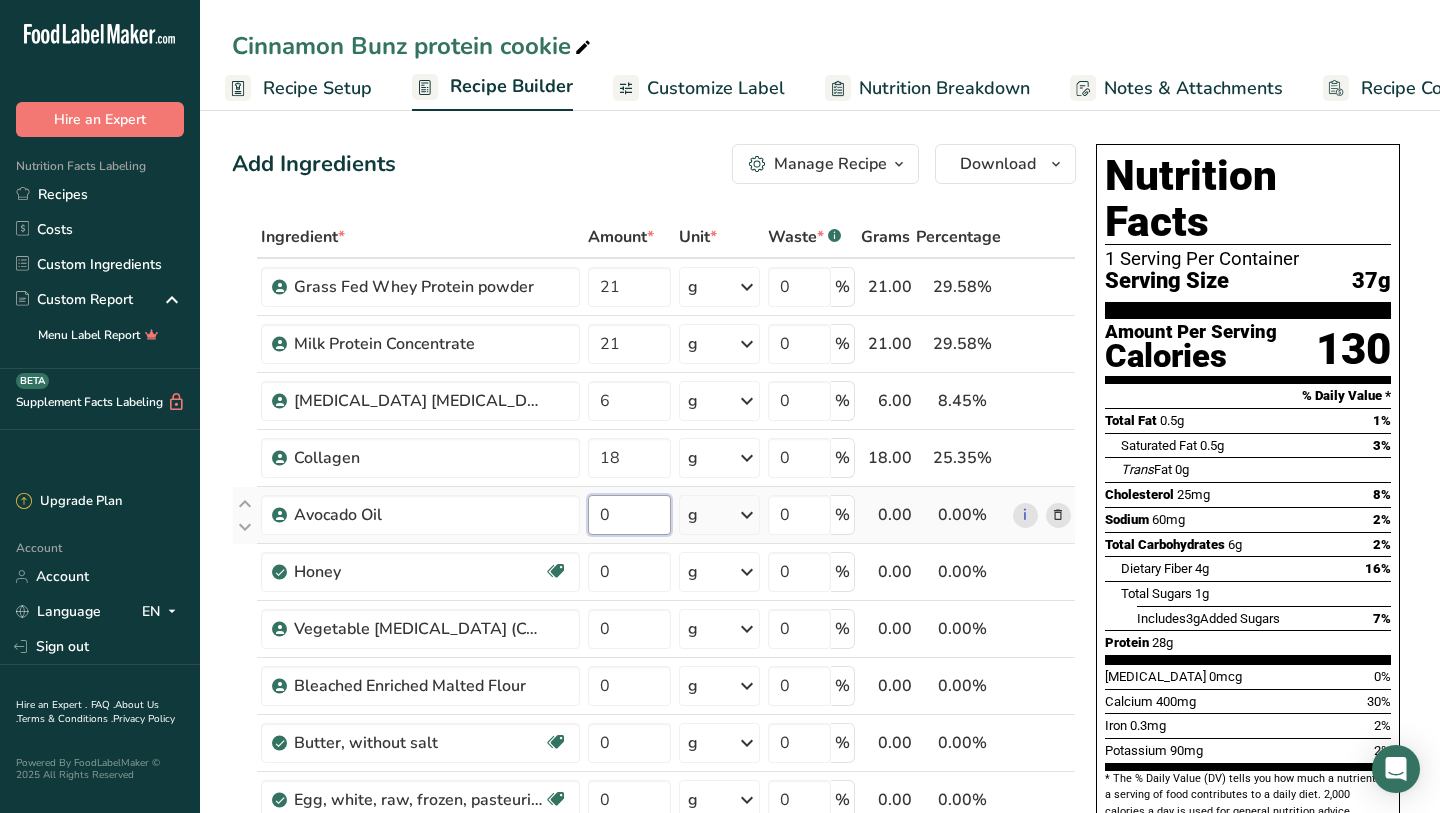 click on "0" at bounding box center [629, 515] 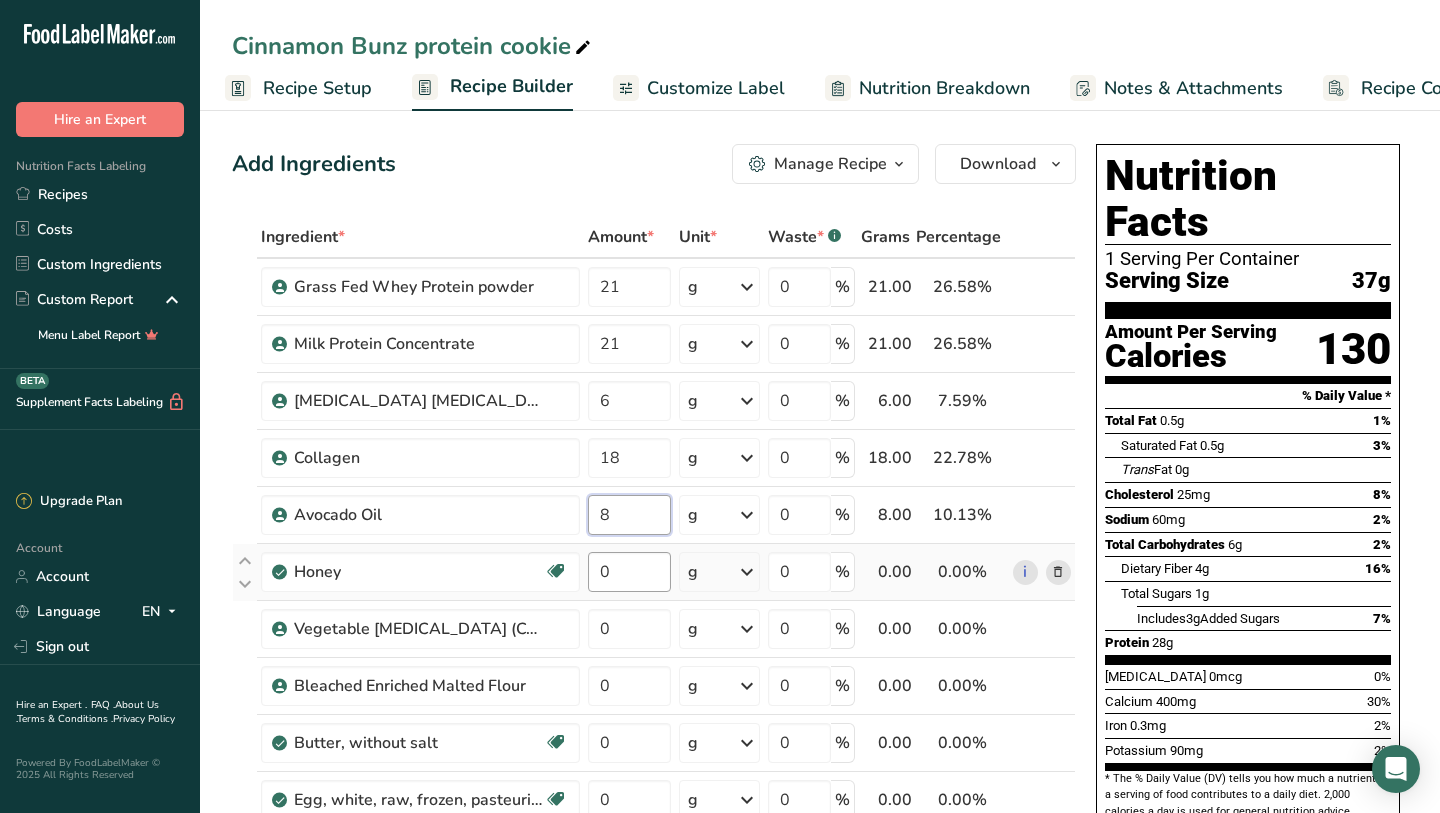 type on "8" 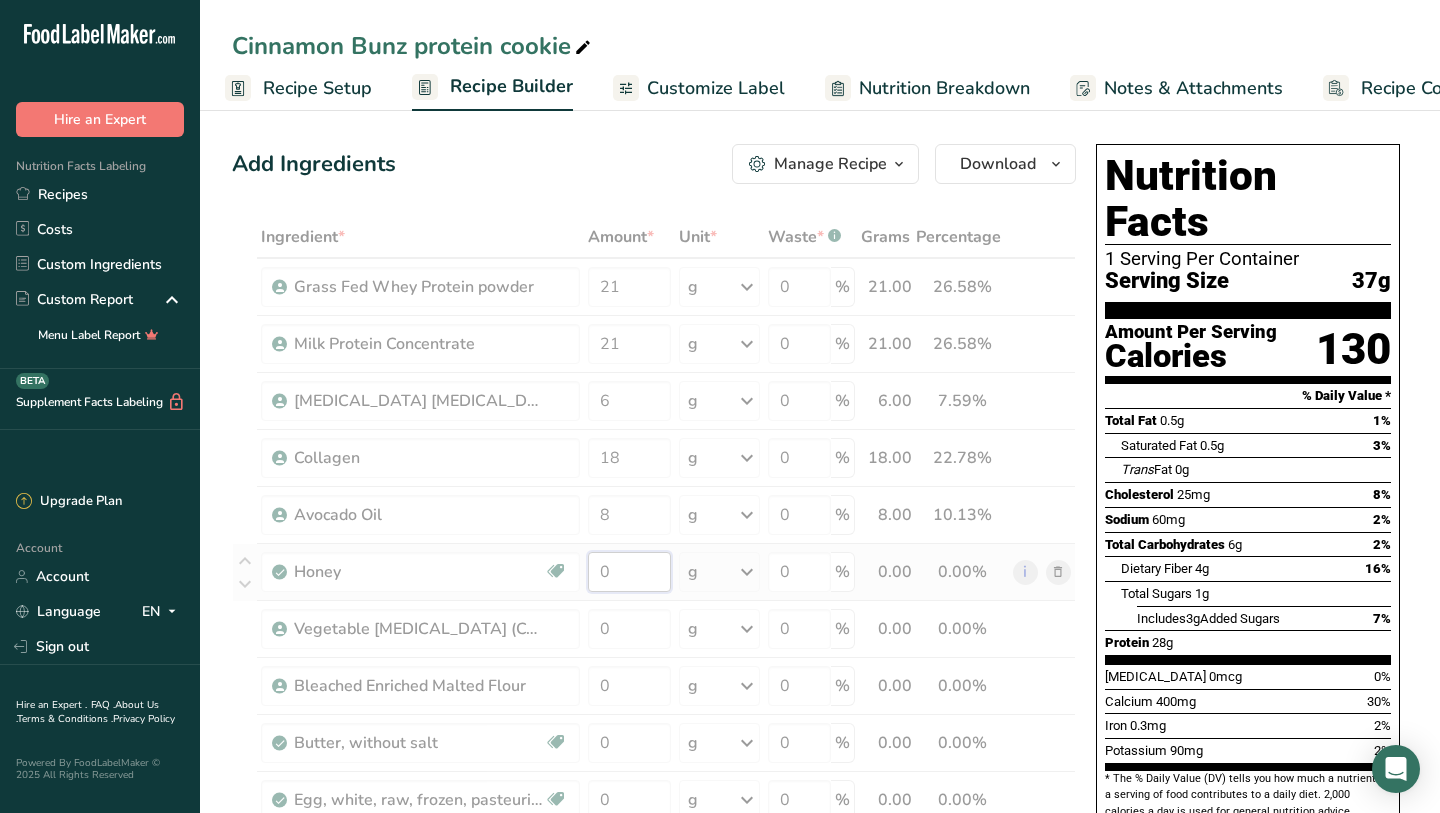 click on "Ingredient *
Amount *
Unit *
Waste *   .a-a{fill:#347362;}.b-a{fill:#fff;}          Grams
Percentage
Grass Fed Whey Protein powder
21
g
Weight Units
g
kg
mg
See more
Volume Units
l
mL
fl oz
See more
0
%
21.00
26.58%
i
Milk Protein Concentrate
21
g
Weight Units
g
kg
mg
See more
Volume Units
l
mL
fl oz
See more
0
%
21.00
26.58%
i" at bounding box center (654, 841) 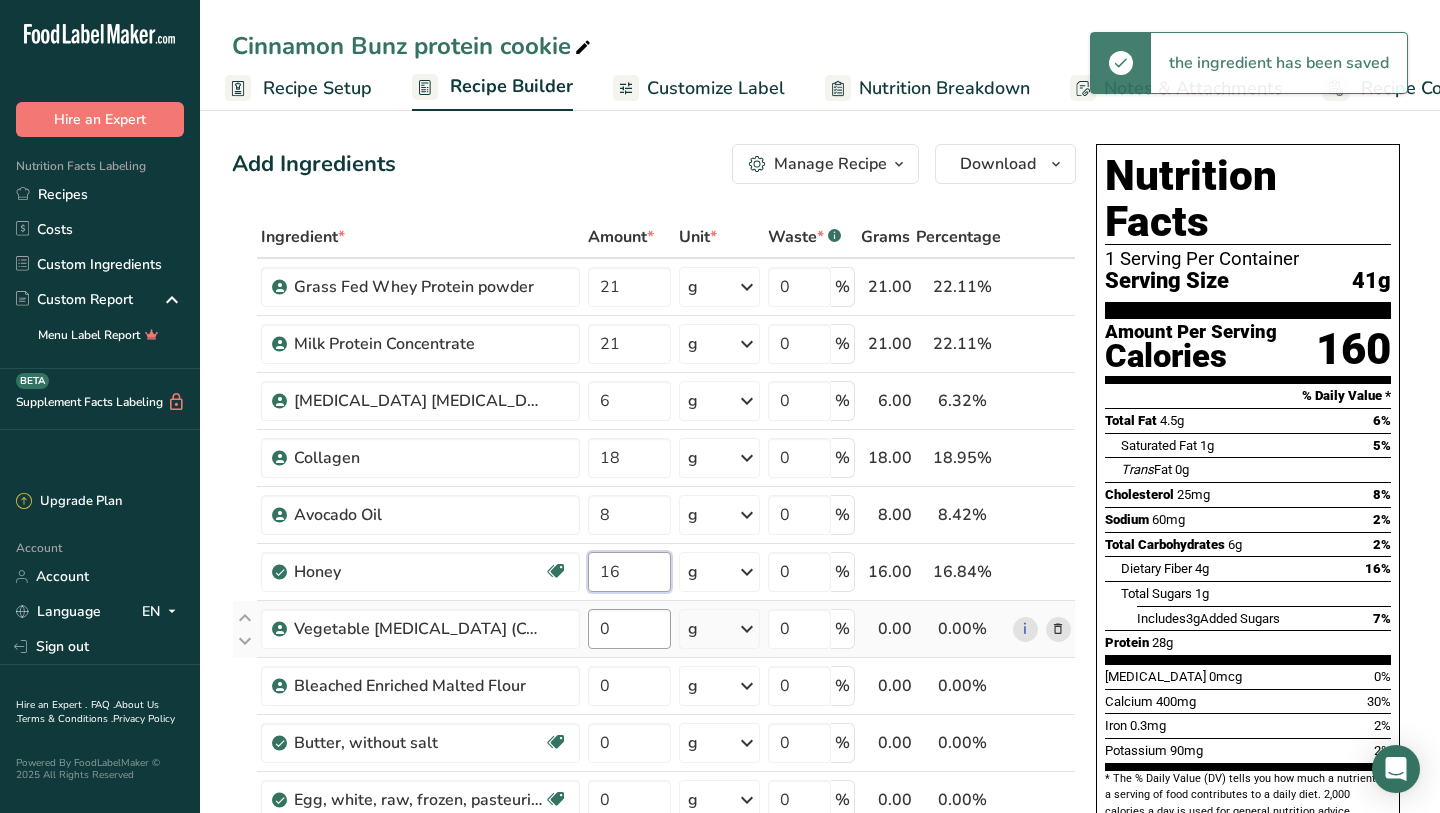 type on "16" 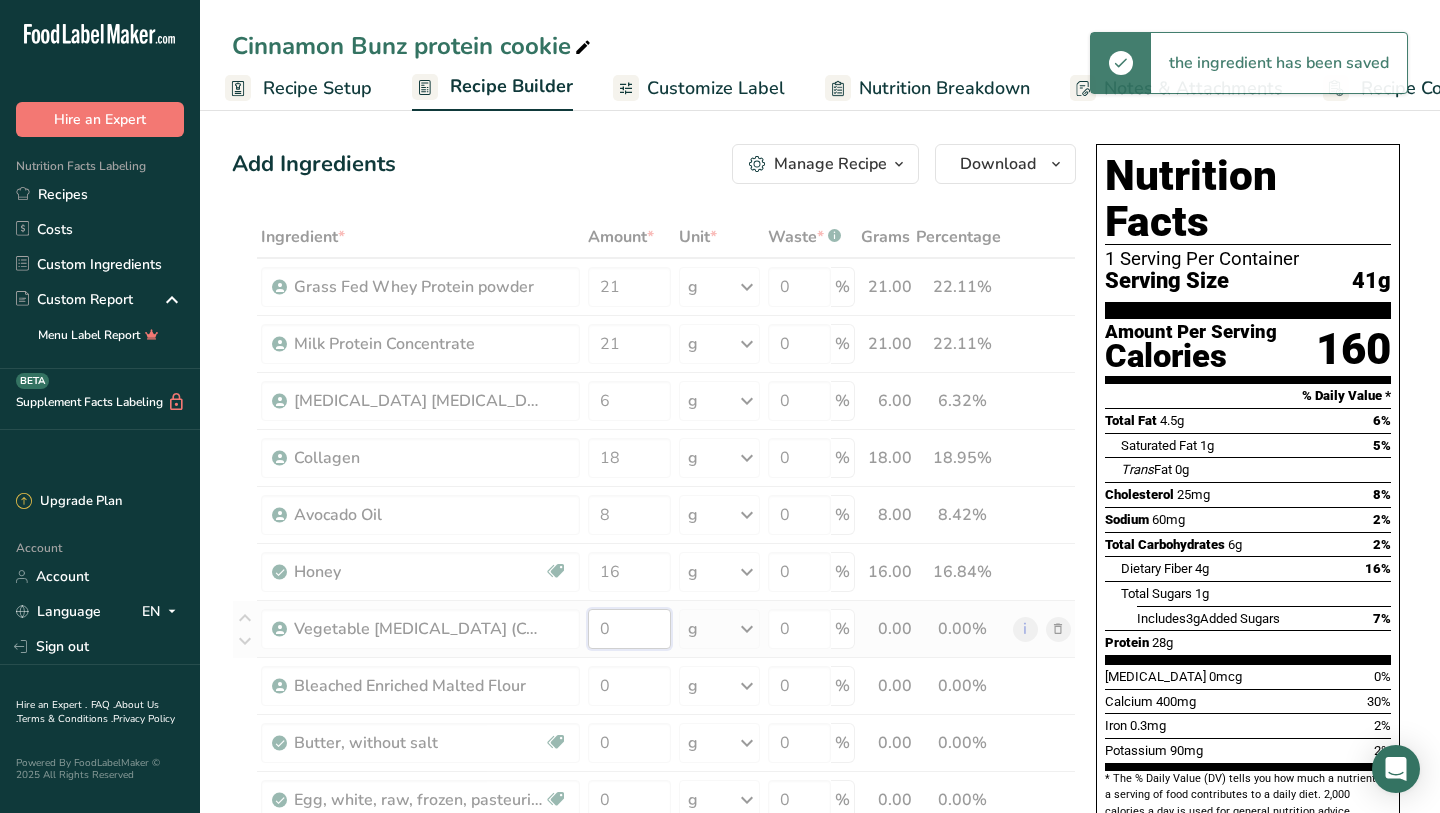 click on "Ingredient *
Amount *
Unit *
Waste *   .a-a{fill:#347362;}.b-a{fill:#fff;}          Grams
Percentage
Grass Fed Whey Protein powder
21
g
Weight Units
g
kg
mg
See more
Volume Units
l
mL
fl oz
See more
0
%
21.00
22.11%
i
Milk Protein Concentrate
21
g
Weight Units
g
kg
mg
See more
Volume Units
l
mL
fl oz
See more
0
%
21.00
22.11%
i" at bounding box center [654, 841] 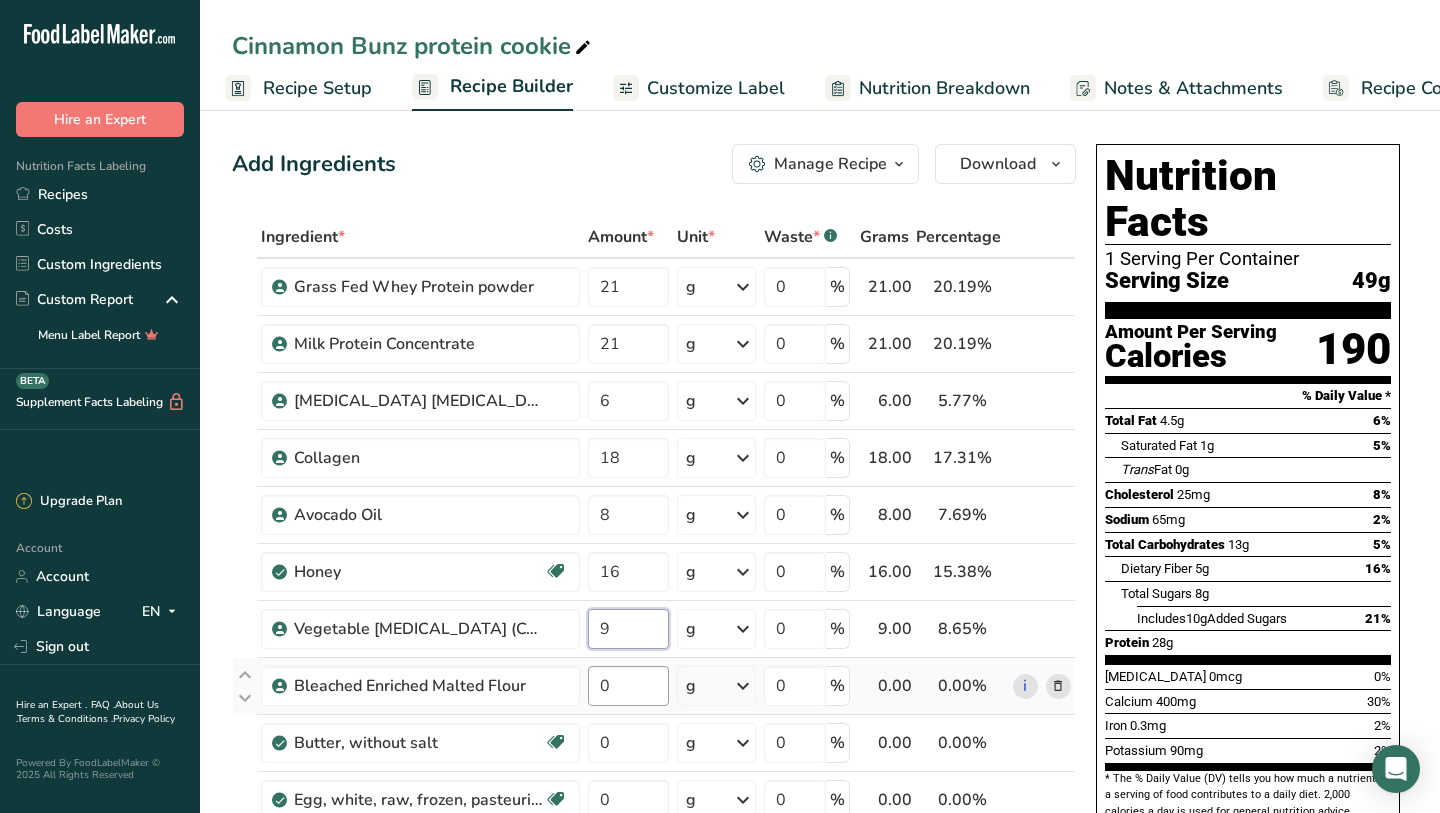 type on "9" 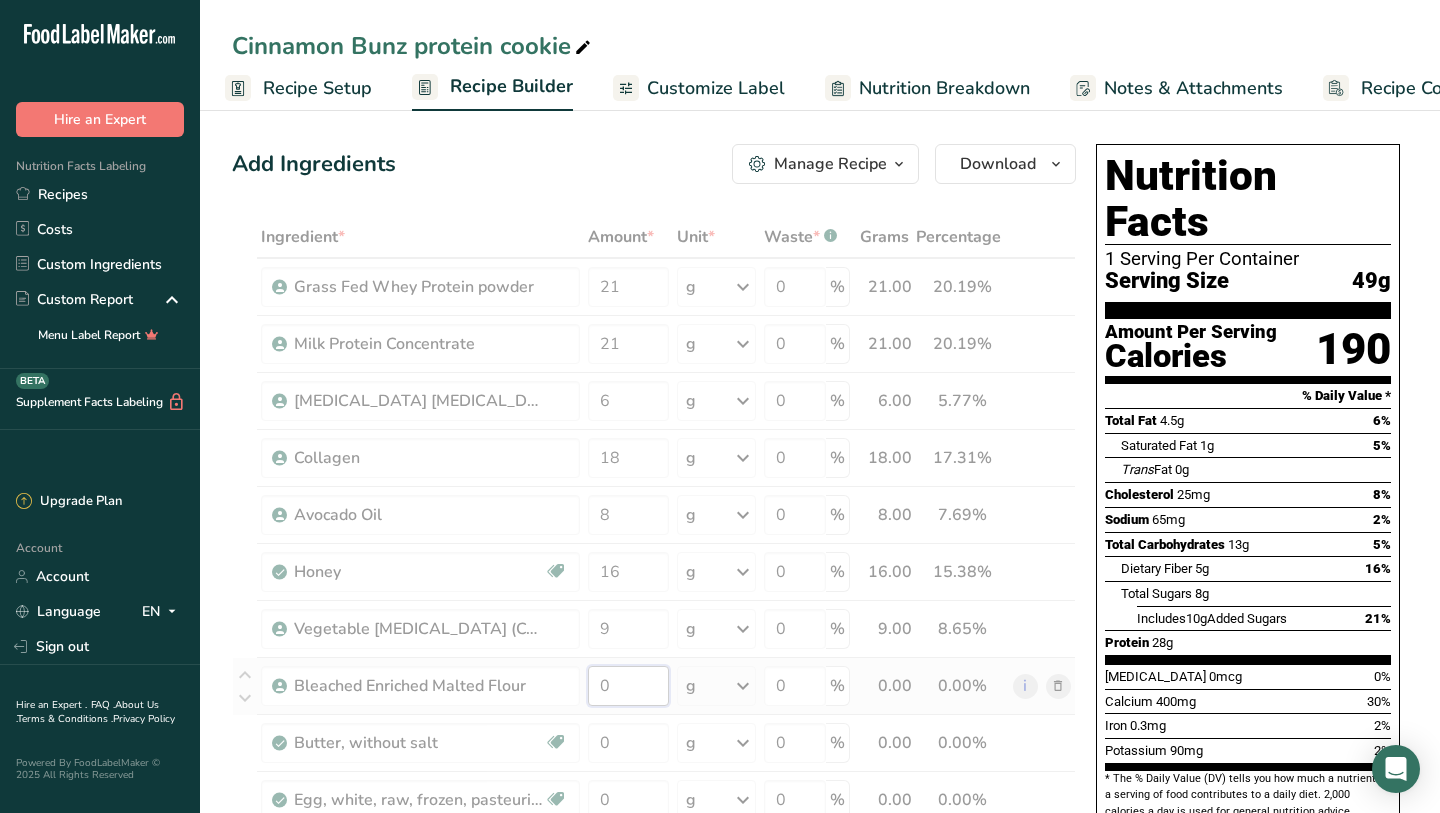 click on "Ingredient *
Amount *
Unit *
Waste *   .a-a{fill:#347362;}.b-a{fill:#fff;}          Grams
Percentage
Grass Fed Whey Protein powder
21
g
Weight Units
g
kg
mg
See more
Volume Units
l
mL
fl oz
See more
0
%
21.00
20.19%
i
Milk Protein Concentrate
21
g
Weight Units
g
kg
mg
See more
Volume Units
l
mL
fl oz
See more
0
%
21.00
20.19%
i" at bounding box center (654, 841) 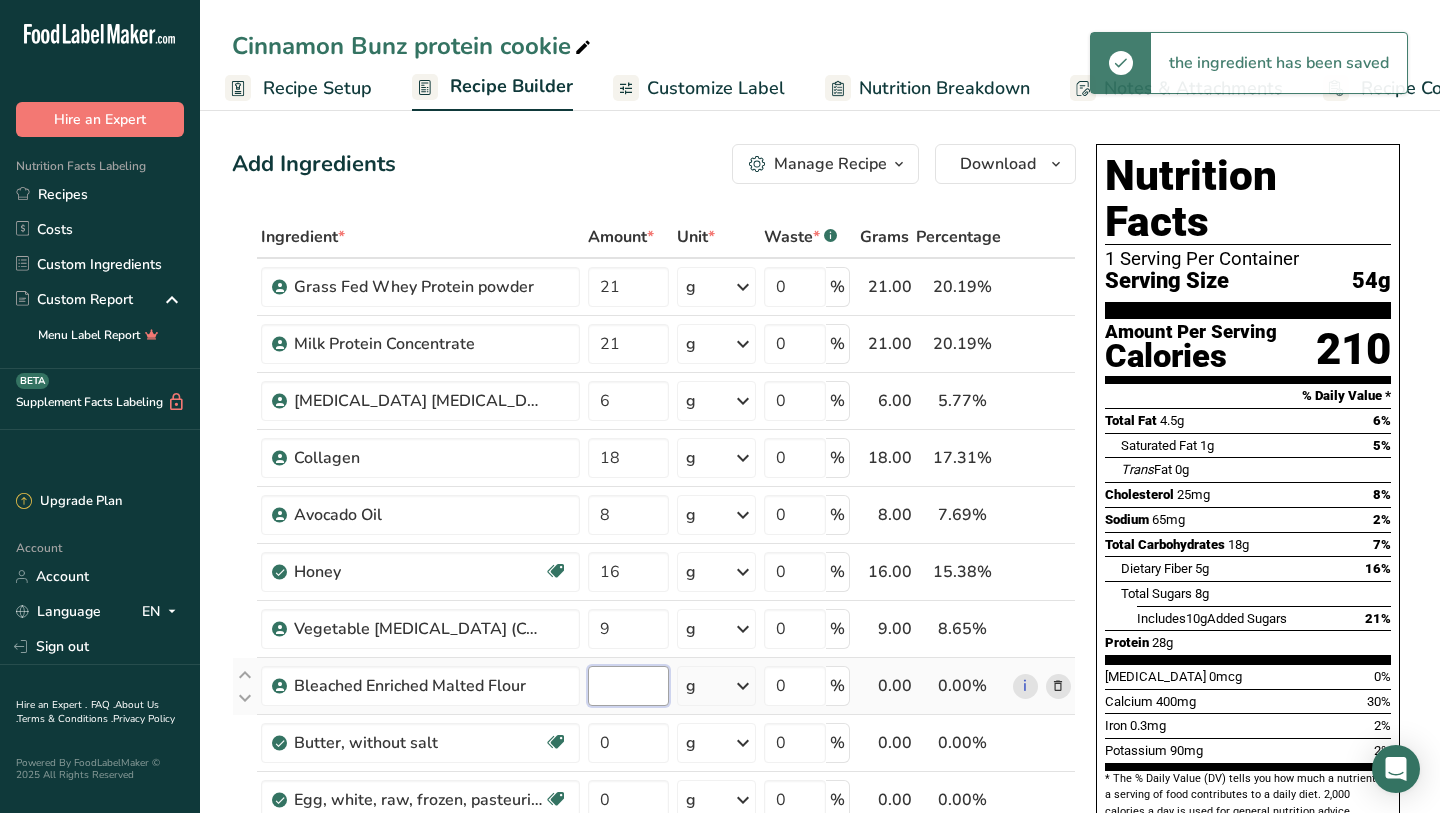 type on "2" 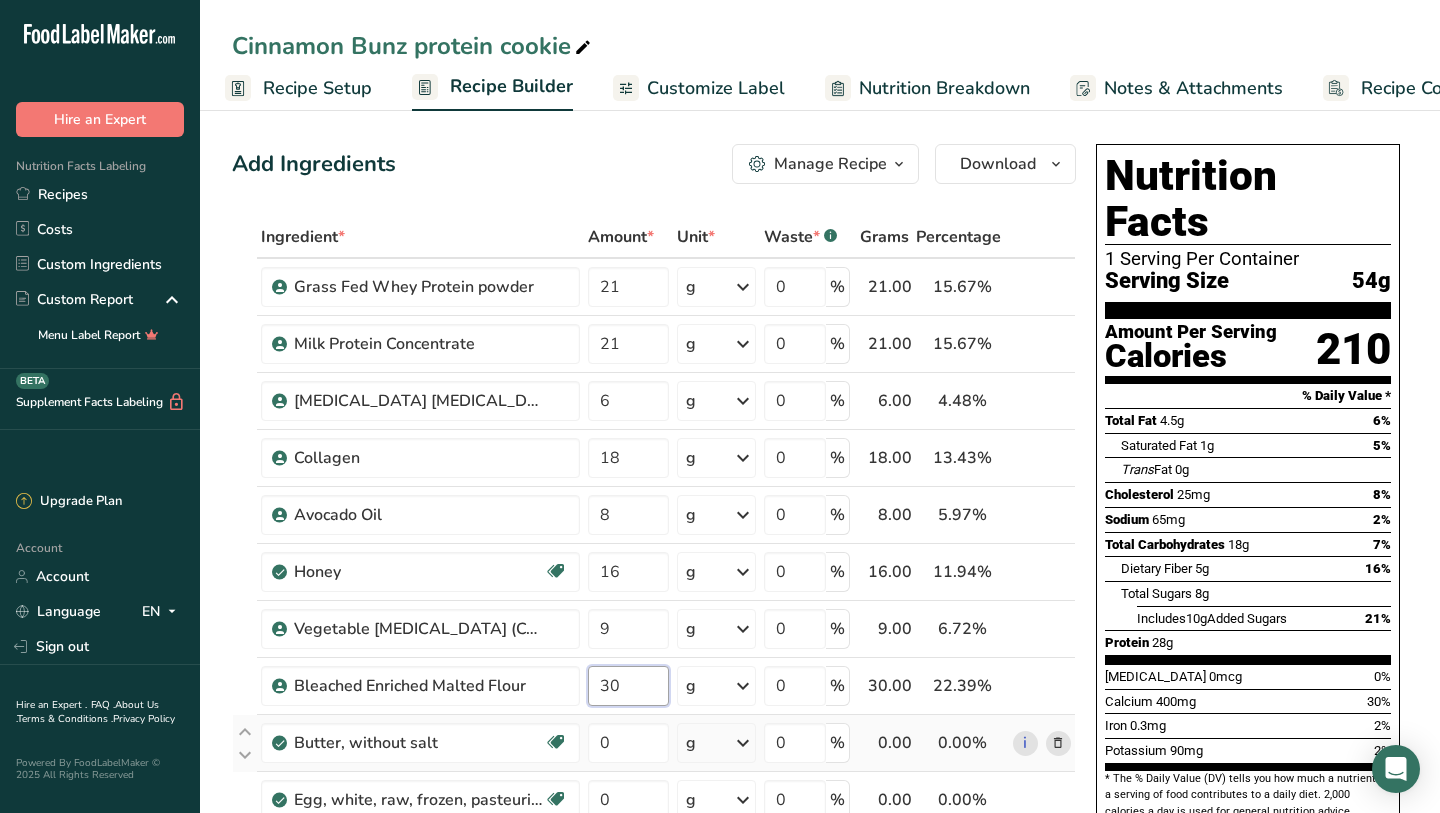 type on "30" 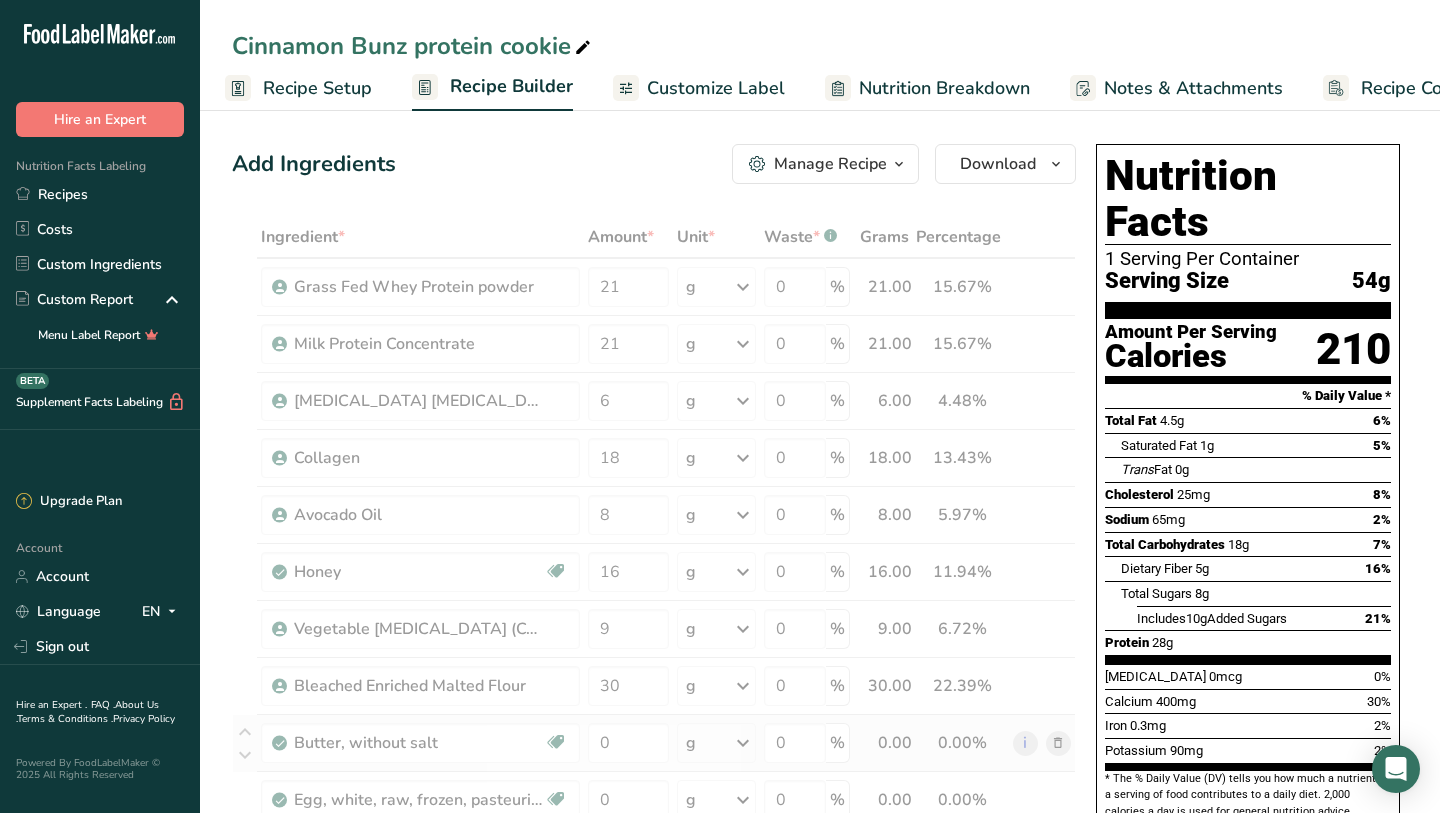 click on "Ingredient *
Amount *
Unit *
Waste *   .a-a{fill:#347362;}.b-a{fill:#fff;}          Grams
Percentage
Grass Fed Whey Protein powder
21
g
Weight Units
g
kg
mg
See more
Volume Units
l
mL
fl oz
See more
0
%
21.00
15.67%
i
Milk Protein Concentrate
21
g
Weight Units
g
kg
mg
See more
Volume Units
l
mL
fl oz
See more
0
%
21.00
15.67%
i" at bounding box center [654, 841] 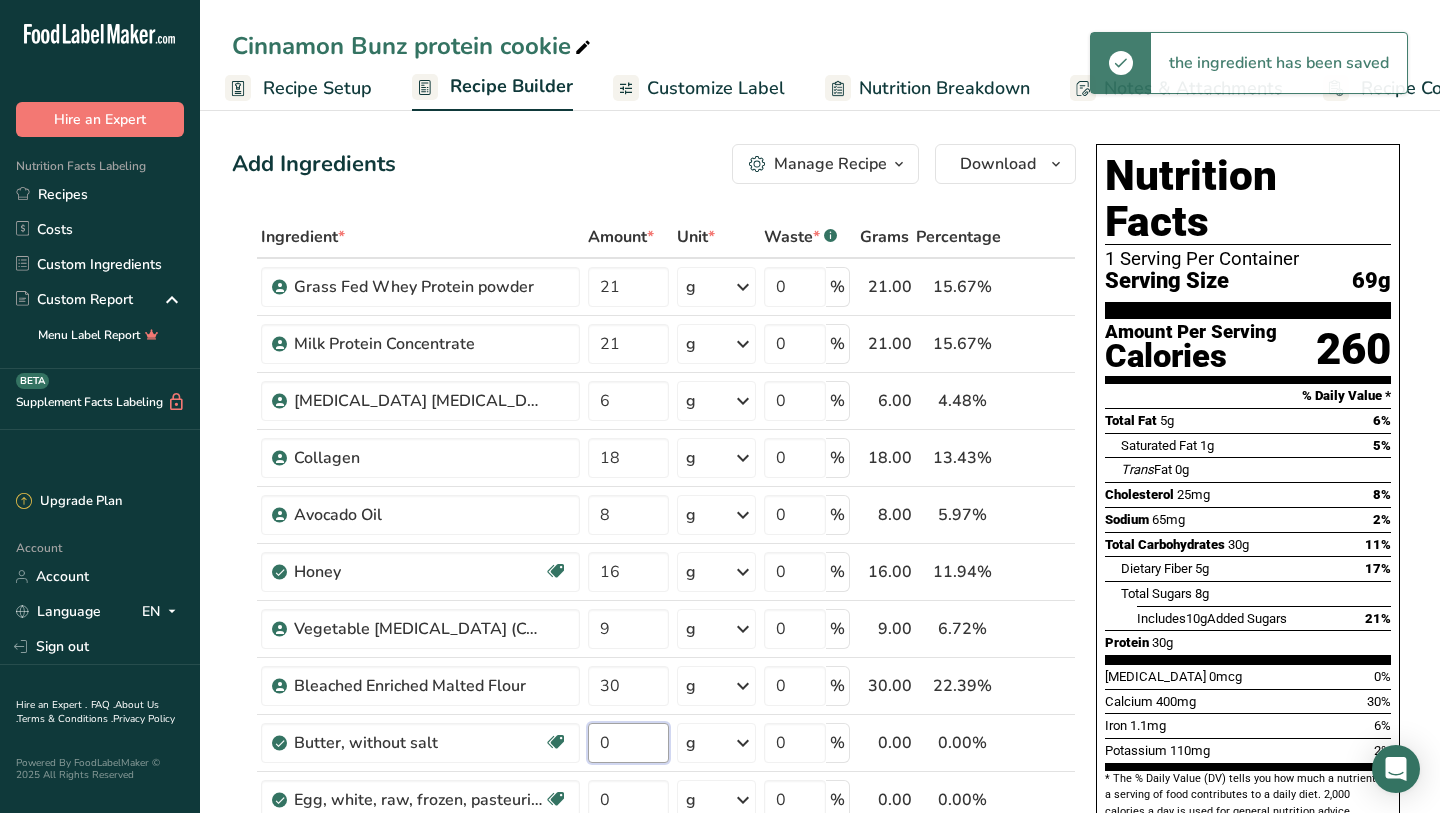click on "0" at bounding box center [628, 743] 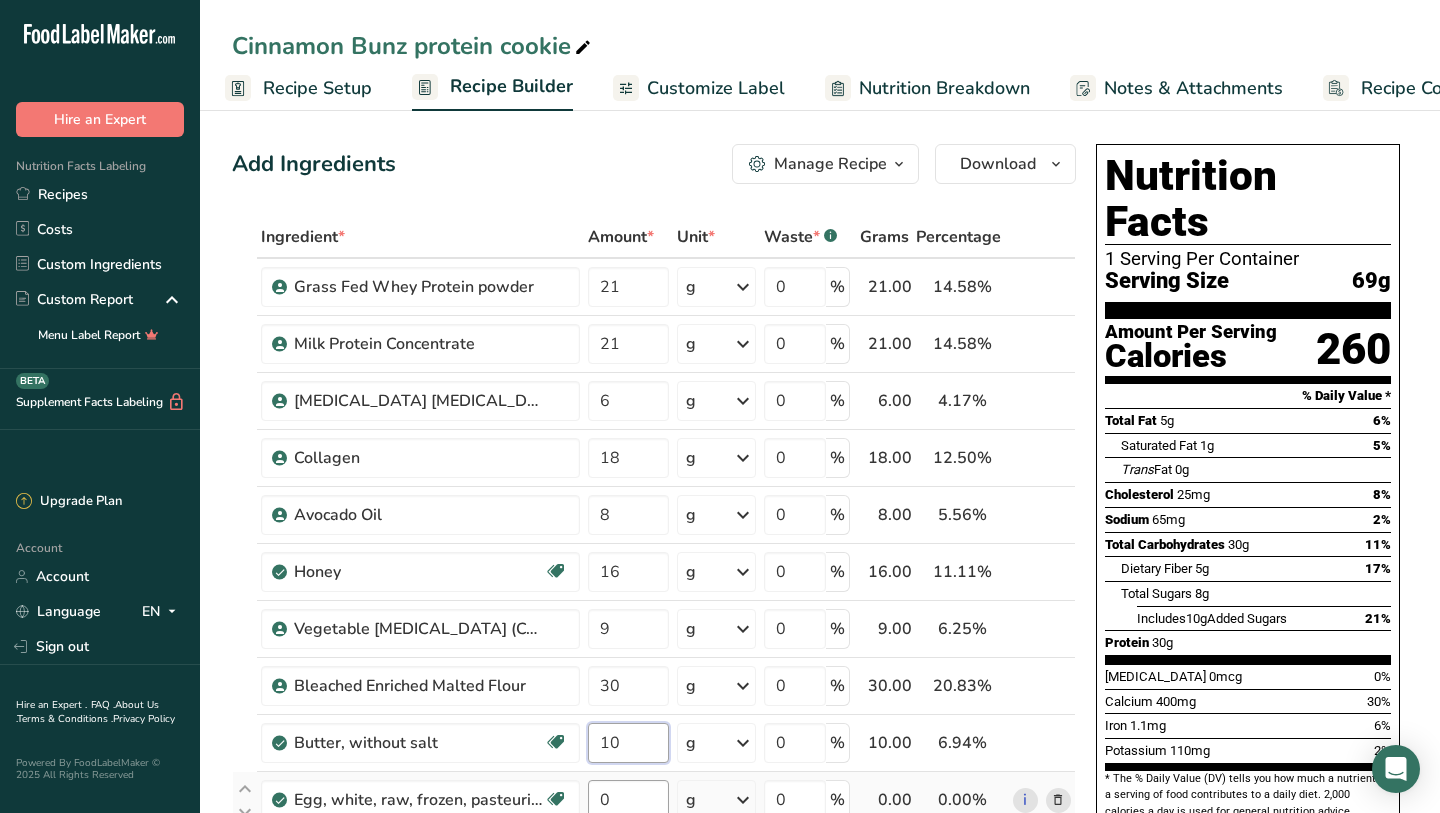 type on "10" 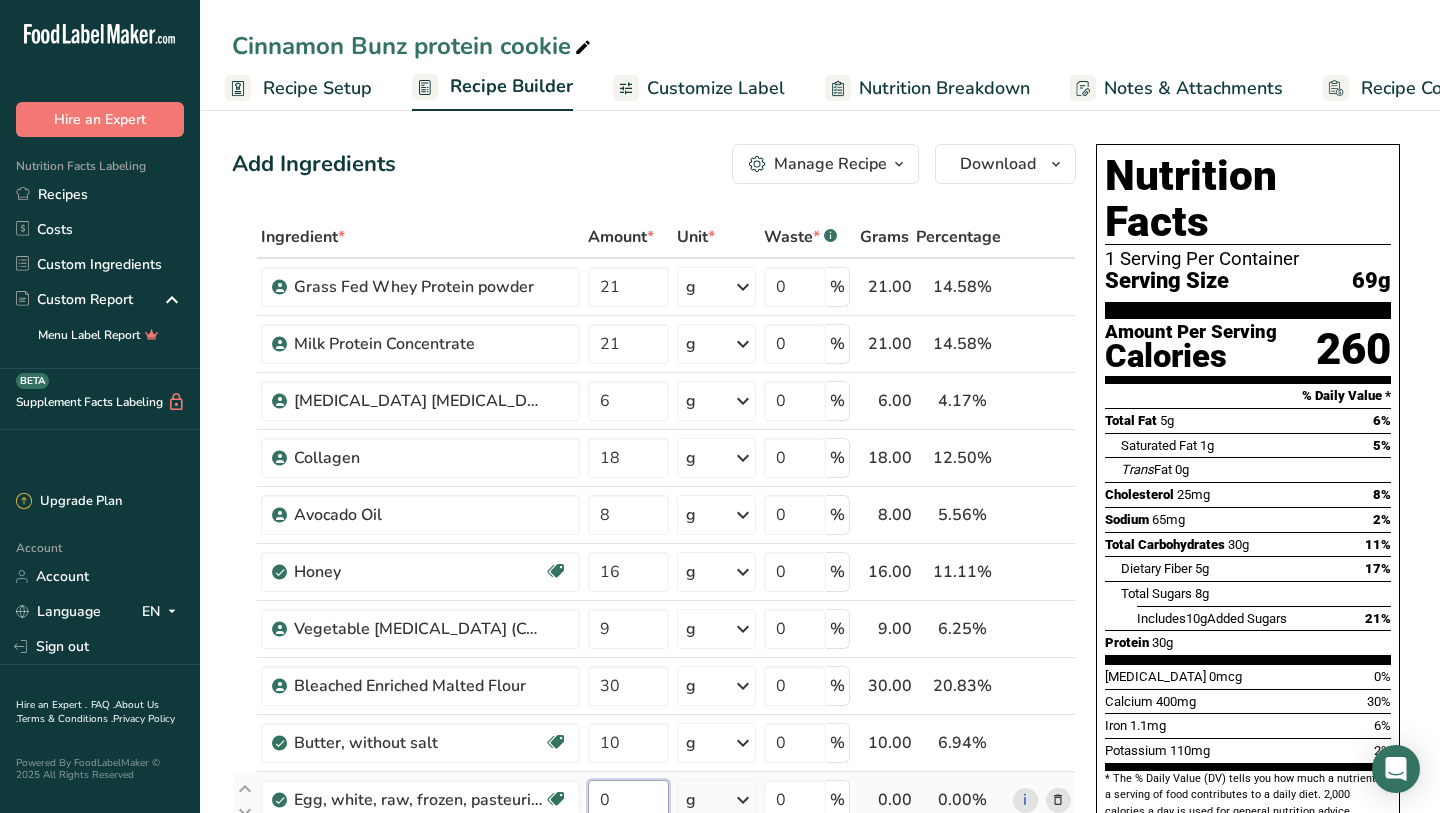 click on "Ingredient *
Amount *
Unit *
Waste *   .a-a{fill:#347362;}.b-a{fill:#fff;}          Grams
Percentage
Grass Fed Whey Protein powder
21
g
Weight Units
g
kg
mg
See more
Volume Units
l
mL
fl oz
See more
0
%
21.00
14.58%
i
Milk Protein Concentrate
21
g
Weight Units
g
kg
mg
See more
Volume Units
l
mL
fl oz
See more
0
%
21.00
14.58%
i" at bounding box center (654, 841) 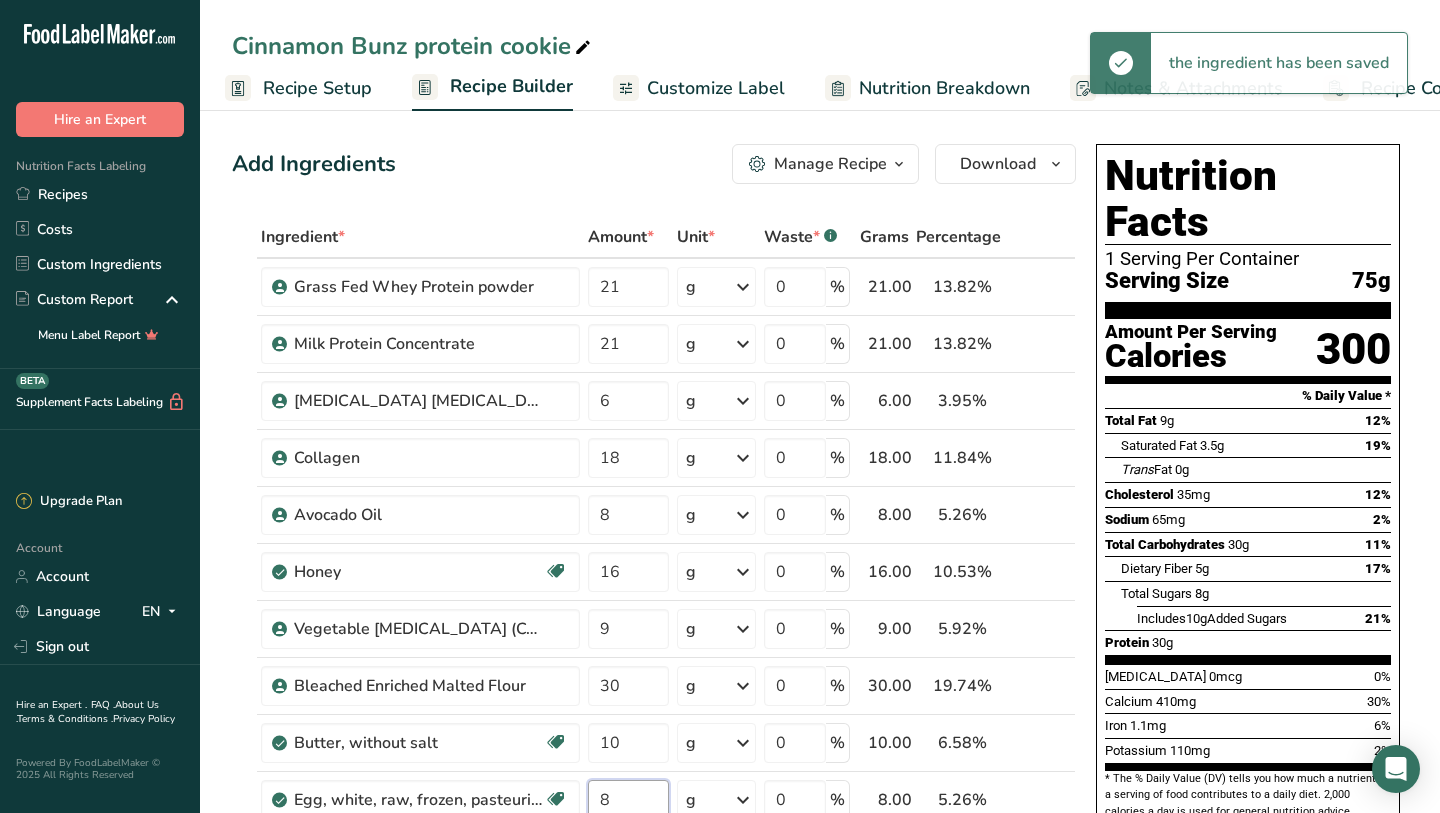 type on "8" 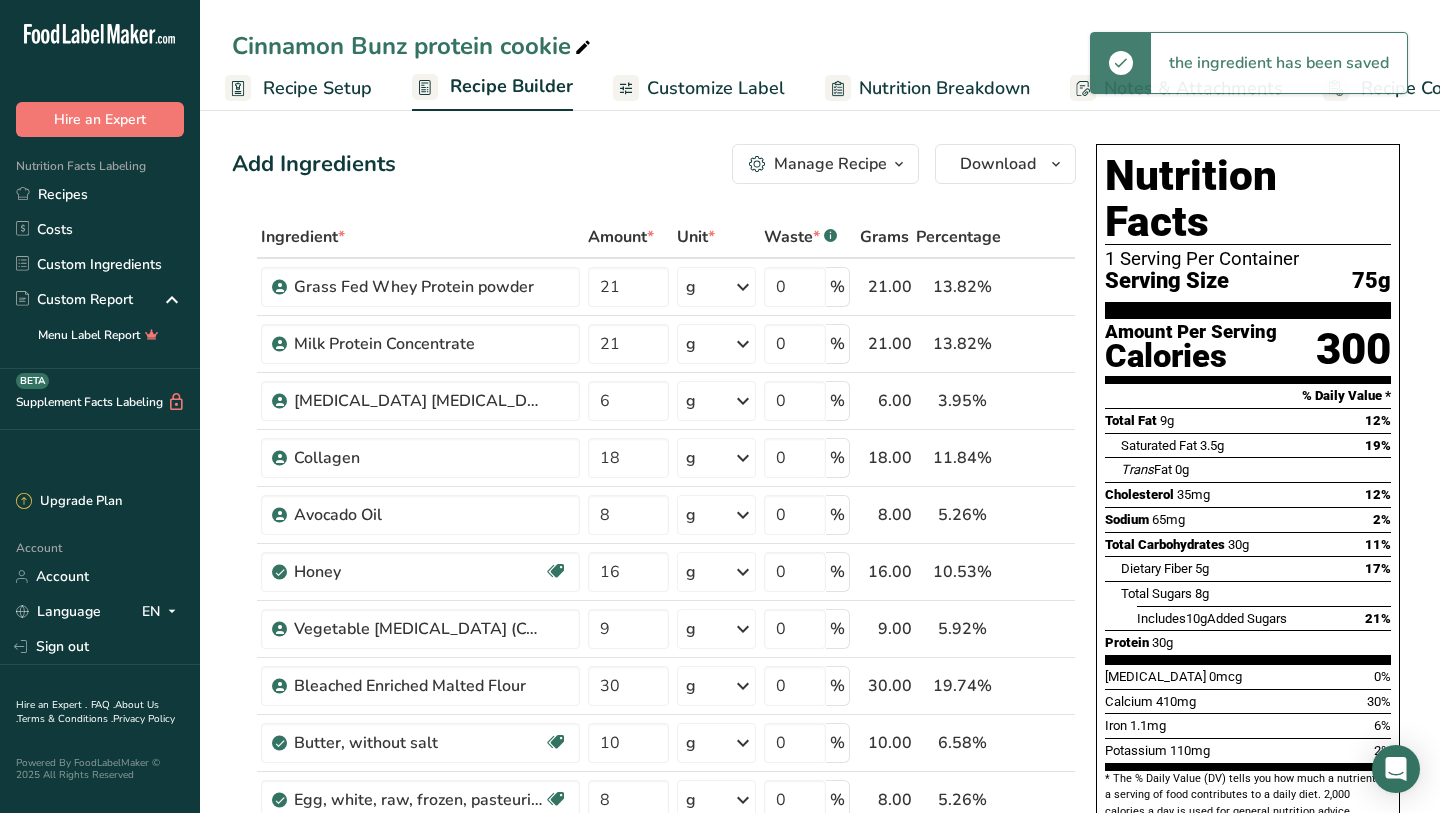 click on "[MEDICAL_DATA]
0mcg
0%" at bounding box center [1248, 676] 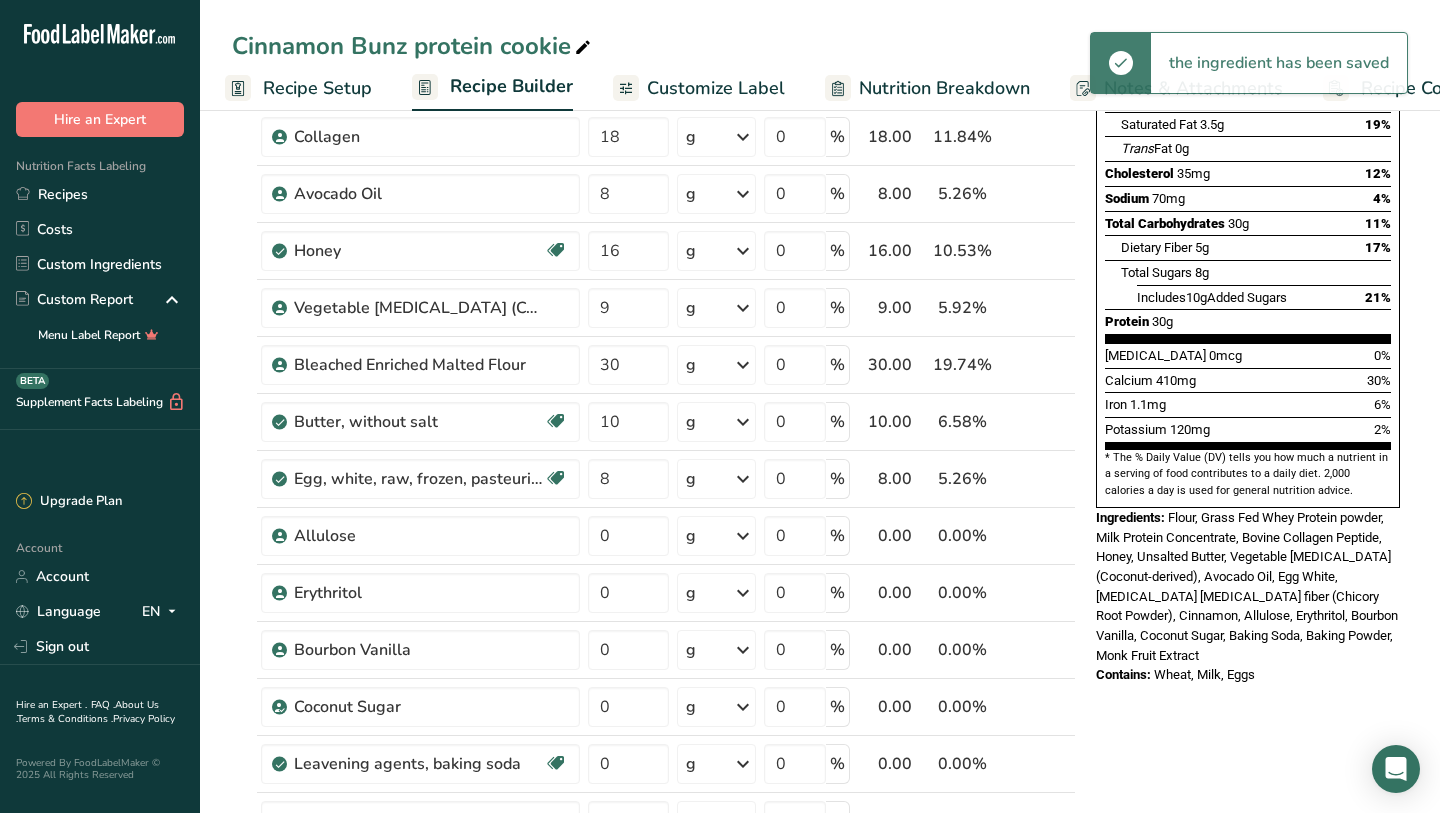 scroll, scrollTop: 327, scrollLeft: 0, axis: vertical 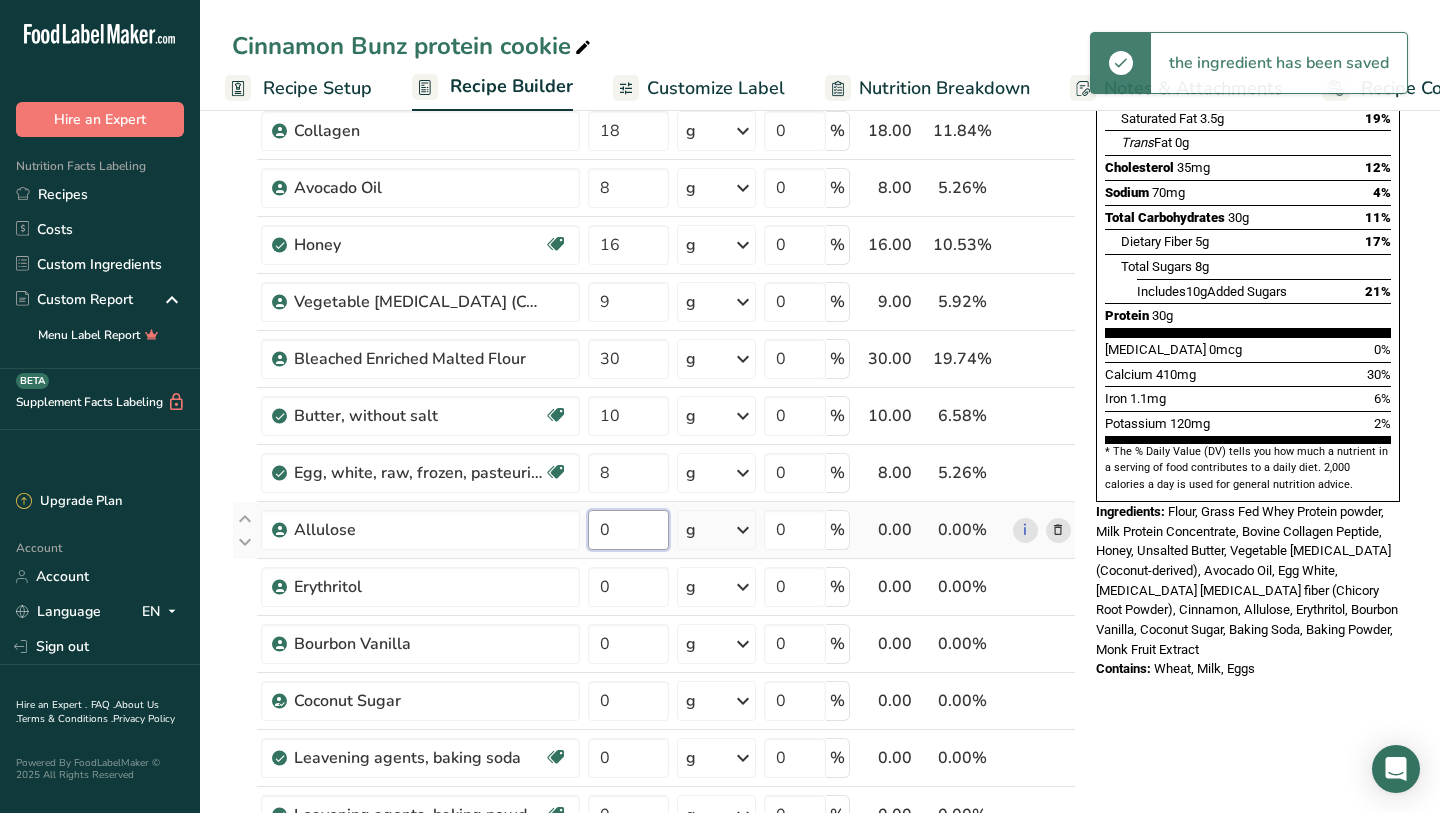 click on "0" at bounding box center (628, 530) 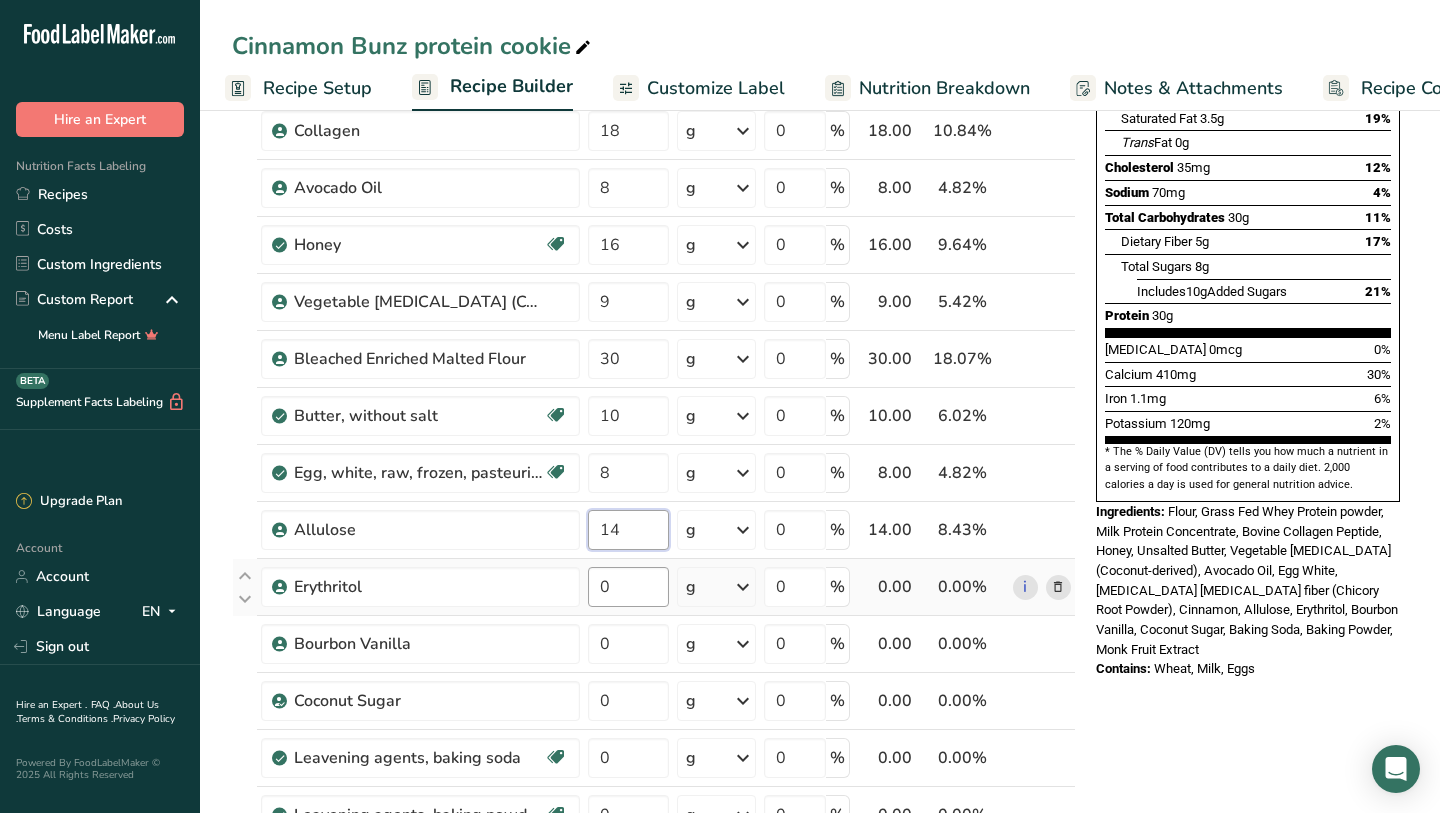 type on "14" 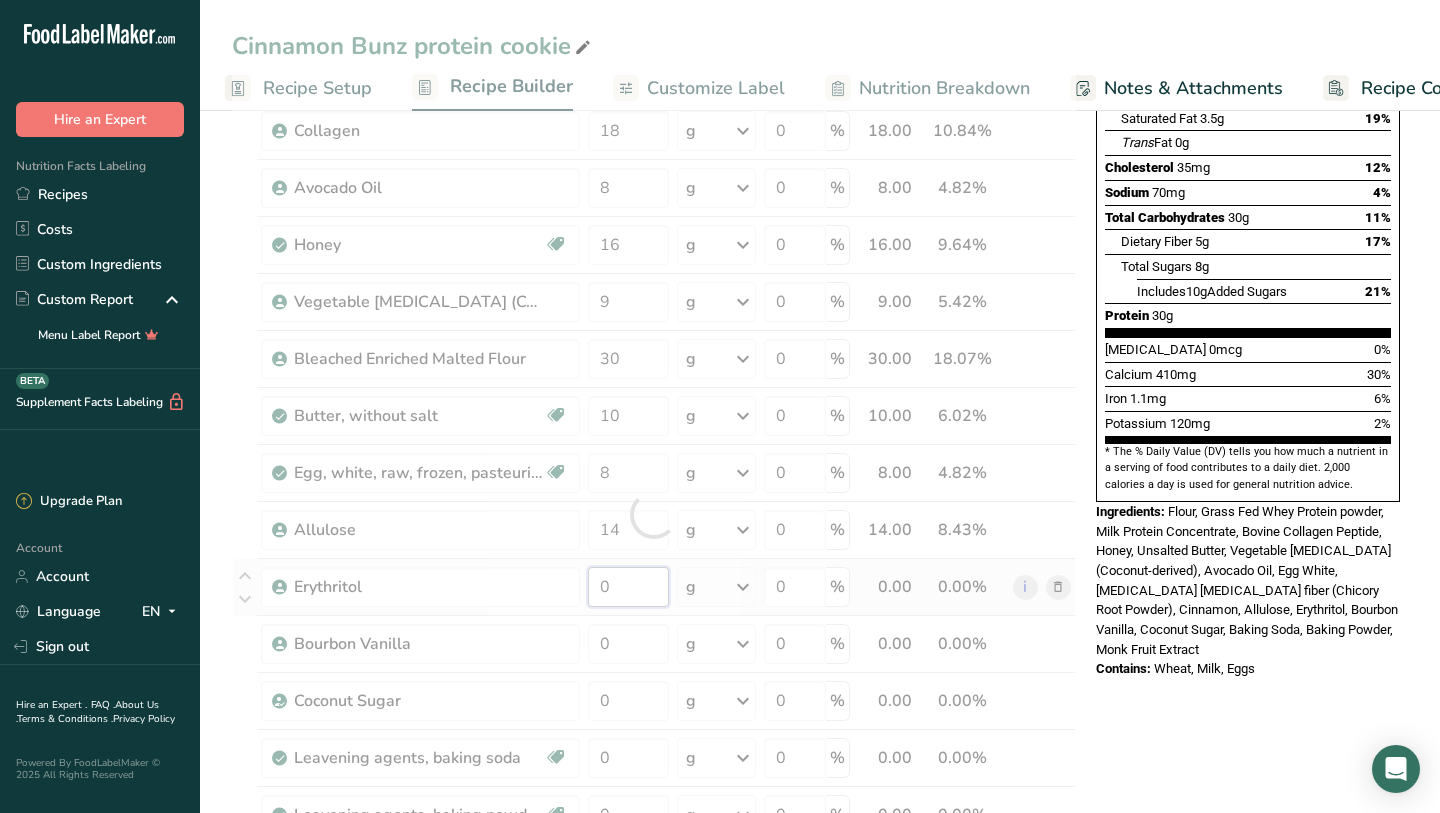 click on "Ingredient *
Amount *
Unit *
Waste *   .a-a{fill:#347362;}.b-a{fill:#fff;}          Grams
Percentage
Grass Fed Whey Protein powder
21
g
Weight Units
g
kg
mg
See more
Volume Units
l
mL
fl oz
See more
0
%
21.00
12.65%
i
Milk Protein Concentrate
21
g
Weight Units
g
kg
mg
See more
Volume Units
l
mL
fl oz
See more
0
%
21.00
12.65%
i" at bounding box center [654, 514] 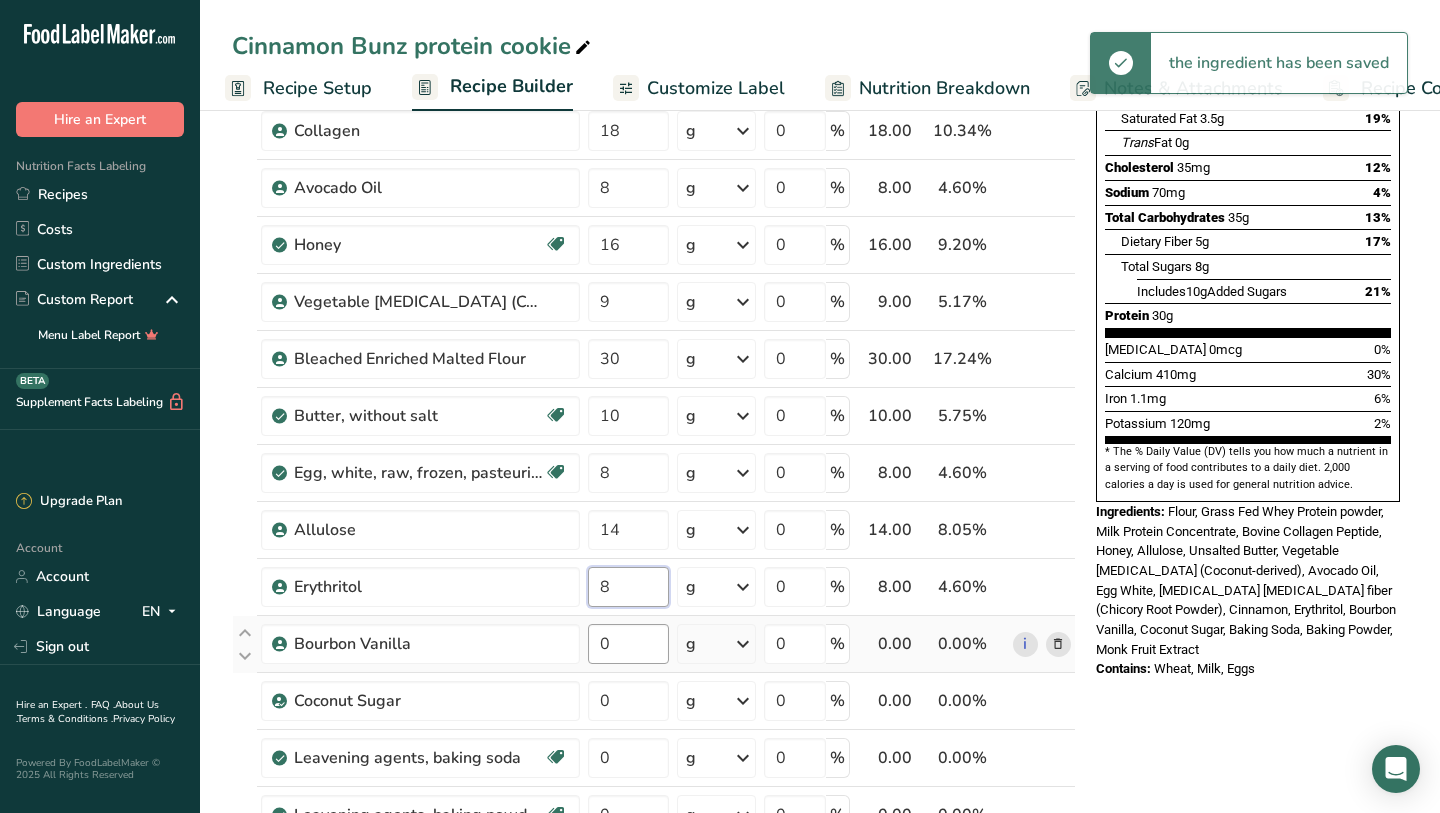 type on "8" 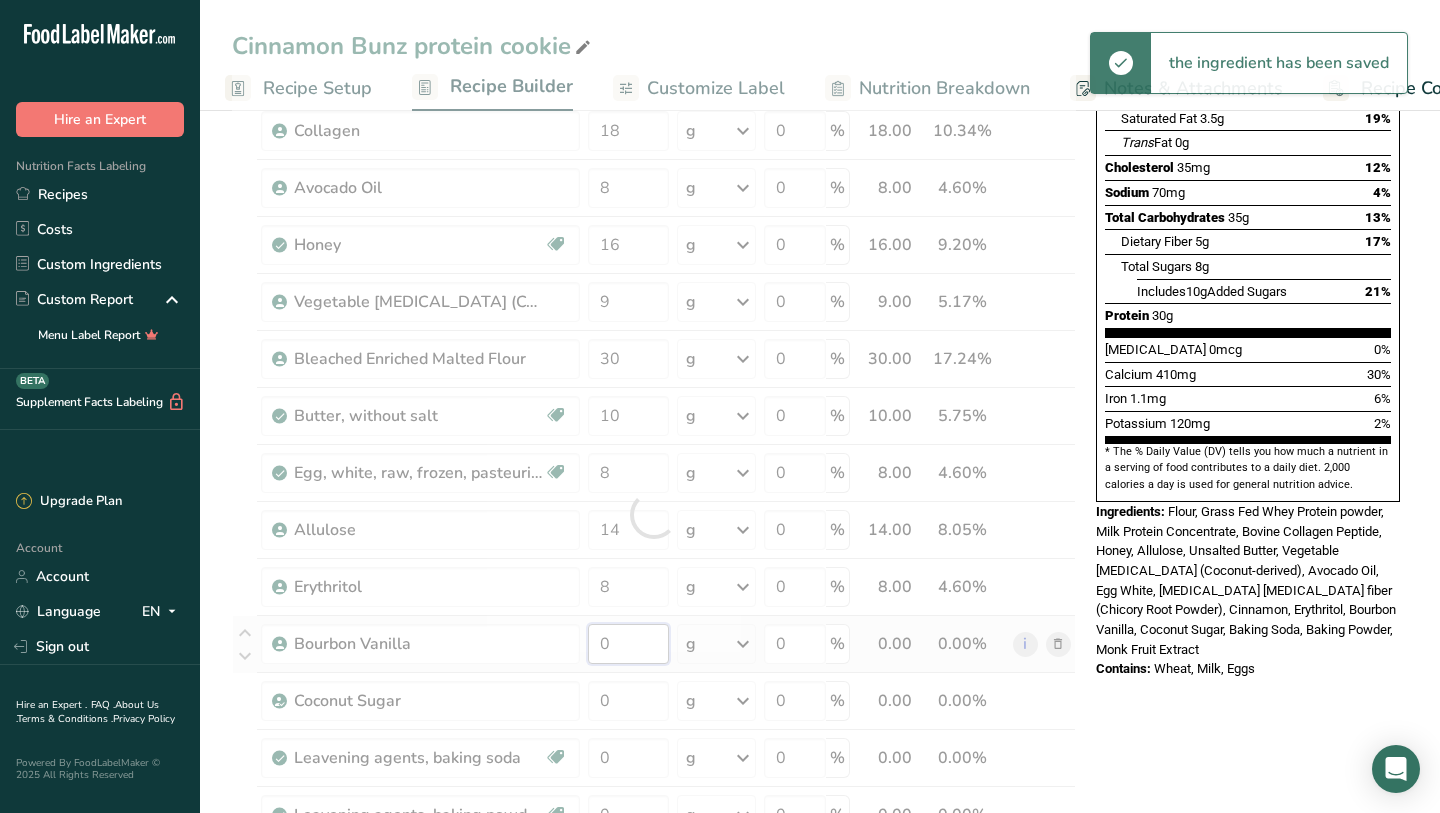 click on "Ingredient *
Amount *
Unit *
Waste *   .a-a{fill:#347362;}.b-a{fill:#fff;}          Grams
Percentage
Grass Fed Whey Protein powder
21
g
Weight Units
g
kg
mg
See more
Volume Units
l
mL
fl oz
See more
0
%
21.00
12.07%
i
Milk Protein Concentrate
21
g
Weight Units
g
kg
mg
See more
Volume Units
l
mL
fl oz
See more
0
%
21.00
12.07%
i" at bounding box center [654, 514] 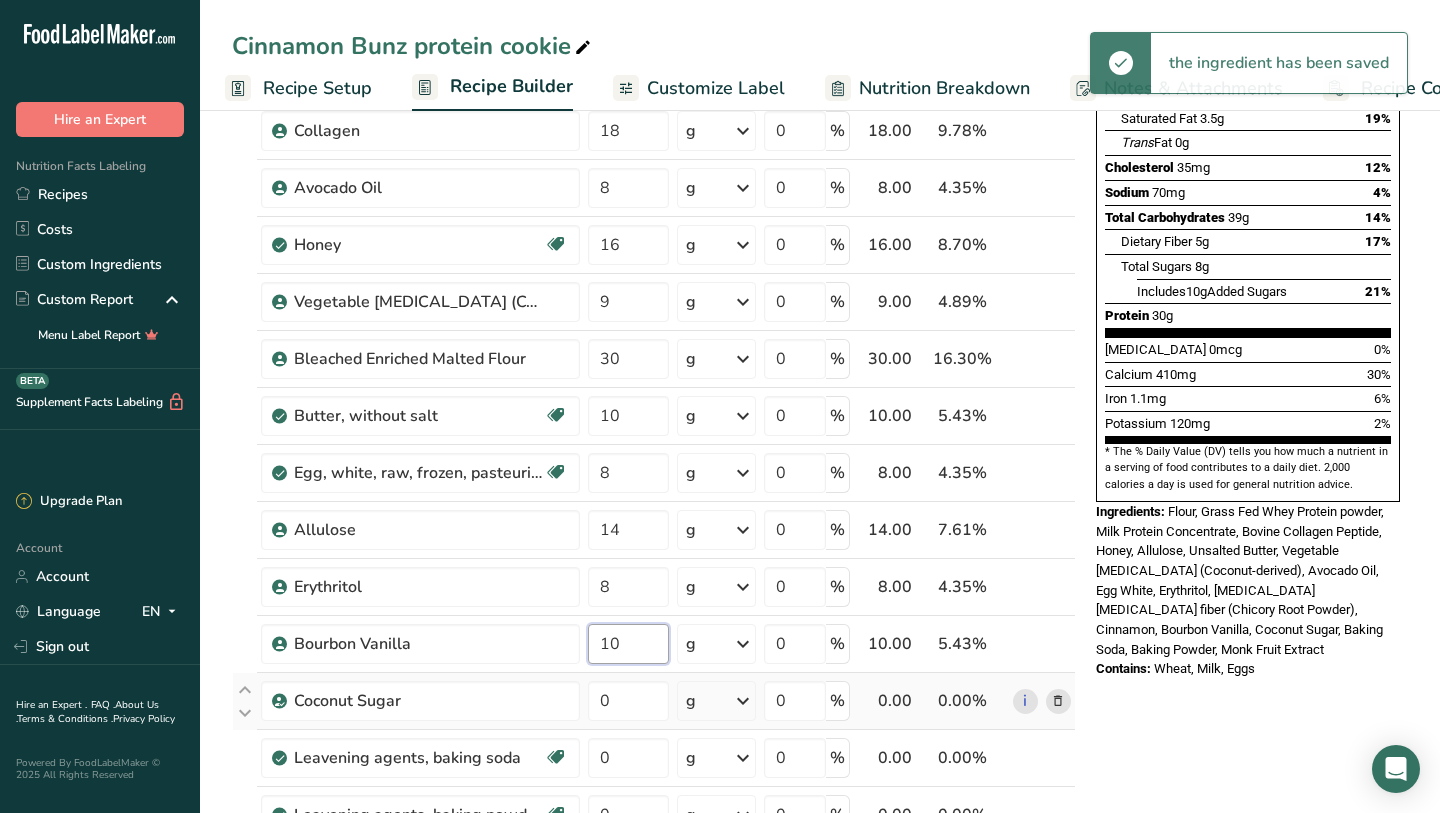 type on "10" 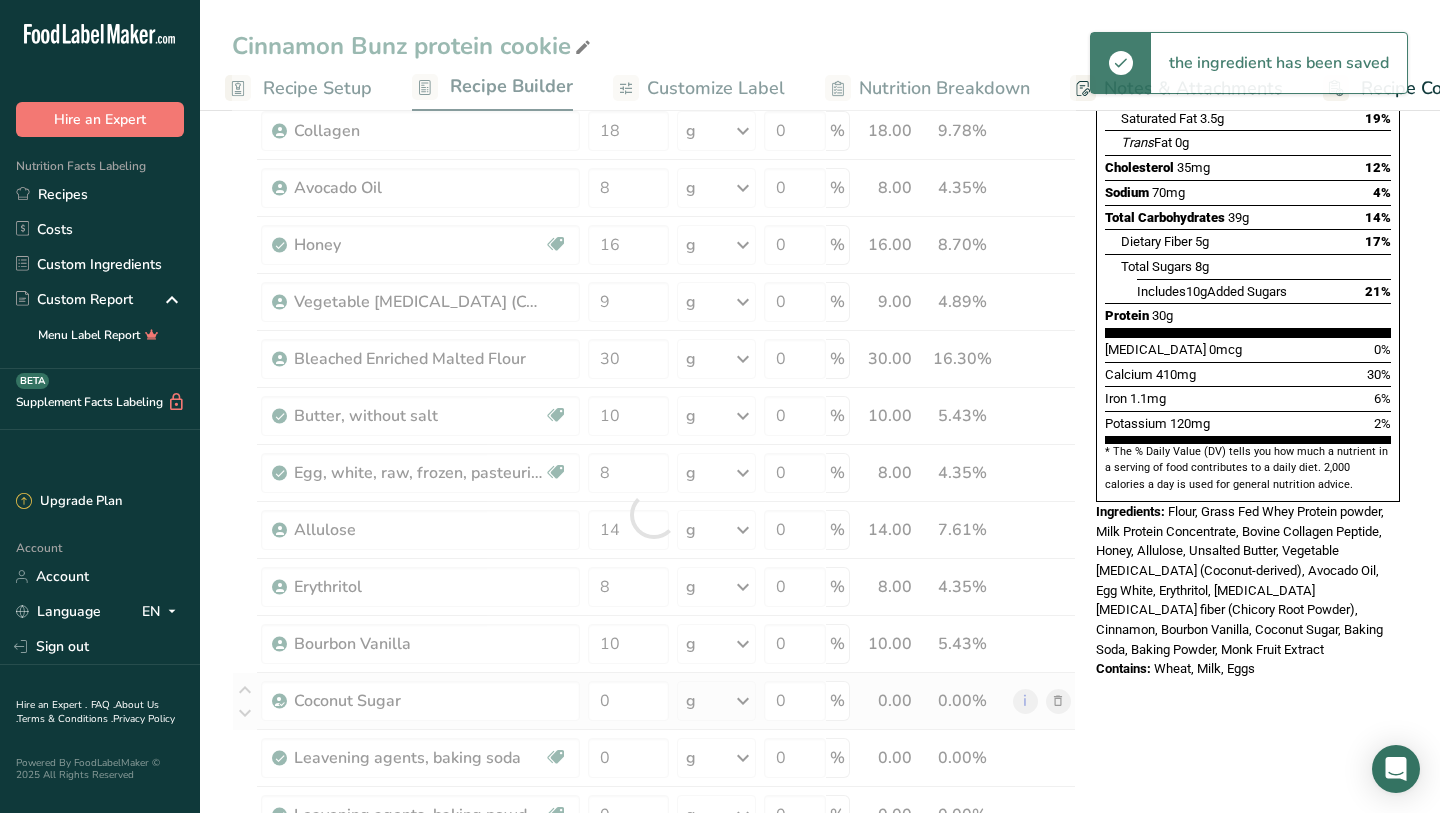 click on "Ingredient *
Amount *
Unit *
Waste *   .a-a{fill:#347362;}.b-a{fill:#fff;}          Grams
Percentage
Grass Fed Whey Protein powder
21
g
Weight Units
g
kg
mg
See more
Volume Units
l
mL
fl oz
See more
0
%
21.00
11.41%
i
Milk Protein Concentrate
21
g
Weight Units
g
kg
mg
See more
Volume Units
l
mL
fl oz
See more
0
%
21.00
11.41%
i" at bounding box center [654, 514] 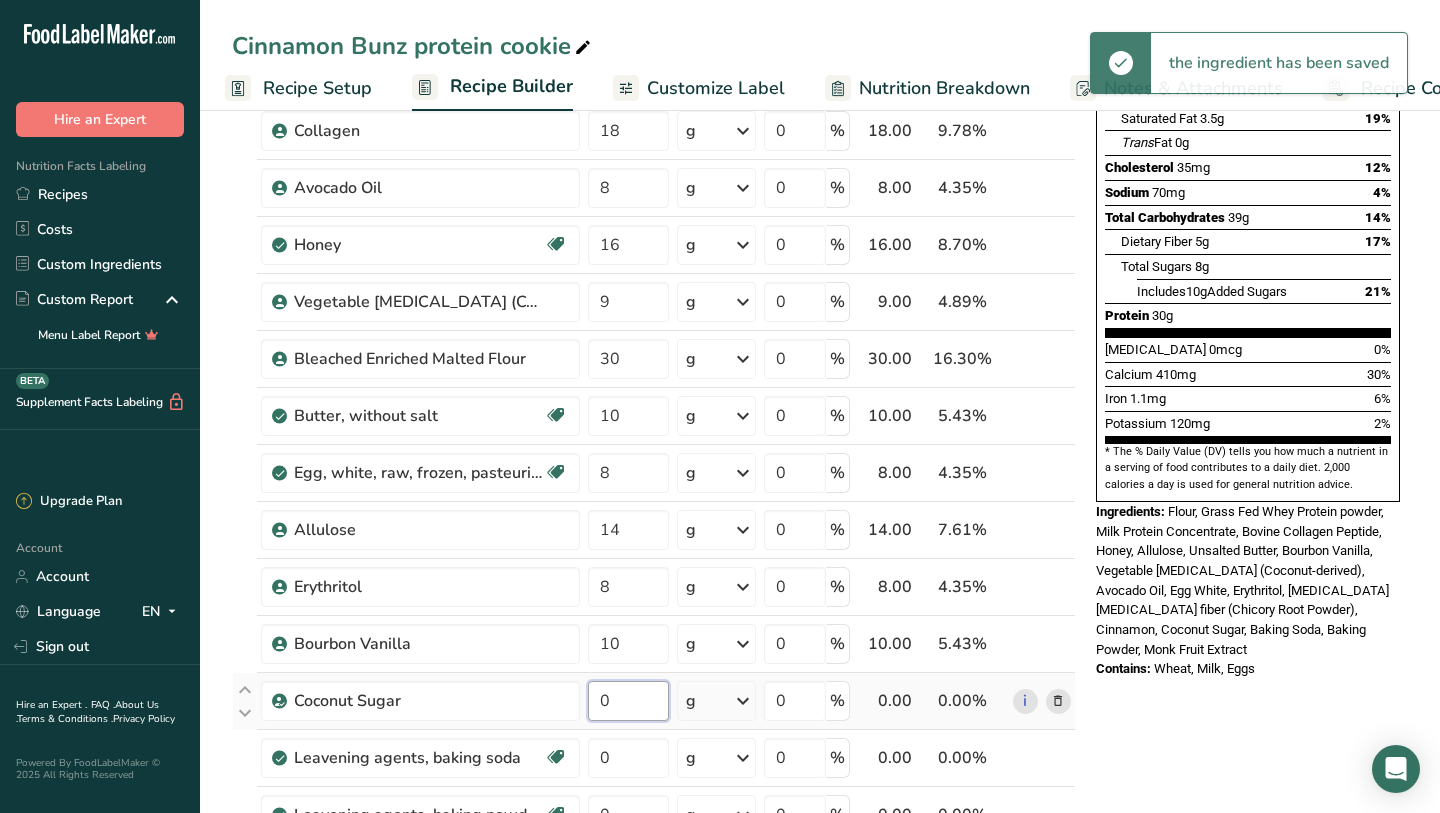 click on "0" at bounding box center (628, 701) 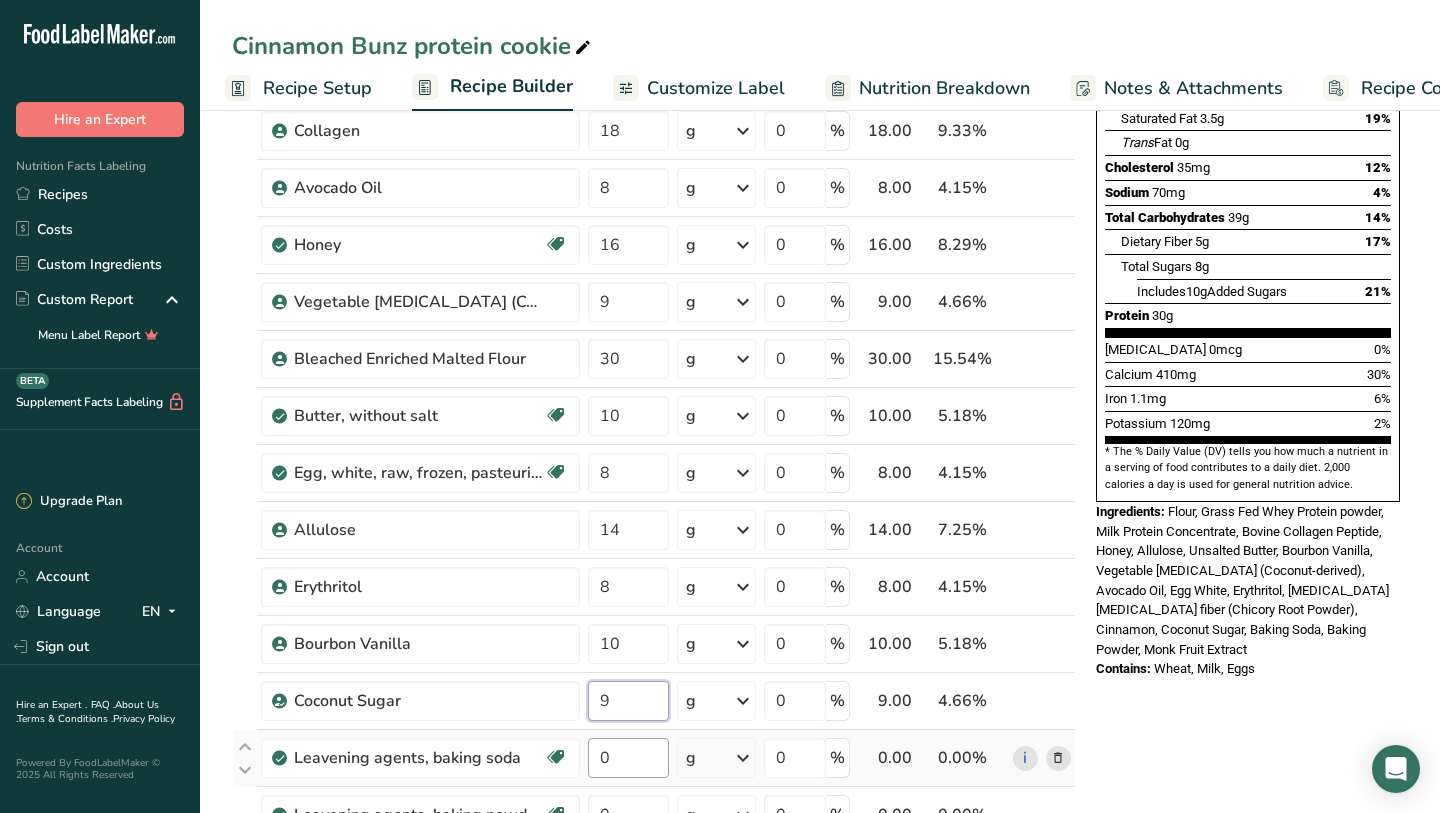 type on "9" 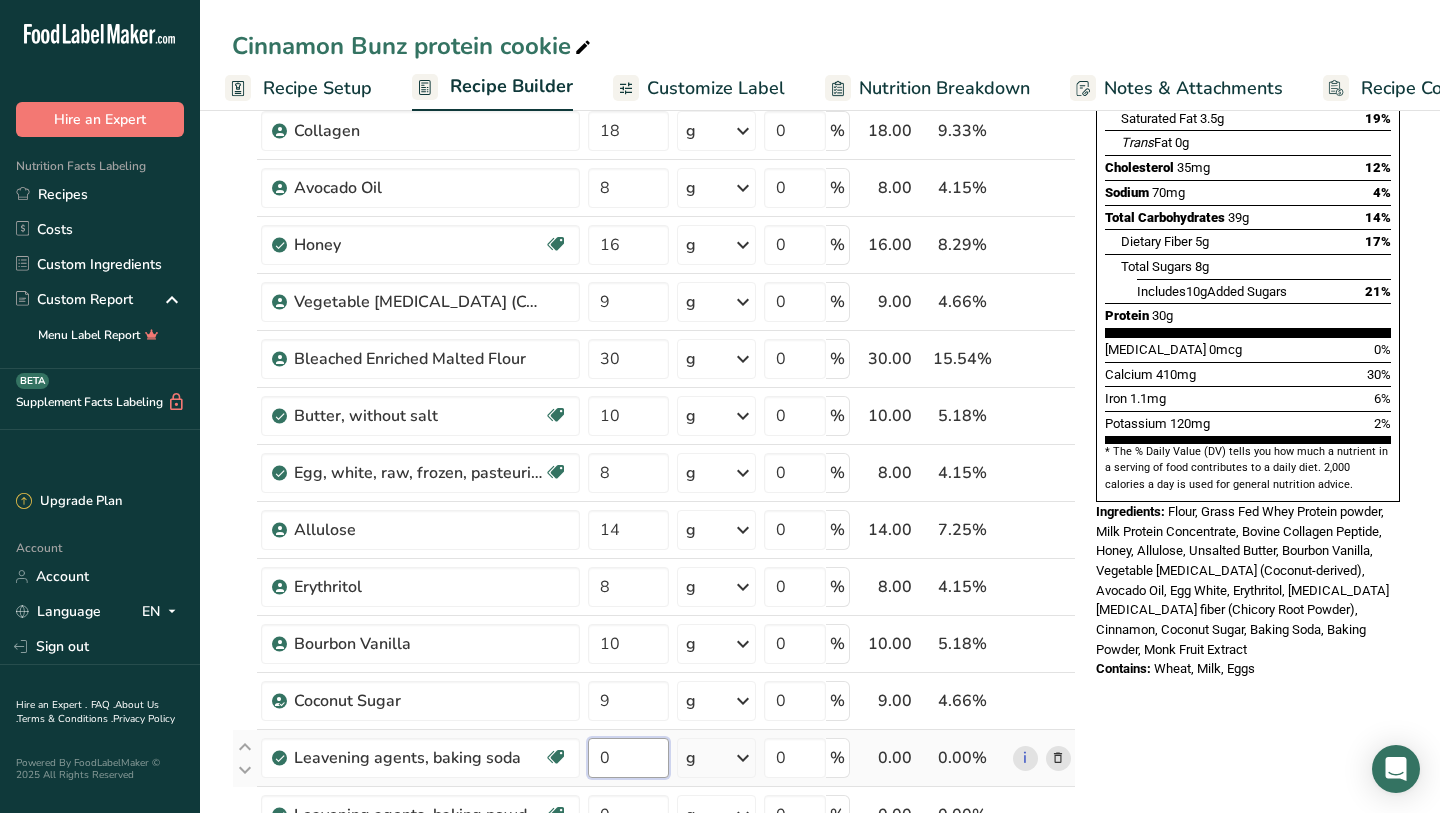 click on "Ingredient *
Amount *
Unit *
Waste *   .a-a{fill:#347362;}.b-a{fill:#fff;}          Grams
Percentage
Grass Fed Whey Protein powder
21
g
Weight Units
g
kg
mg
See more
Volume Units
l
mL
fl oz
See more
0
%
21.00
10.88%
i
Milk Protein Concentrate
21
g
Weight Units
g
kg
mg
See more
Volume Units
l
mL
fl oz
See more
0
%
21.00
10.88%
i" at bounding box center [654, 514] 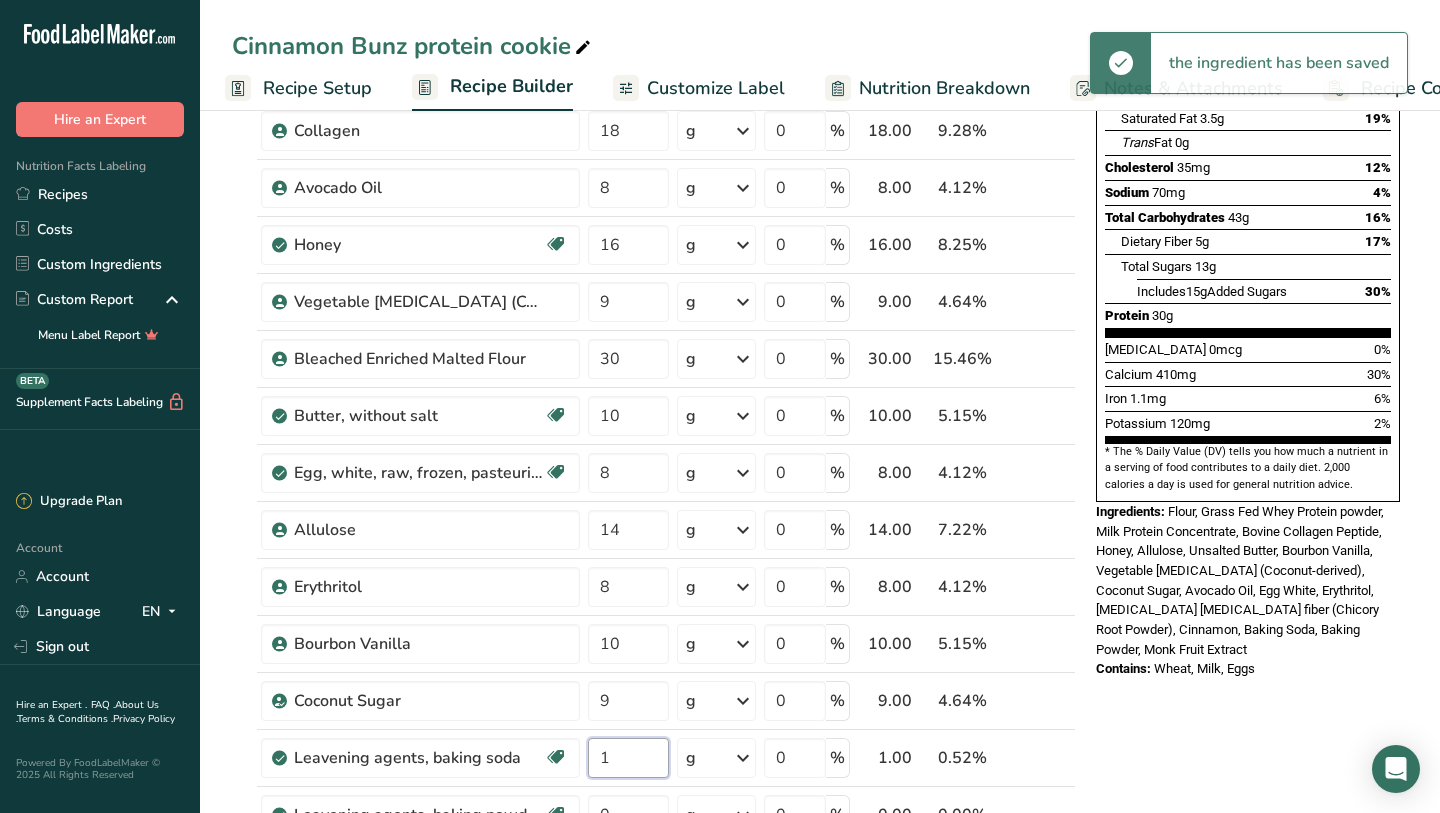 type on "1" 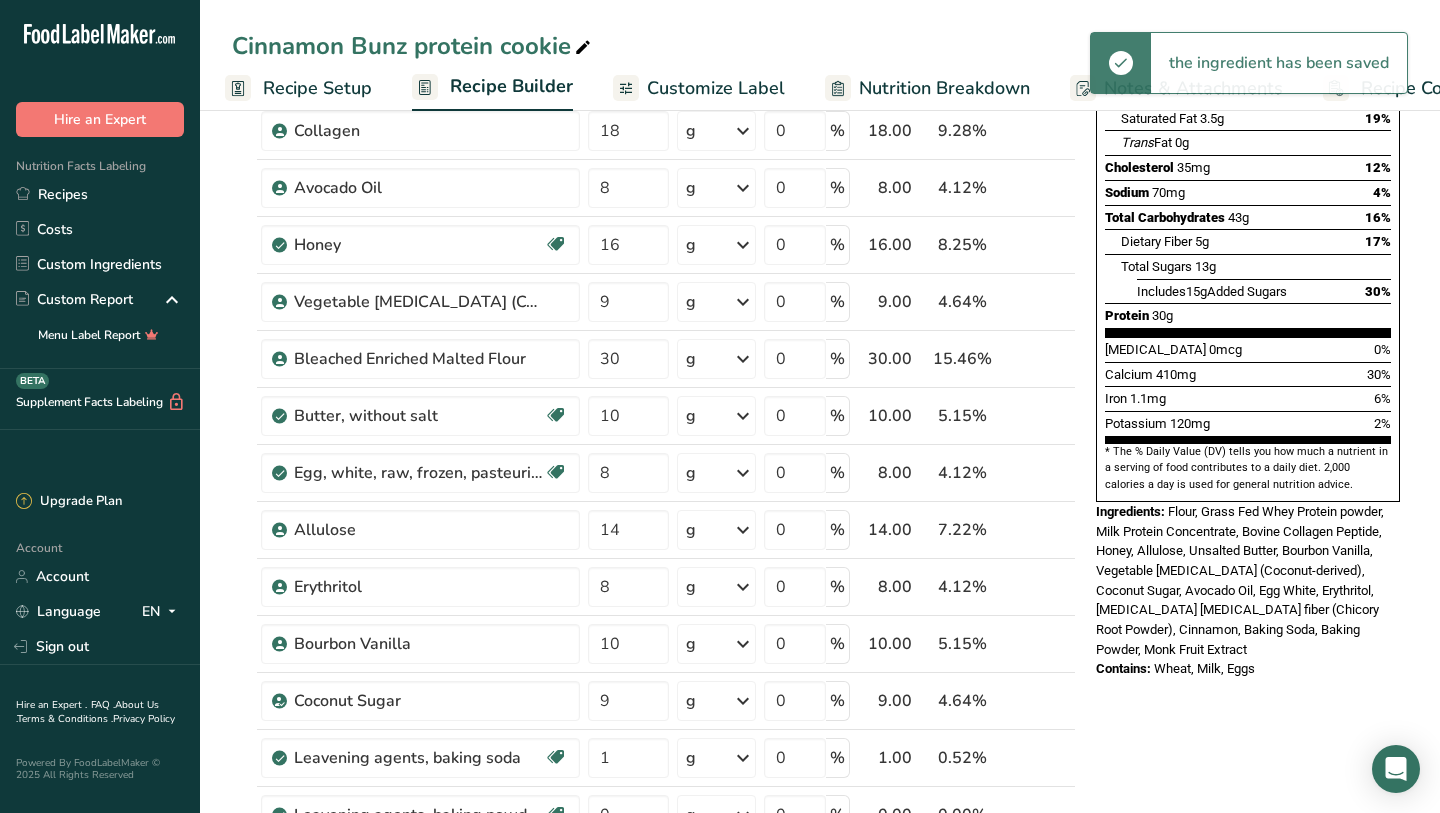 click on "Nutrition Facts
1 Serving Per Container
Serving Size
100g
Amount Per Serving
Calories
340
% Daily Value *
Total Fat
9g
12%
Saturated Fat
3.5g
19%
Trans  Fat
0g
[MEDICAL_DATA]
35mg
12%
Sodium
70mg
4%
Total Carbohydrates
43g
16%
Dietary Fiber
5g
17%" at bounding box center [1248, 792] 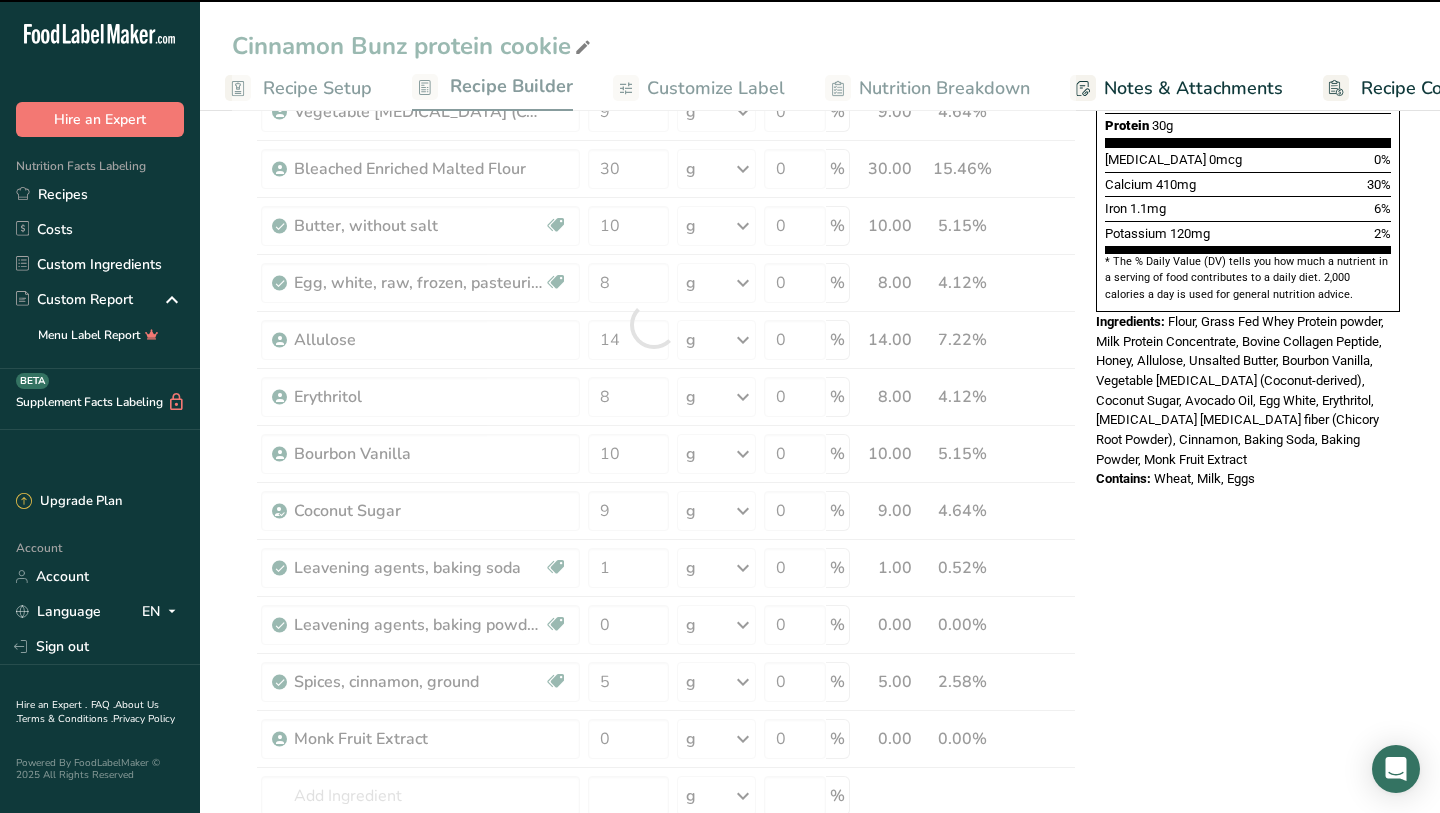 scroll, scrollTop: 526, scrollLeft: 0, axis: vertical 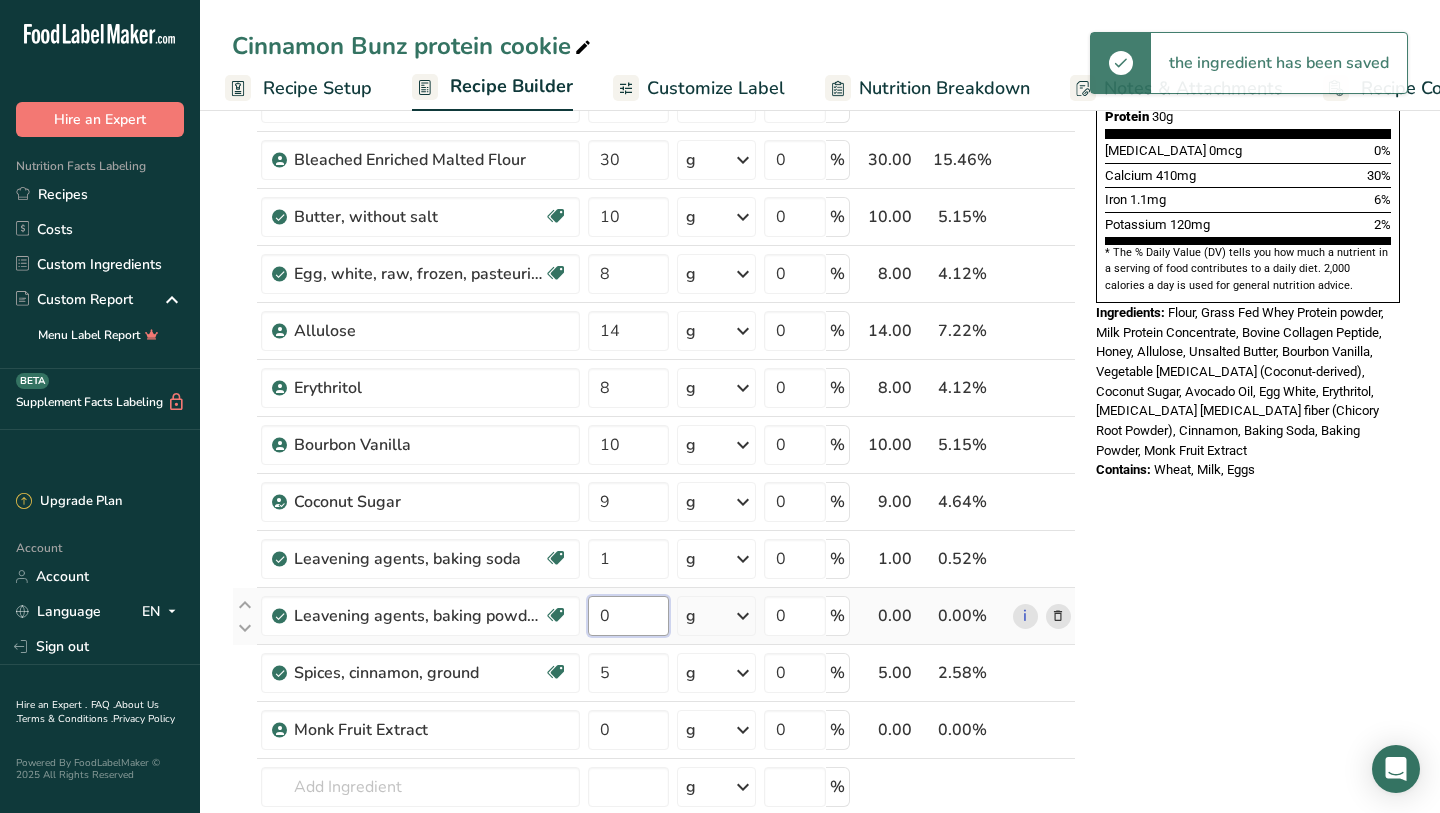 click on "0" at bounding box center [628, 616] 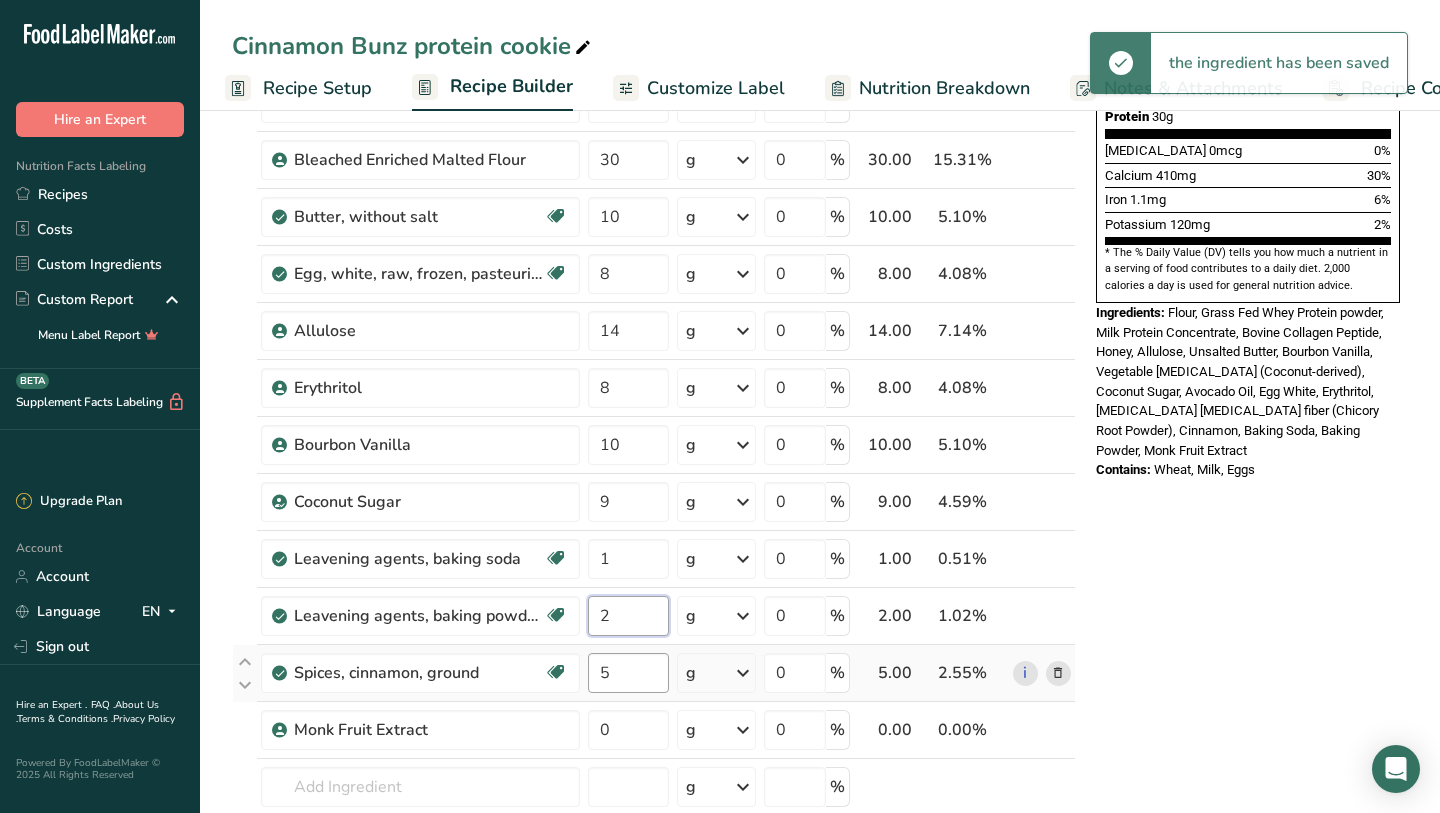 type on "2" 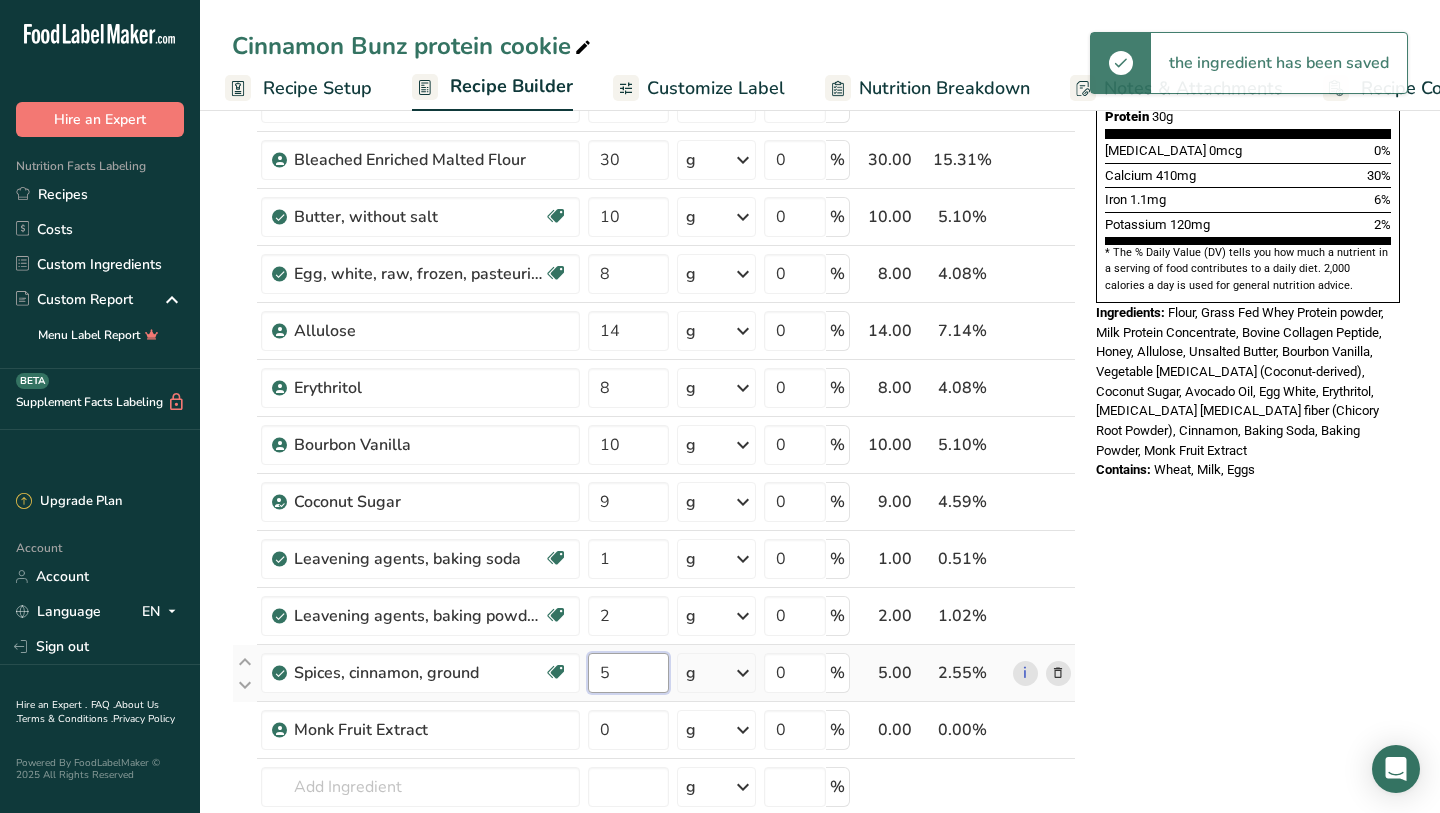 click on "Ingredient *
Amount *
Unit *
Waste *   .a-a{fill:#347362;}.b-a{fill:#fff;}          Grams
Percentage
Grass Fed Whey Protein powder
21
g
Weight Units
g
kg
mg
See more
Volume Units
l
mL
fl oz
See more
0
%
21.00
10.71%
i
Milk Protein Concentrate
21
g
Weight Units
g
kg
mg
See more
Volume Units
l
mL
fl oz
See more
0
%
21.00
10.71%
i" at bounding box center [654, 315] 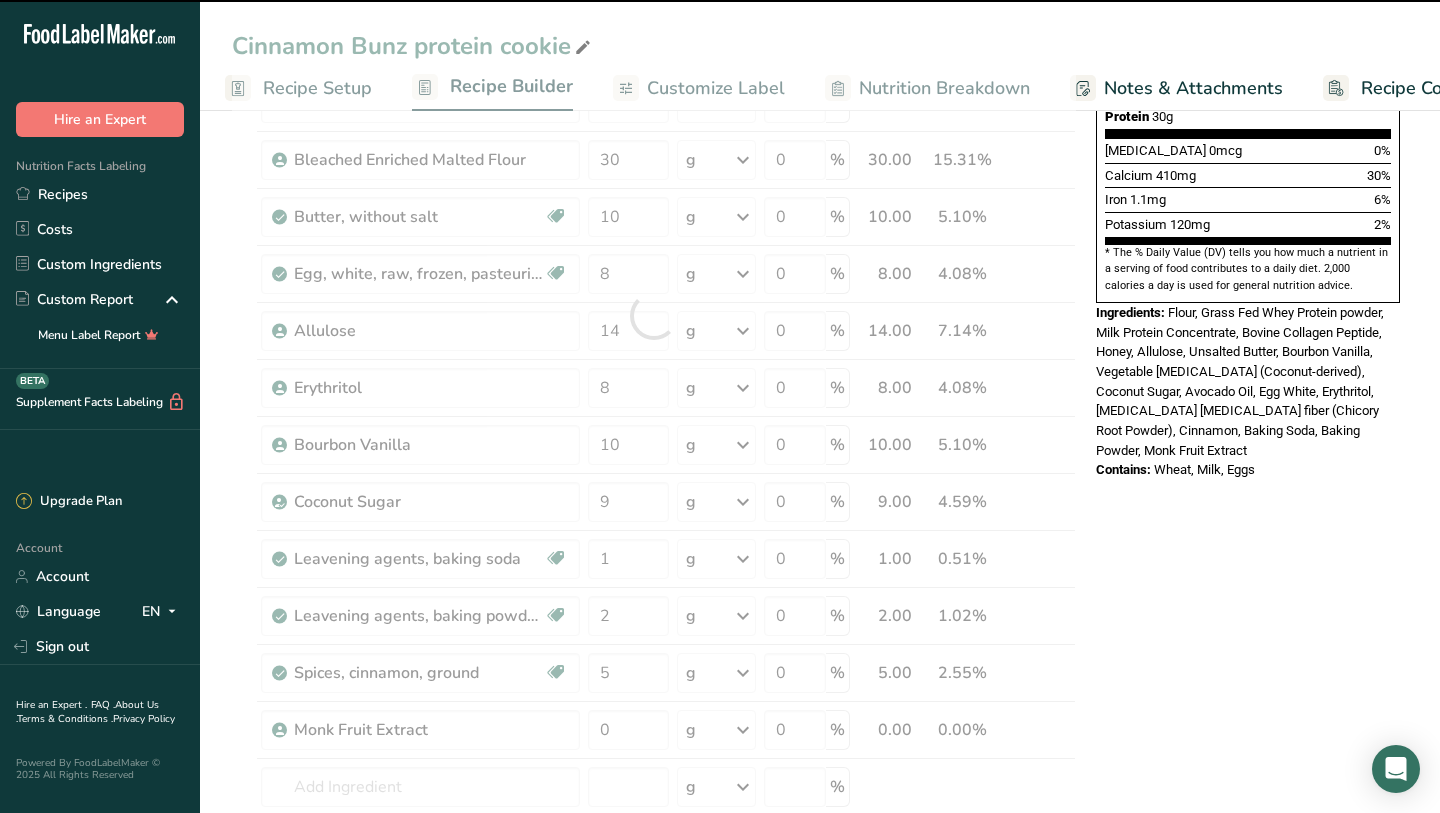 click at bounding box center (654, 315) 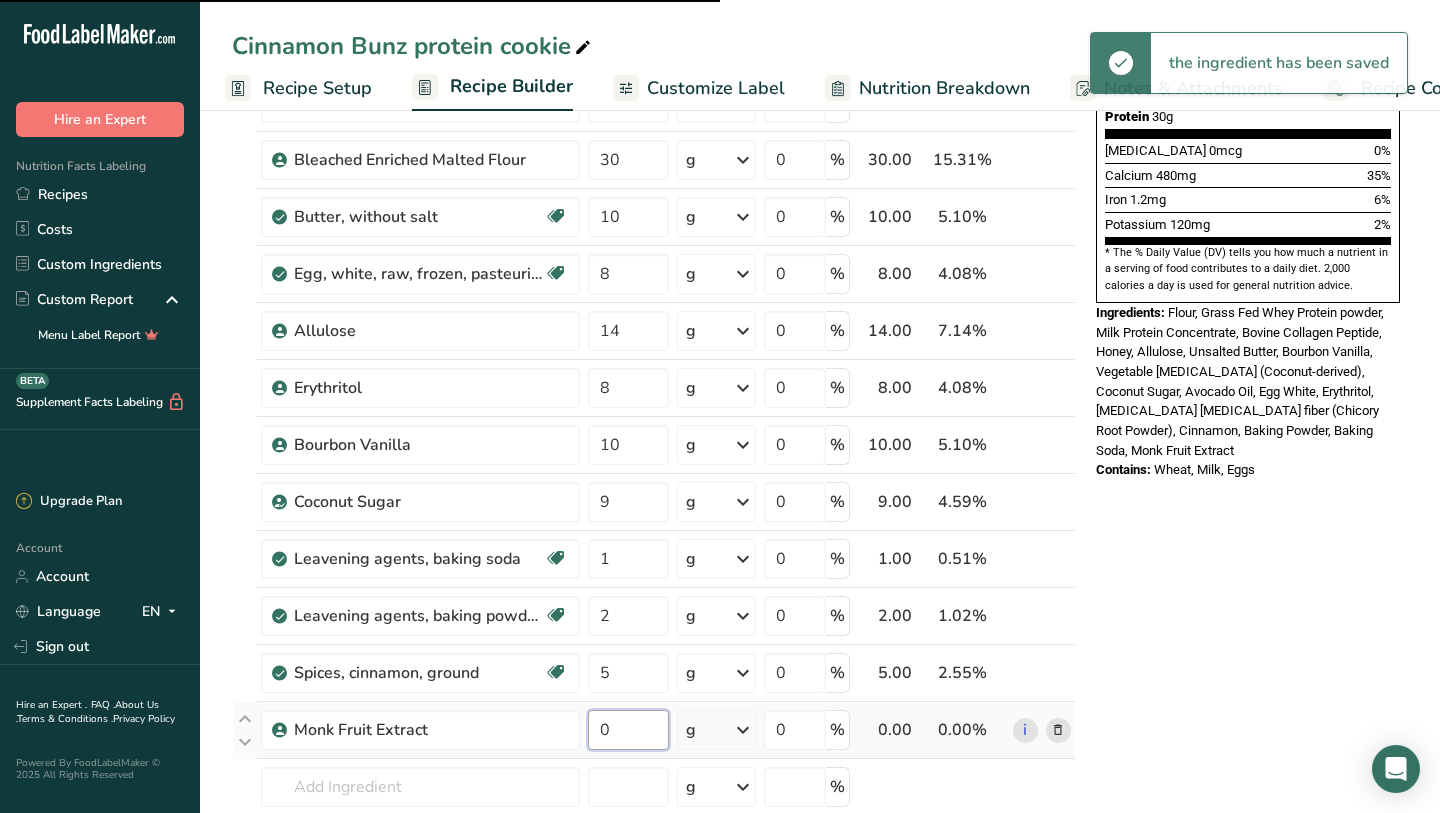 click on "0" at bounding box center [628, 730] 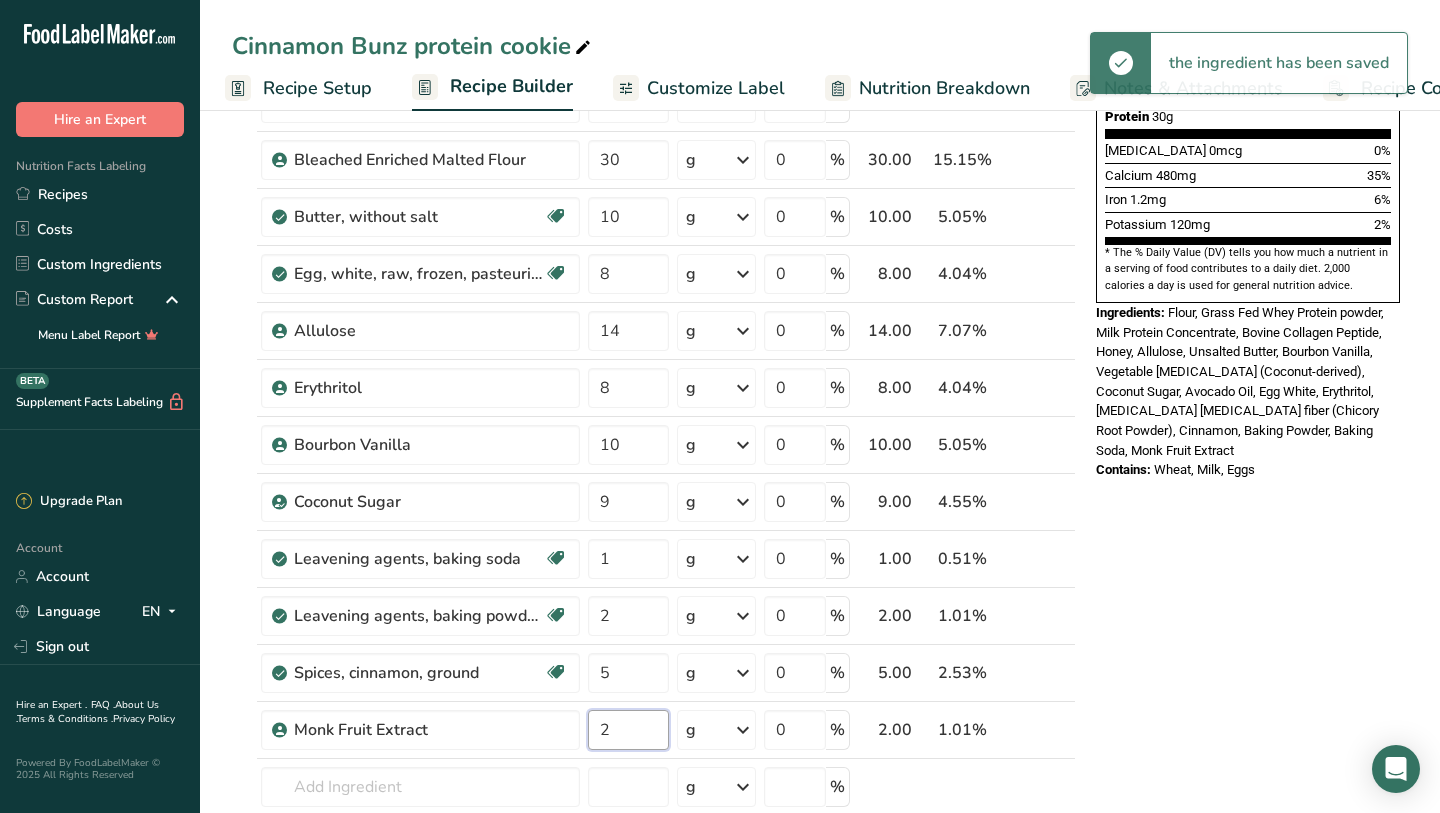 type on "2" 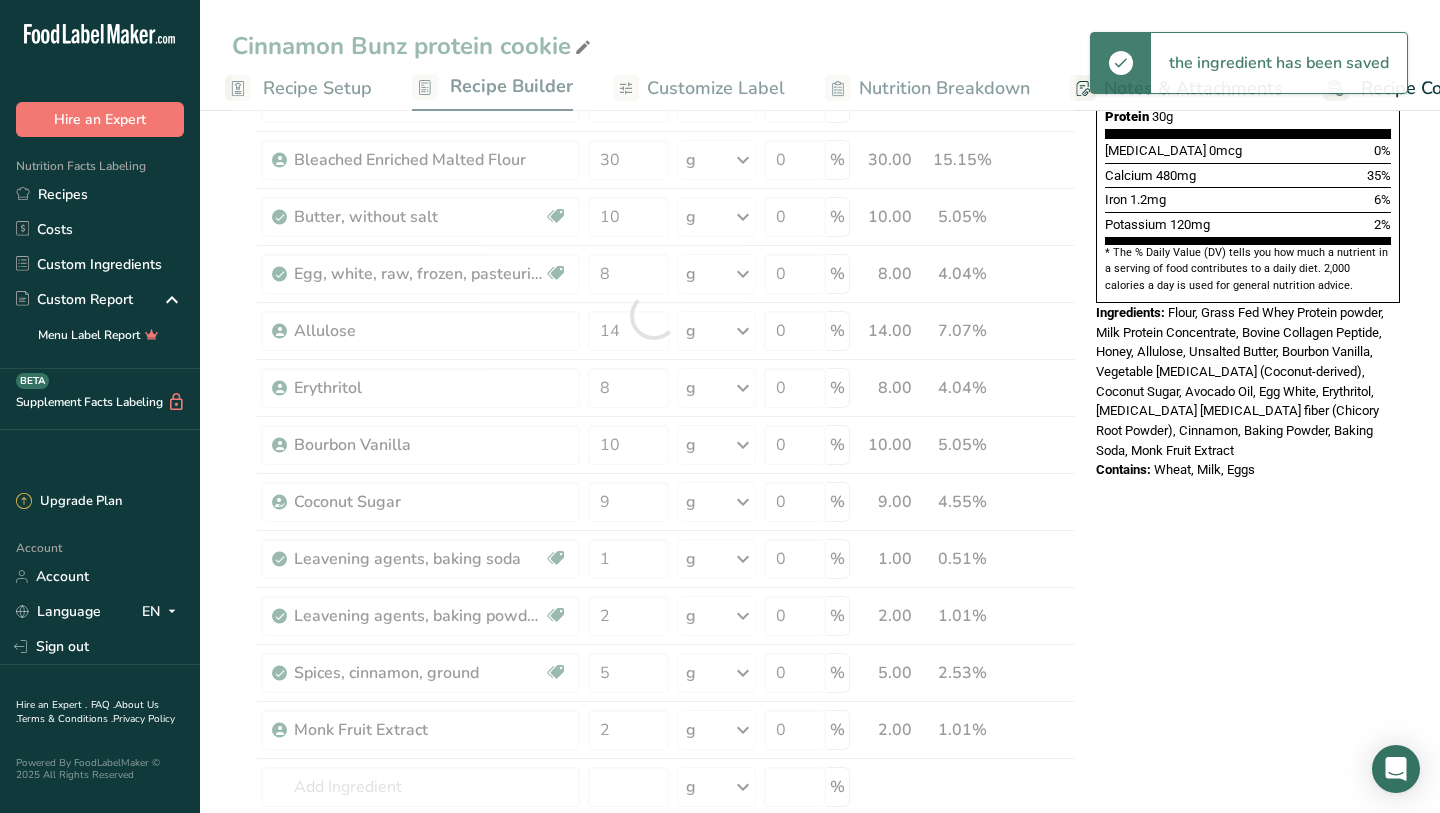 click on "Nutrition Facts
1 Serving Per Container
Serving Size
102g
Amount Per Serving
Calories
340
% Daily Value *
Total Fat
9g
12%
Saturated Fat
3.5g
19%
Trans  Fat
0g
[MEDICAL_DATA]
35mg
12%
Sodium
290mg
15%
Total Carbohydrates
44g
16%
Dietary Fiber
5g
17%" at bounding box center [1248, 593] 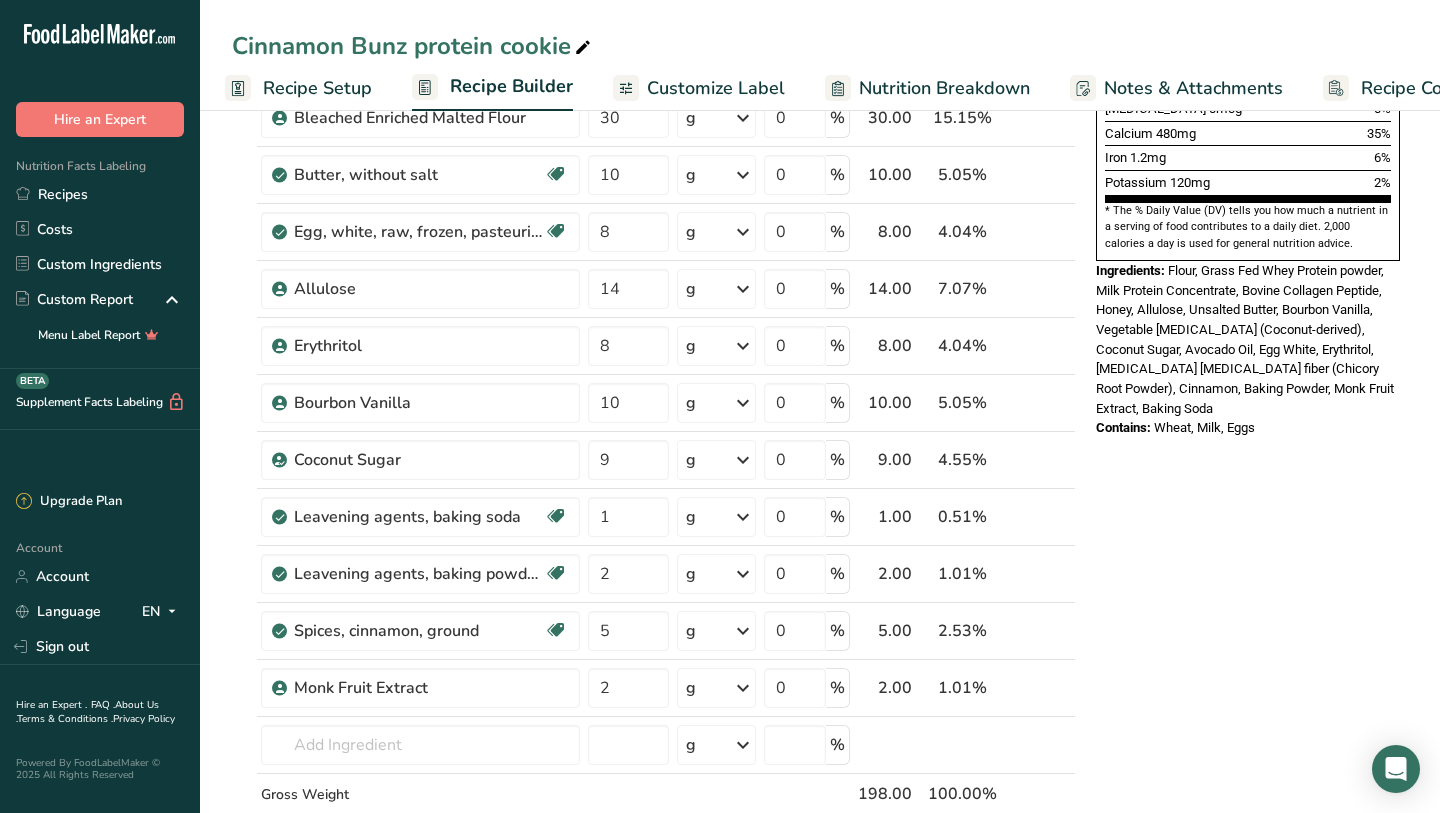 scroll, scrollTop: 577, scrollLeft: 0, axis: vertical 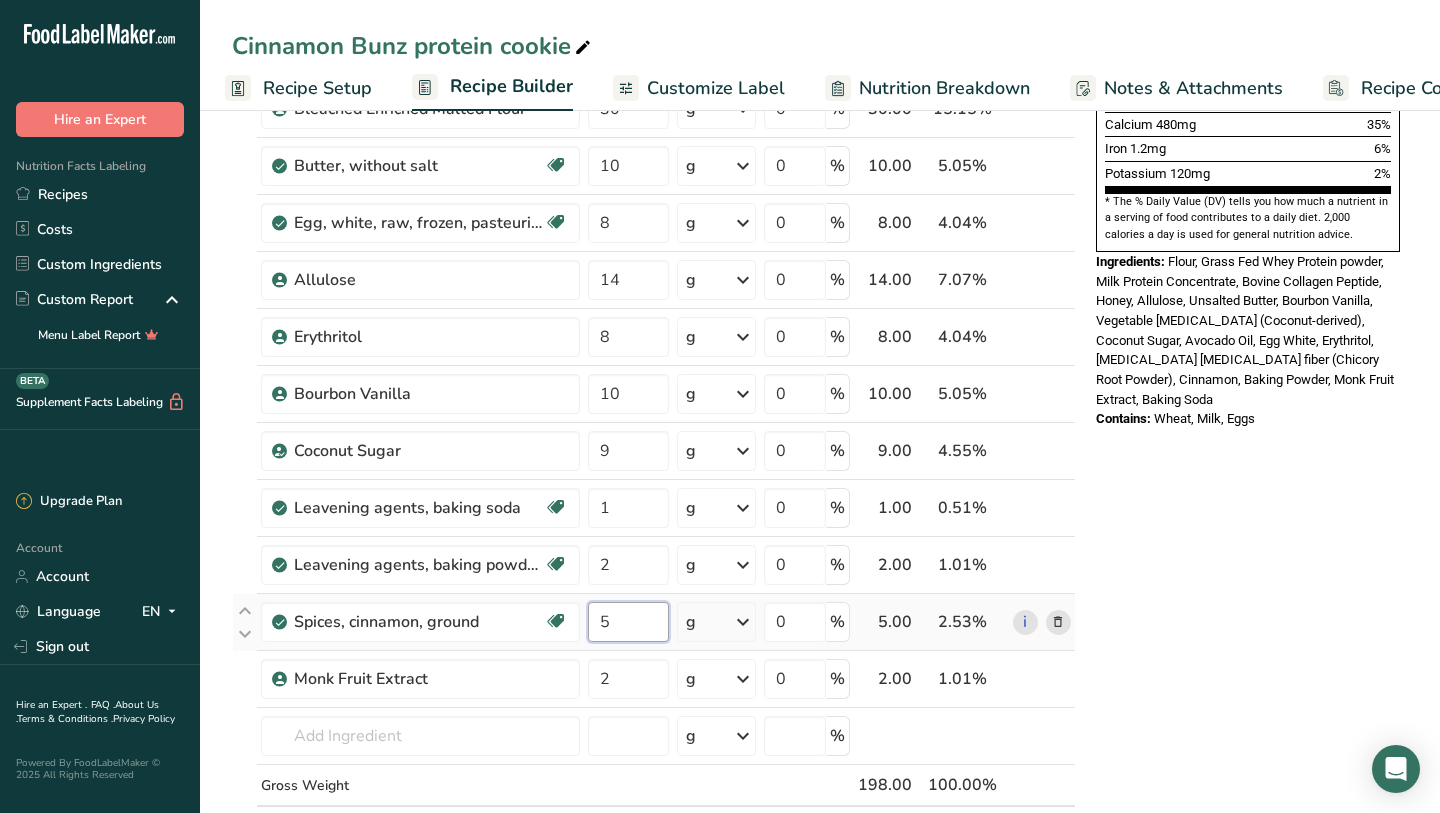 drag, startPoint x: 641, startPoint y: 626, endPoint x: 599, endPoint y: 628, distance: 42.047592 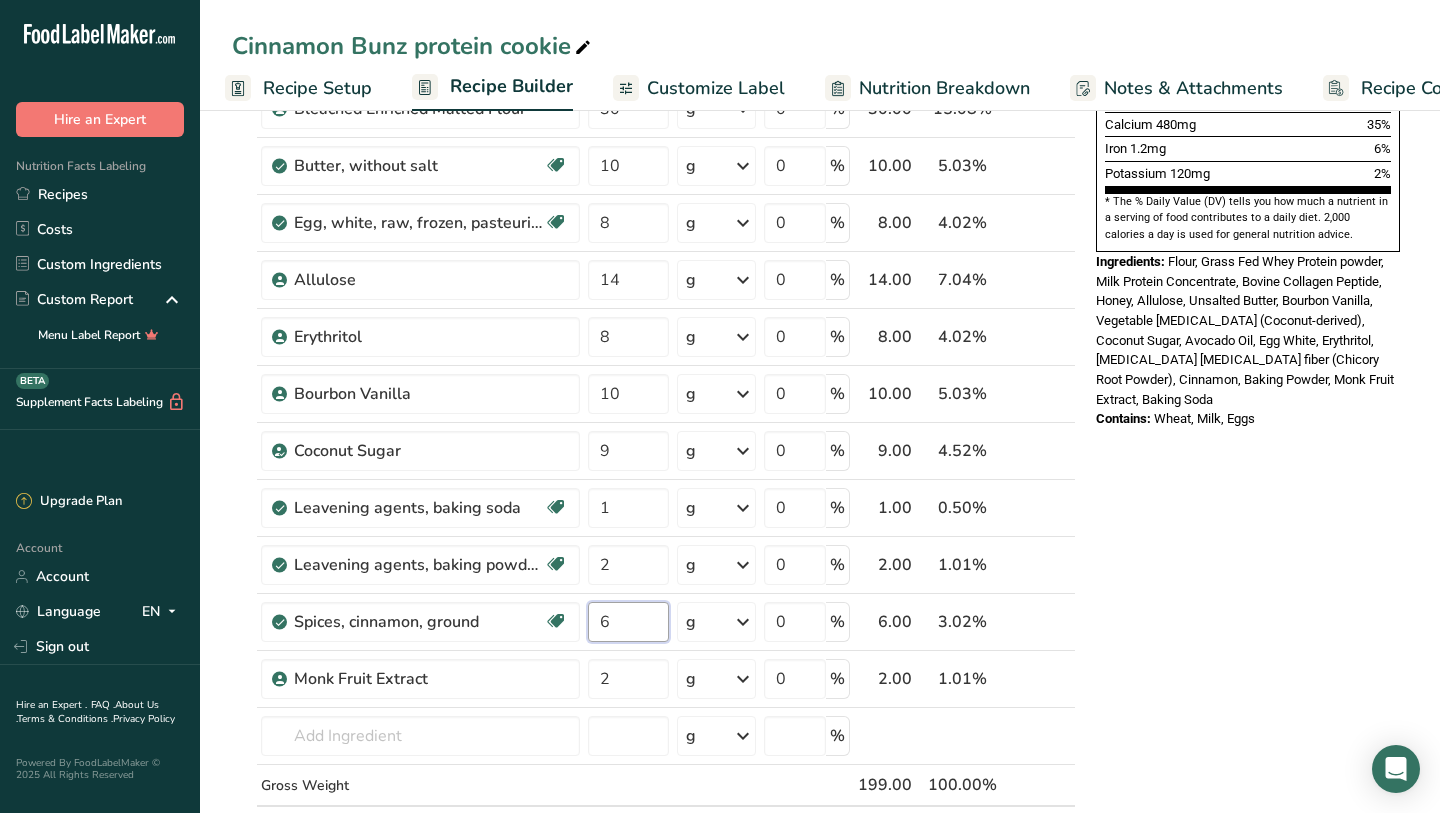 type on "6" 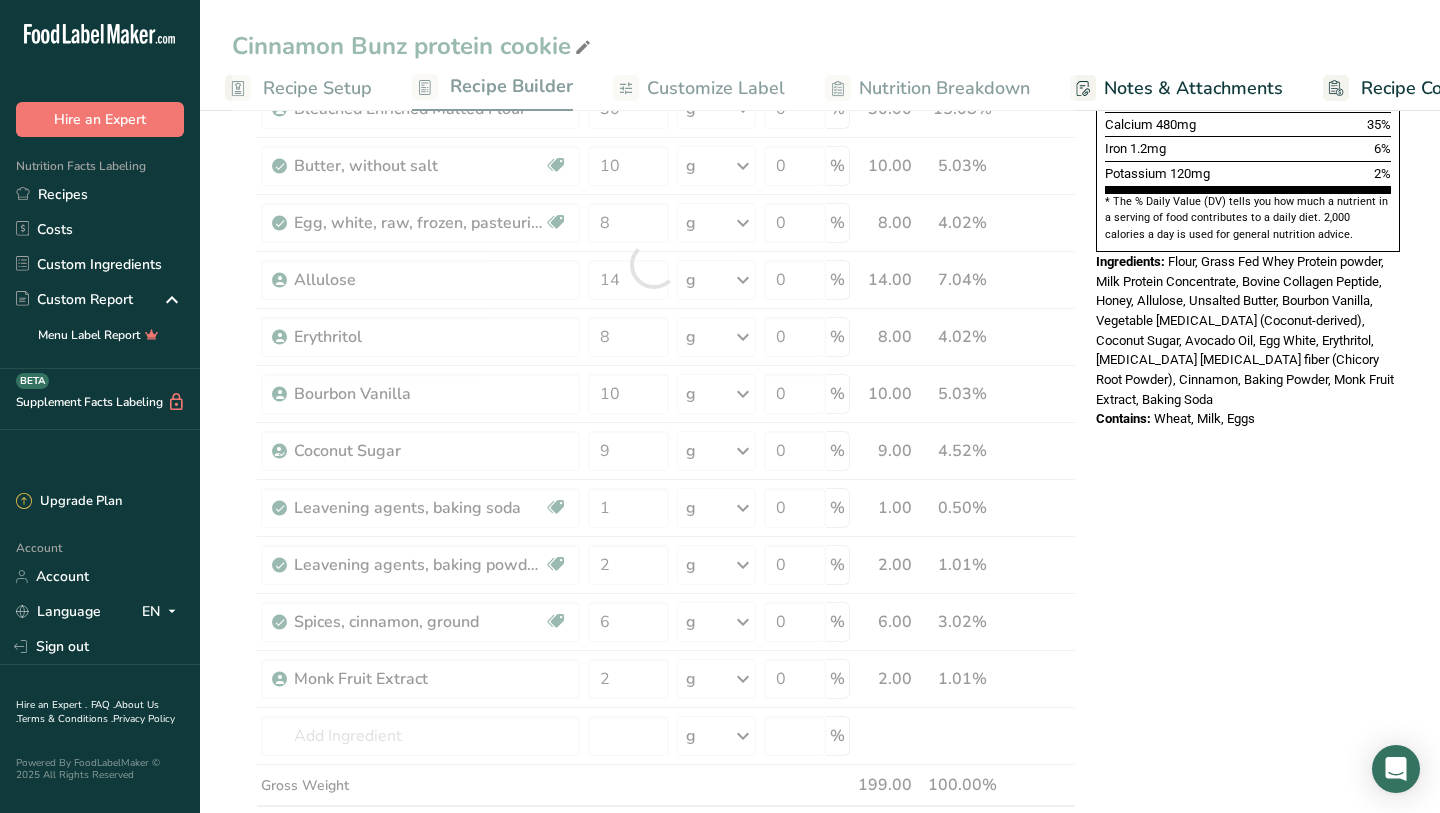 click on "Nutrition Facts
1 Serving Per Container
Serving Size
103g
Amount Per Serving
Calories
340
% Daily Value *
Total Fat
9g
12%
Saturated Fat
3.5g
19%
Trans  Fat
0g
[MEDICAL_DATA]
35mg
12%
Sodium
290mg
15%
Total Carbohydrates
44g
16%
Dietary Fiber
5g
17%" at bounding box center [1248, 542] 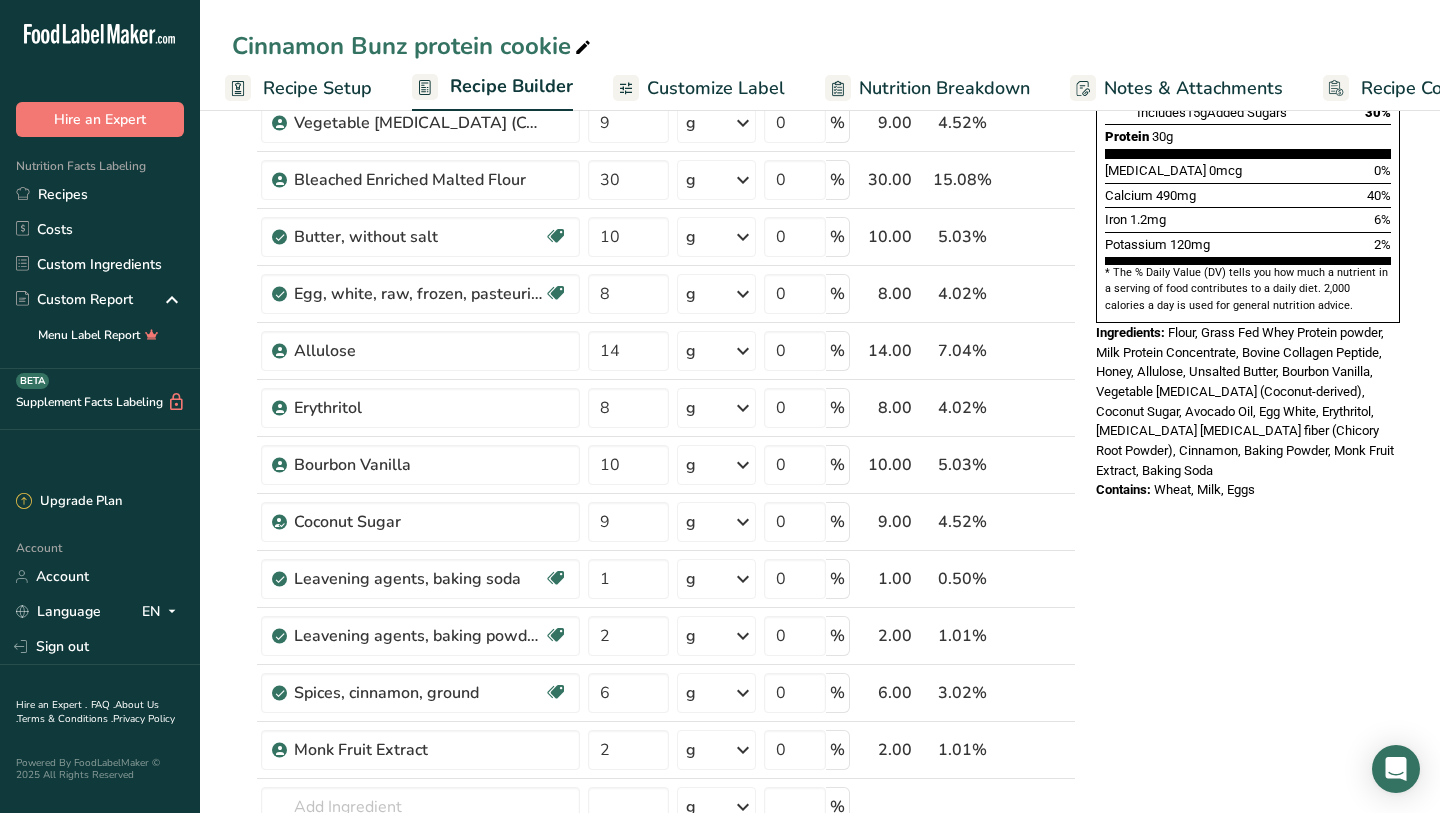 scroll, scrollTop: 507, scrollLeft: 0, axis: vertical 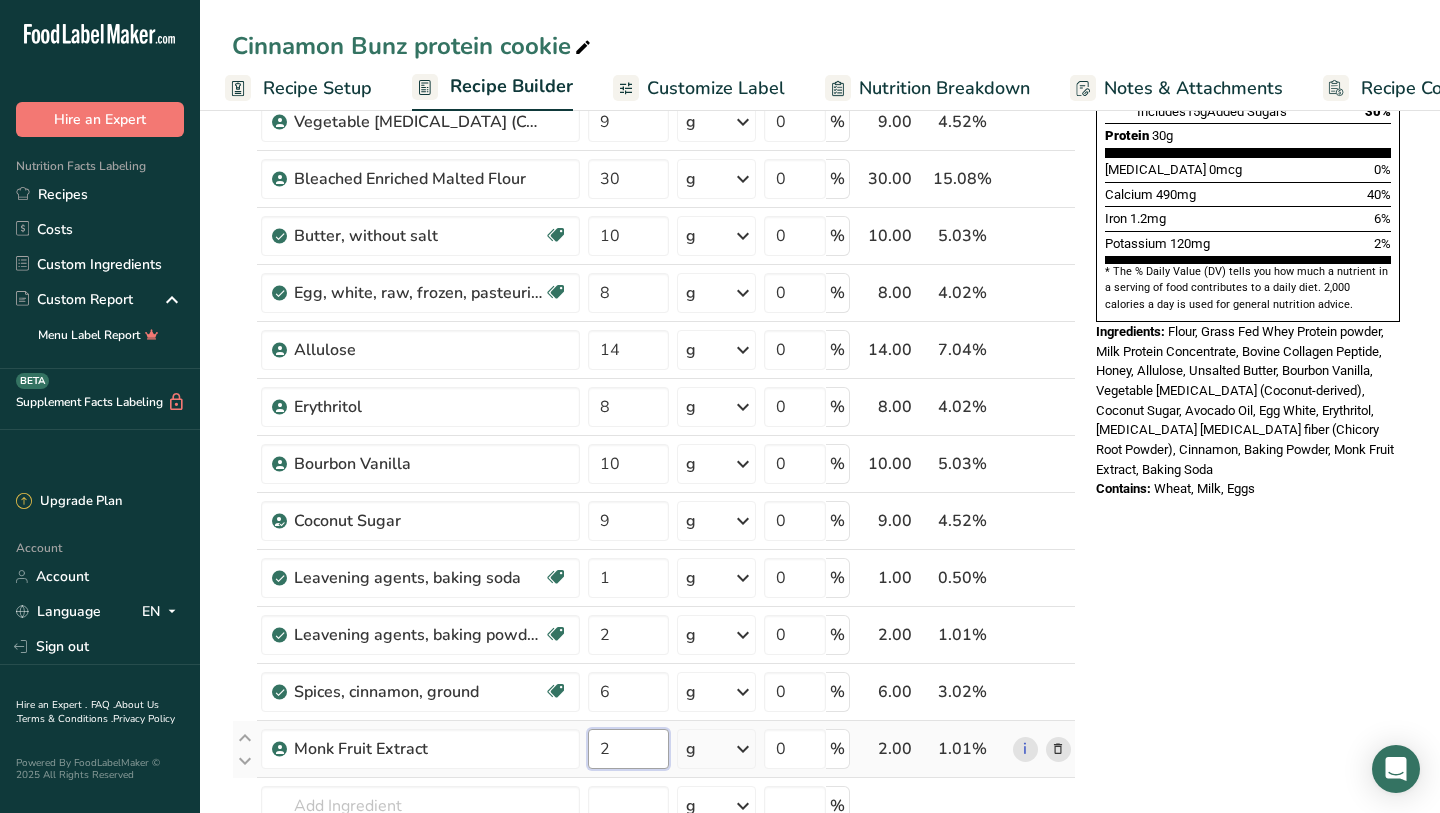 click on "2" at bounding box center (628, 749) 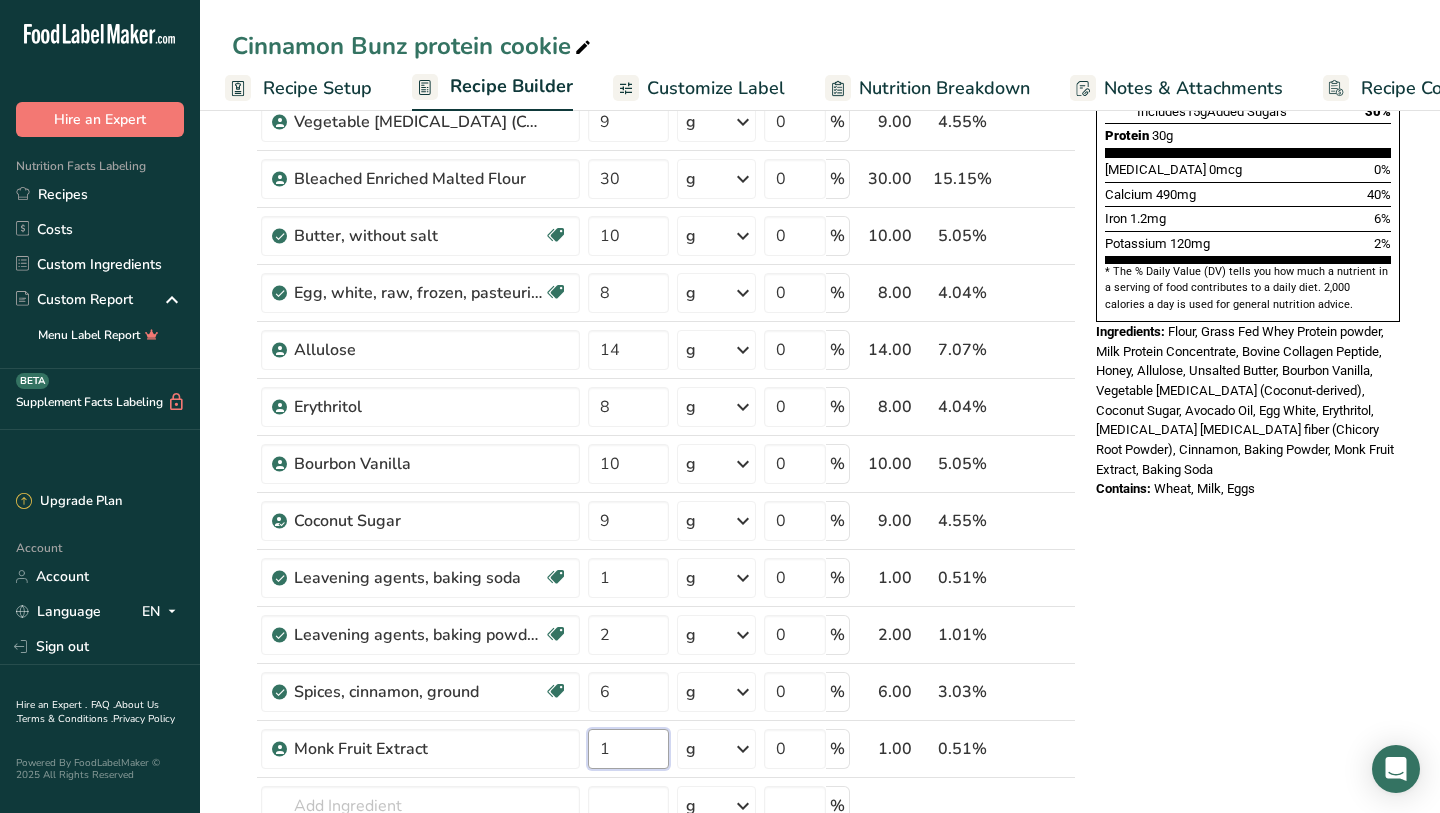 type on "1" 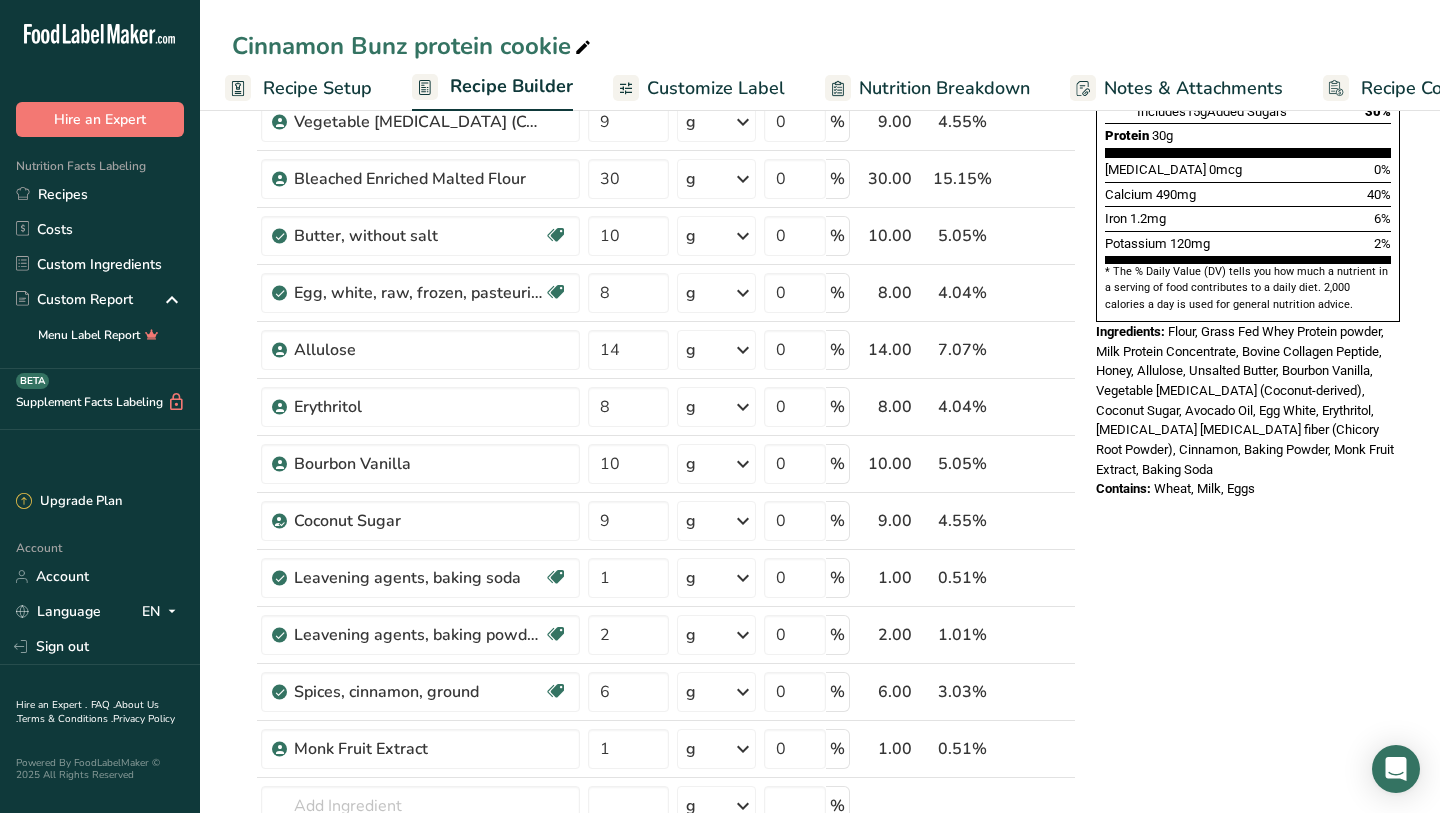 click on "Nutrition Facts
1 Serving Per Container
Serving Size
103g
Amount Per Serving
Calories
340
% Daily Value *
Total Fat
9g
12%
Saturated Fat
3.5g
19%
Trans  Fat
0g
[MEDICAL_DATA]
35mg
12%
Sodium
290mg
15%
Total Carbohydrates
44g
16%
Dietary Fiber
5g
18%" at bounding box center (1248, 612) 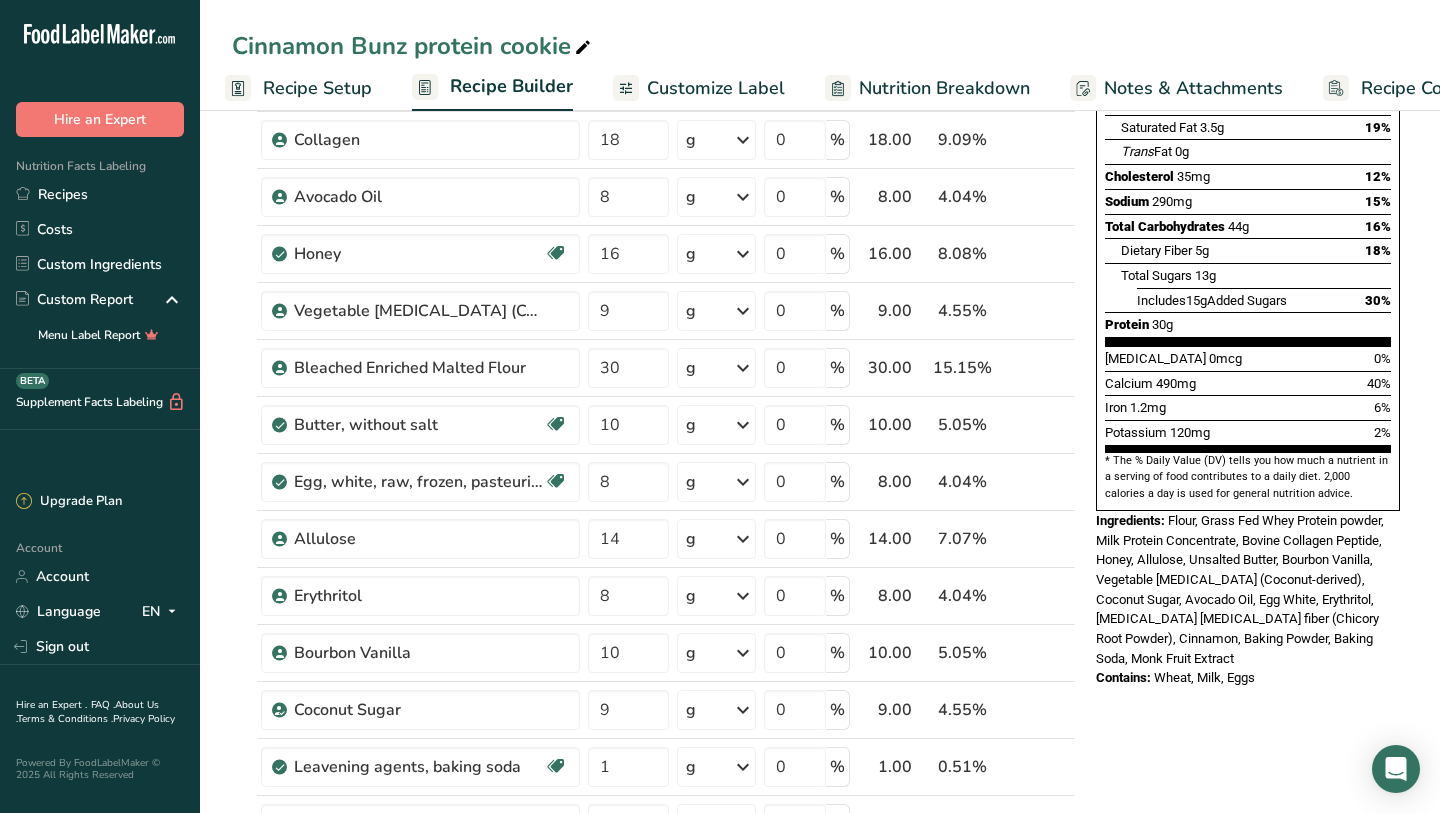 scroll, scrollTop: 347, scrollLeft: 0, axis: vertical 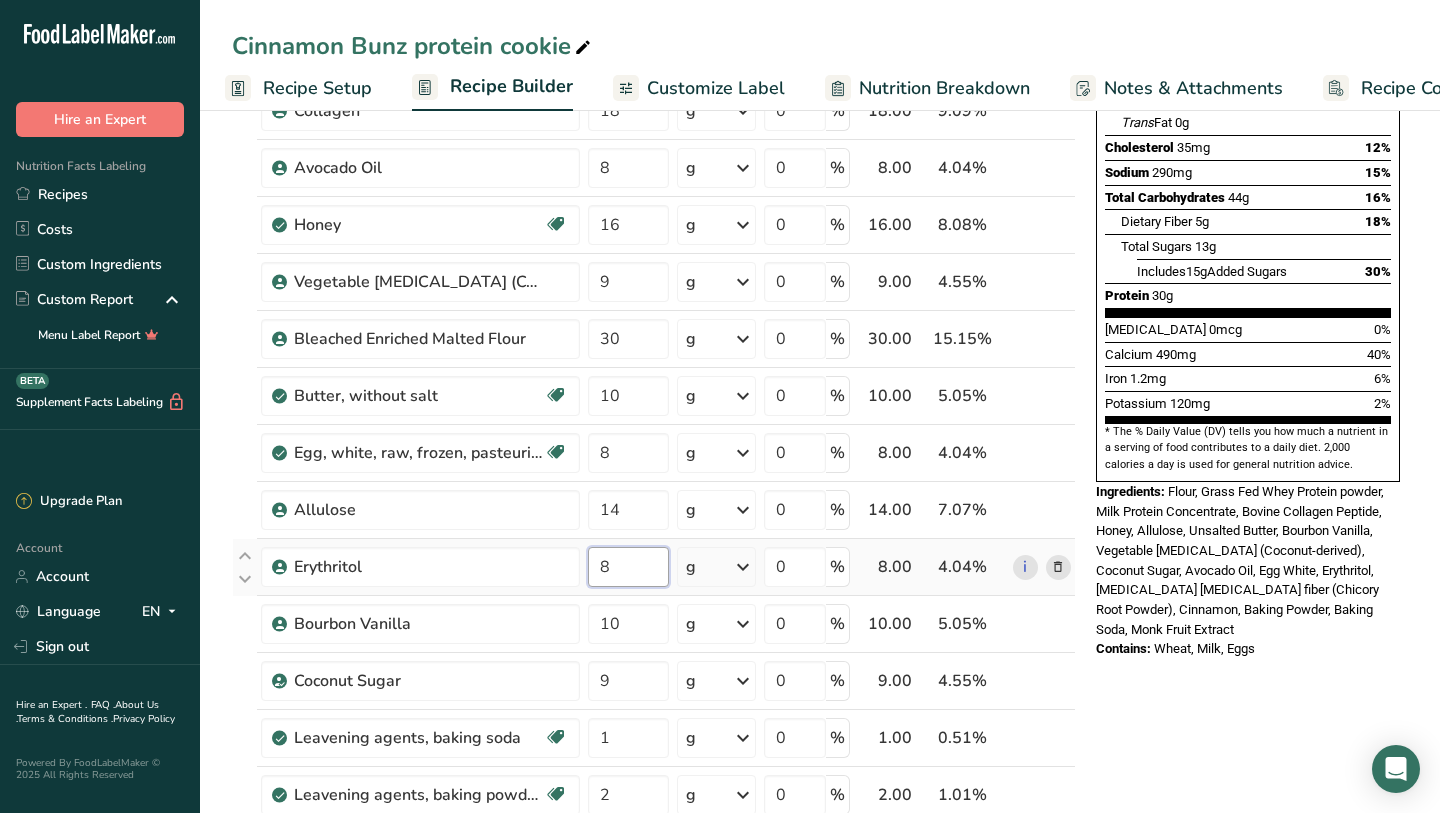 drag, startPoint x: 620, startPoint y: 566, endPoint x: 596, endPoint y: 565, distance: 24.020824 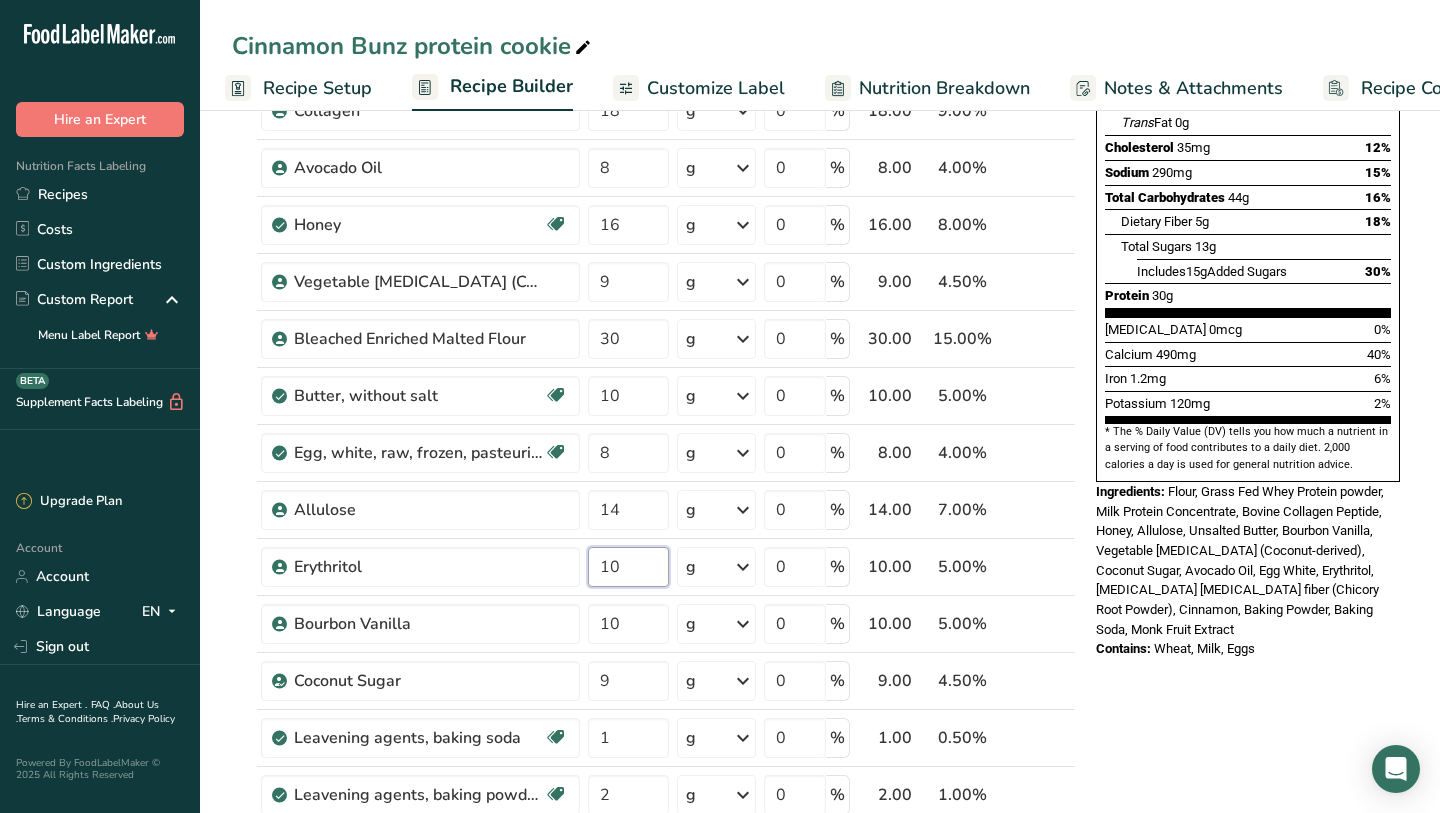 type on "10" 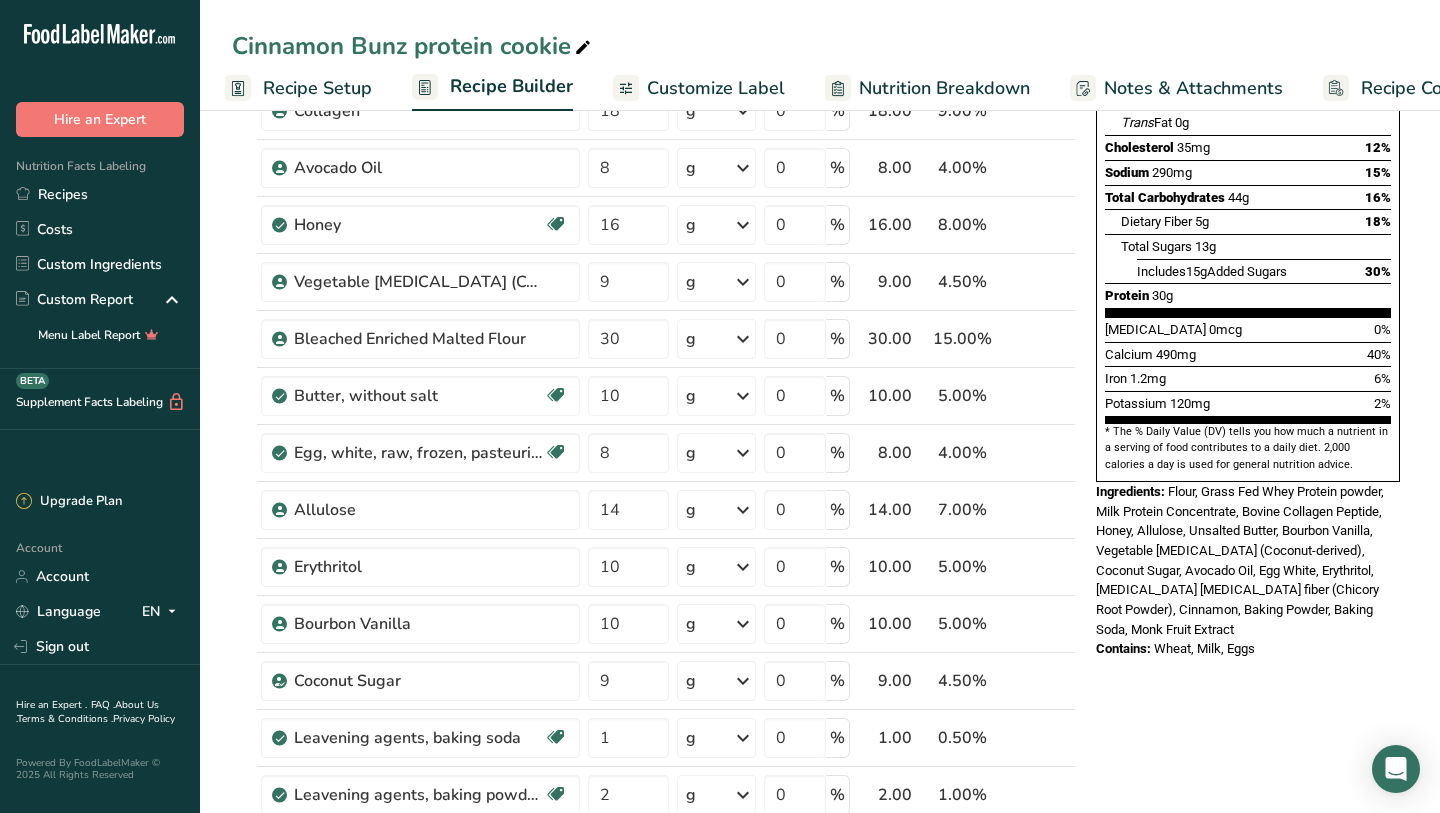 click on "Nutrition Facts
1 Serving Per Container
Serving Size
103g
Amount Per Serving
Calories
340
% Daily Value *
Total Fat
9g
12%
Saturated Fat
3.5g
19%
Trans  Fat
0g
[MEDICAL_DATA]
35mg
12%
Sodium
290mg
15%
Total Carbohydrates
44g
16%
Dietary Fiber
5g
18%" at bounding box center (1248, 772) 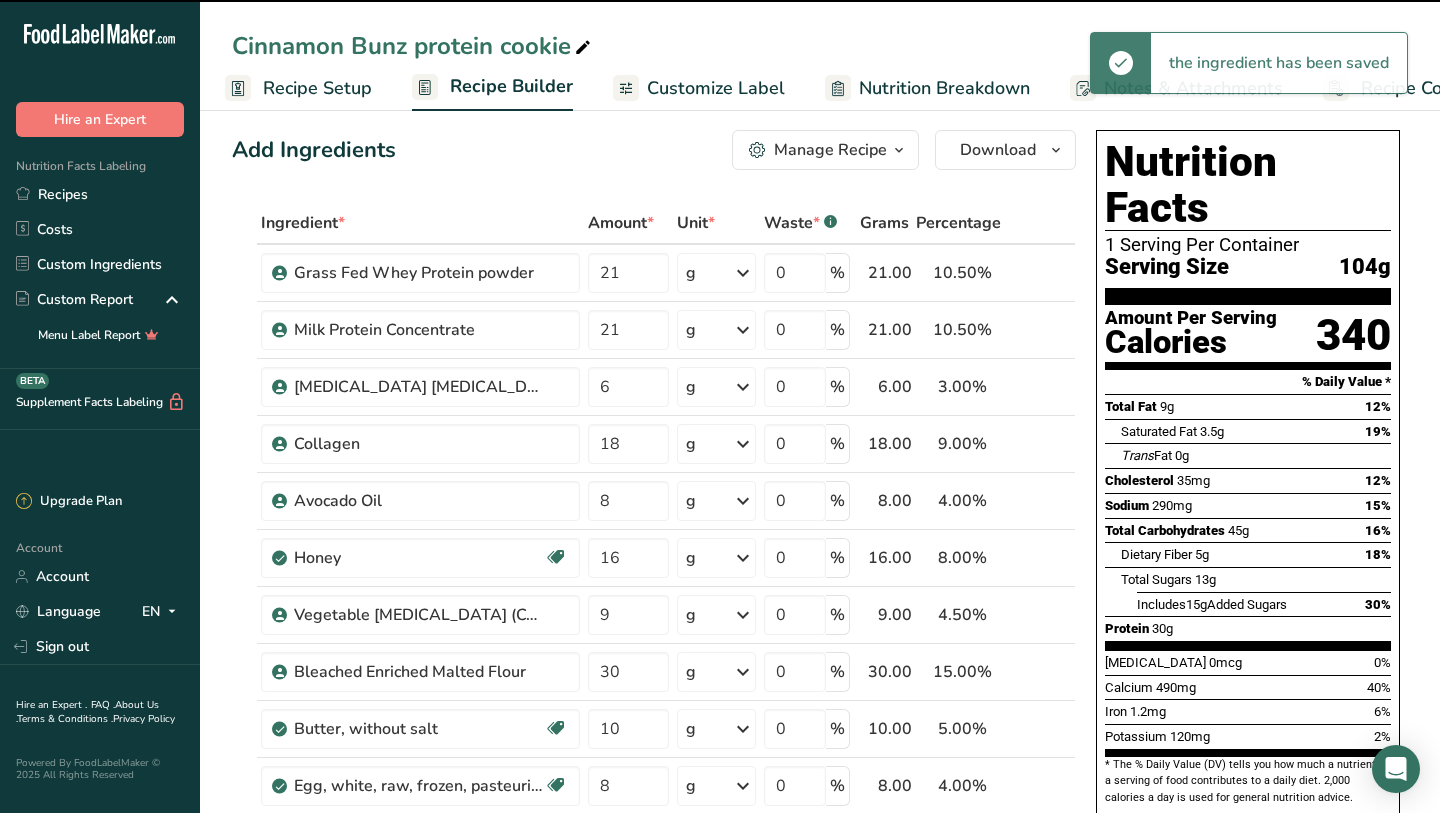 scroll, scrollTop: 0, scrollLeft: 0, axis: both 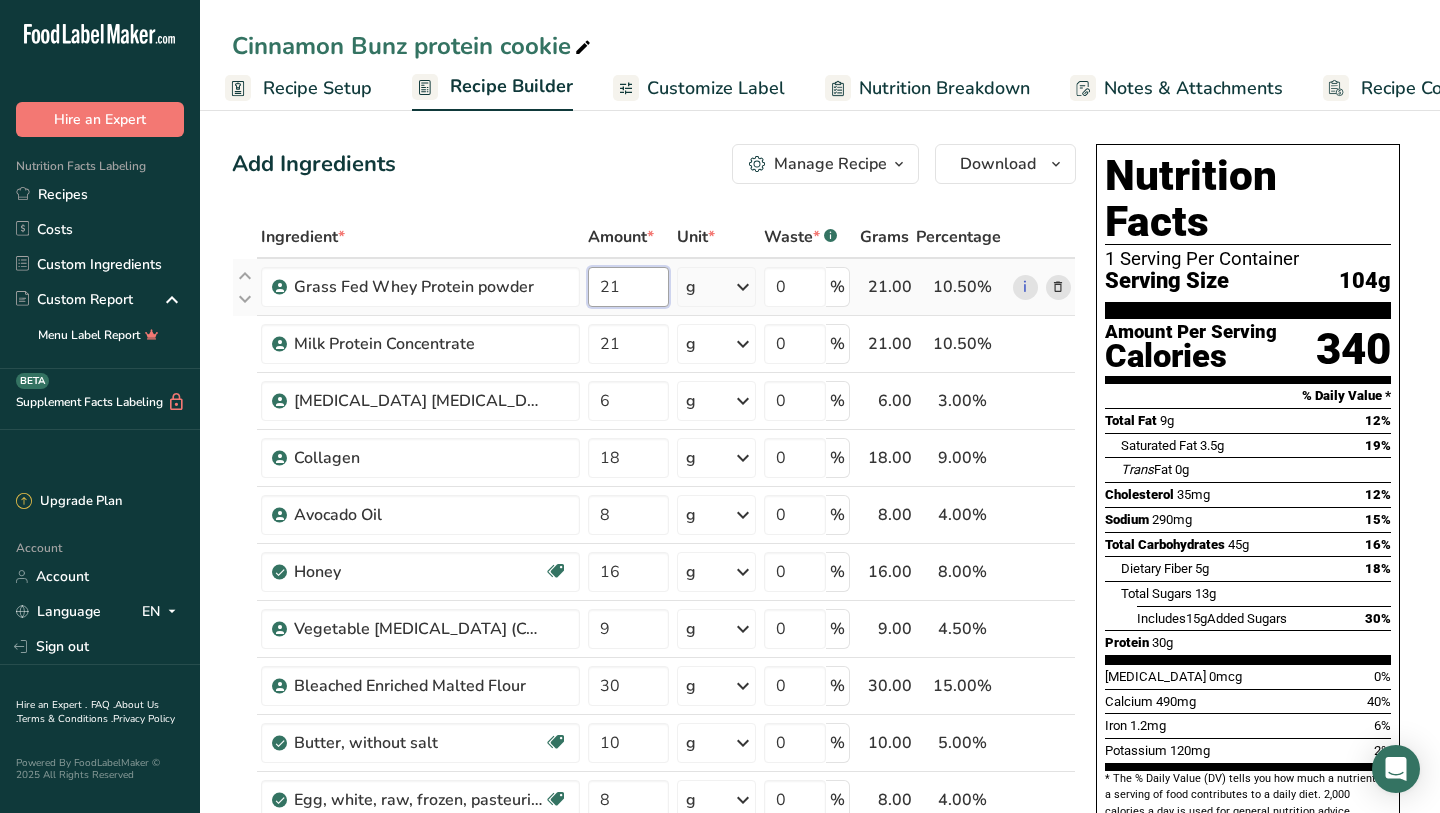 click on "21" at bounding box center [628, 287] 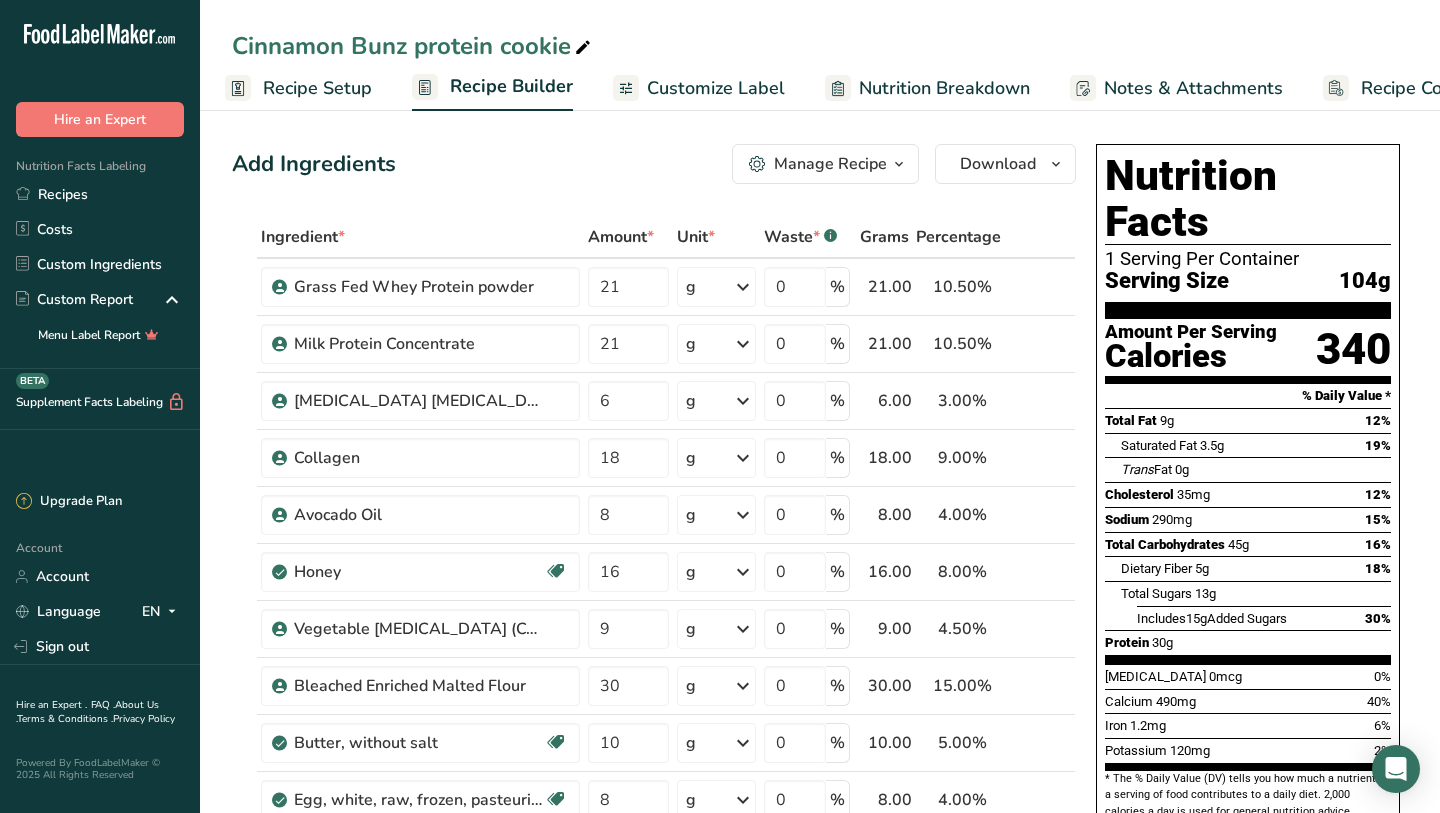 click on "Ingredient *
Amount *
Unit *
Waste *   .a-a{fill:#347362;}.b-a{fill:#fff;}          Grams
Percentage
Grass Fed Whey Protein powder
21
g
Weight Units
g
kg
mg
See more
Volume Units
l
mL
fl oz
See more
0
%
21.00
10.50%
i
Milk Protein Concentrate
21
g
Weight Units
g
kg
mg
See more
Volume Units
l
mL
fl oz
See more
0
%
21.00
10.50%
i" at bounding box center [654, 841] 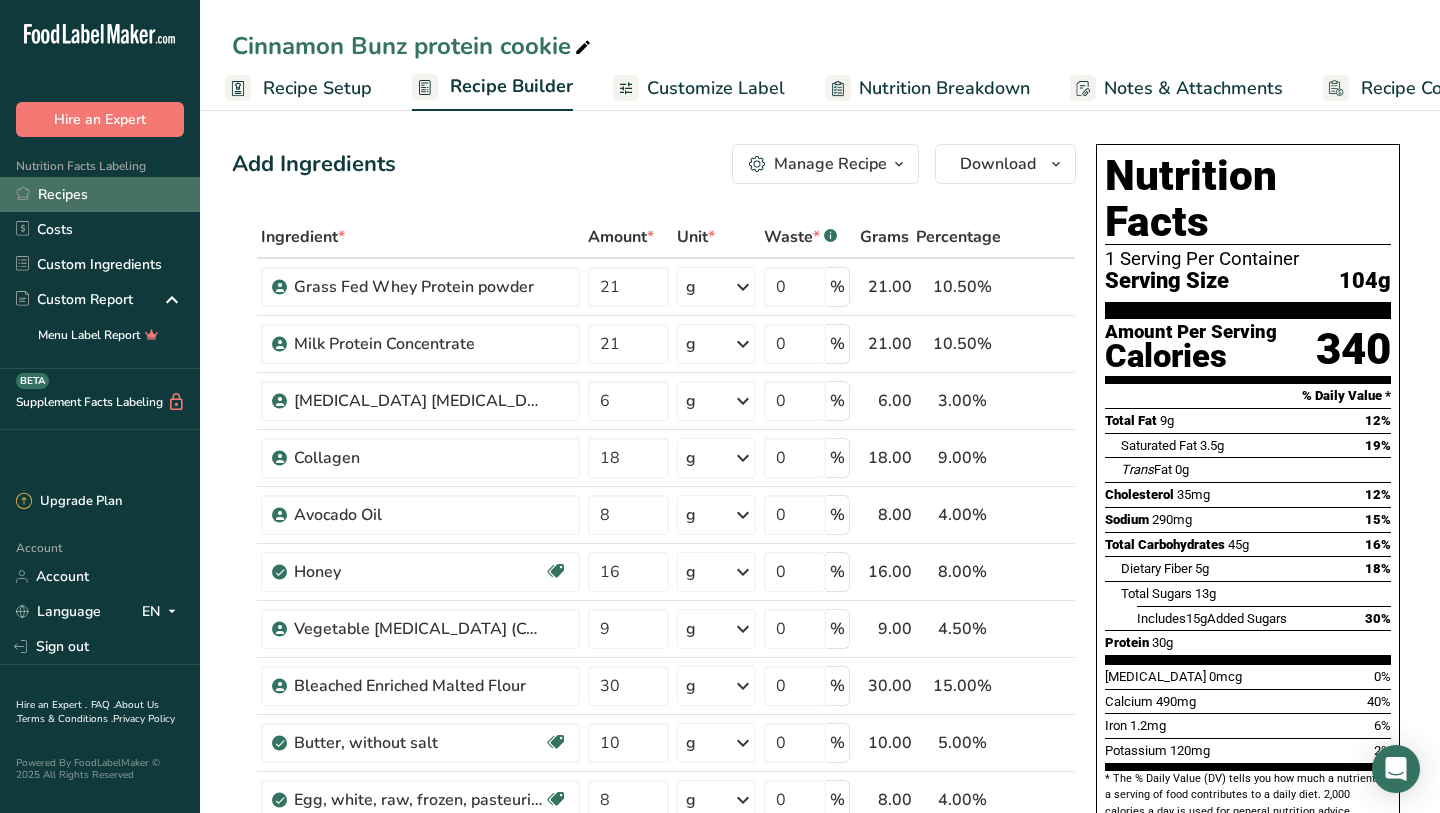 click on "Recipes" at bounding box center [100, 194] 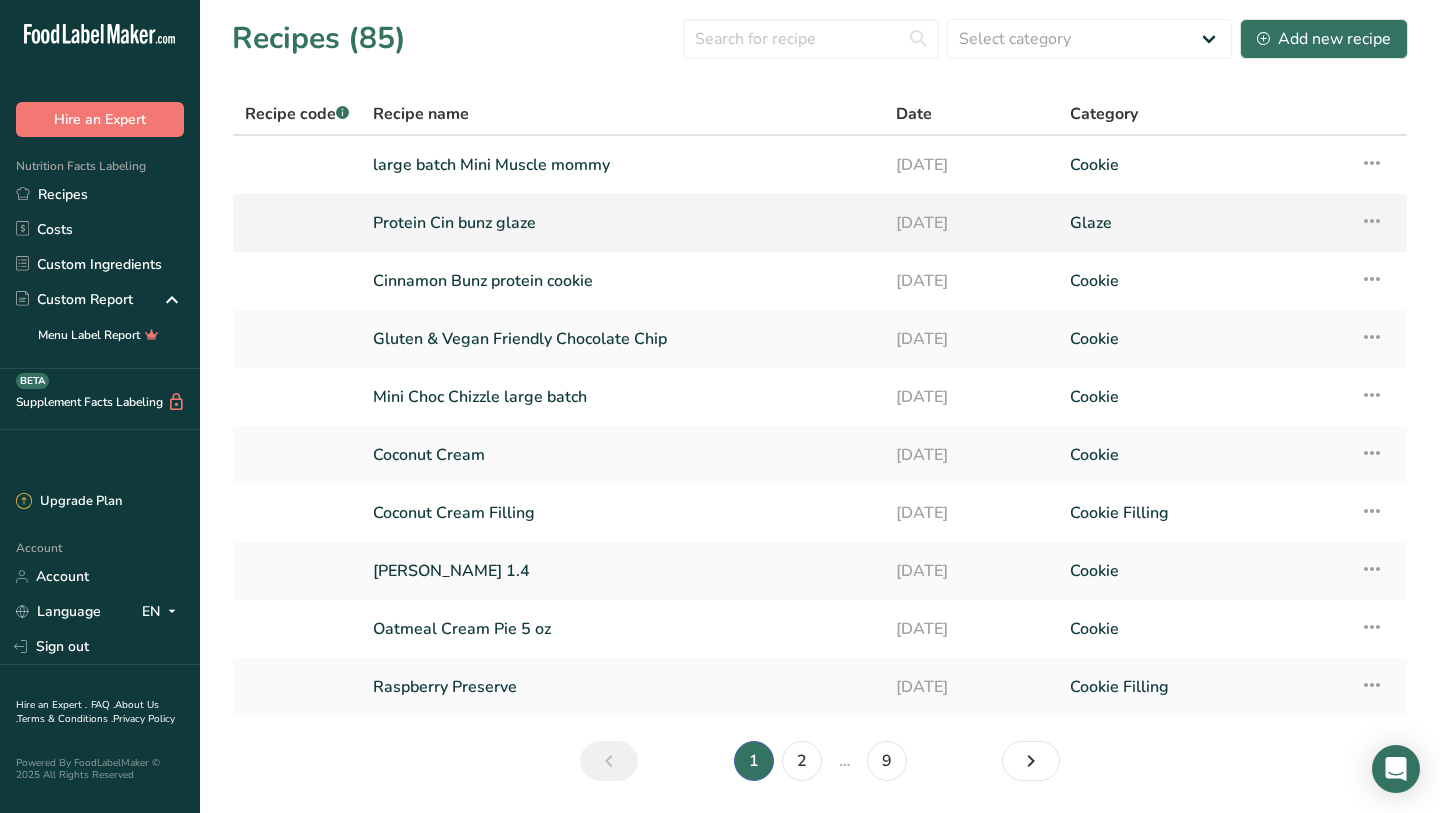 click on "Protein Cin bunz glaze" at bounding box center (622, 223) 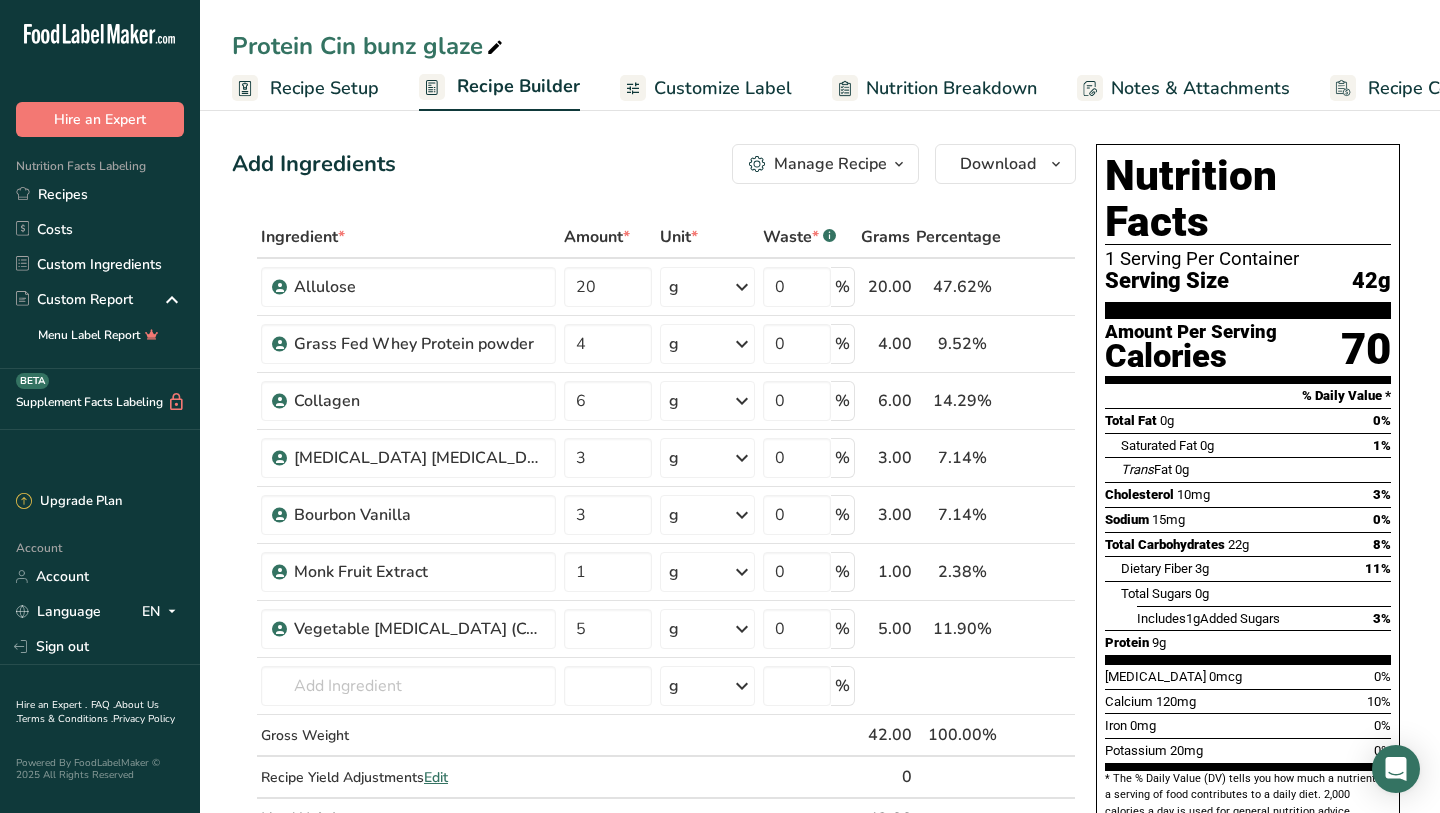 click on "Manage Recipe" at bounding box center [830, 164] 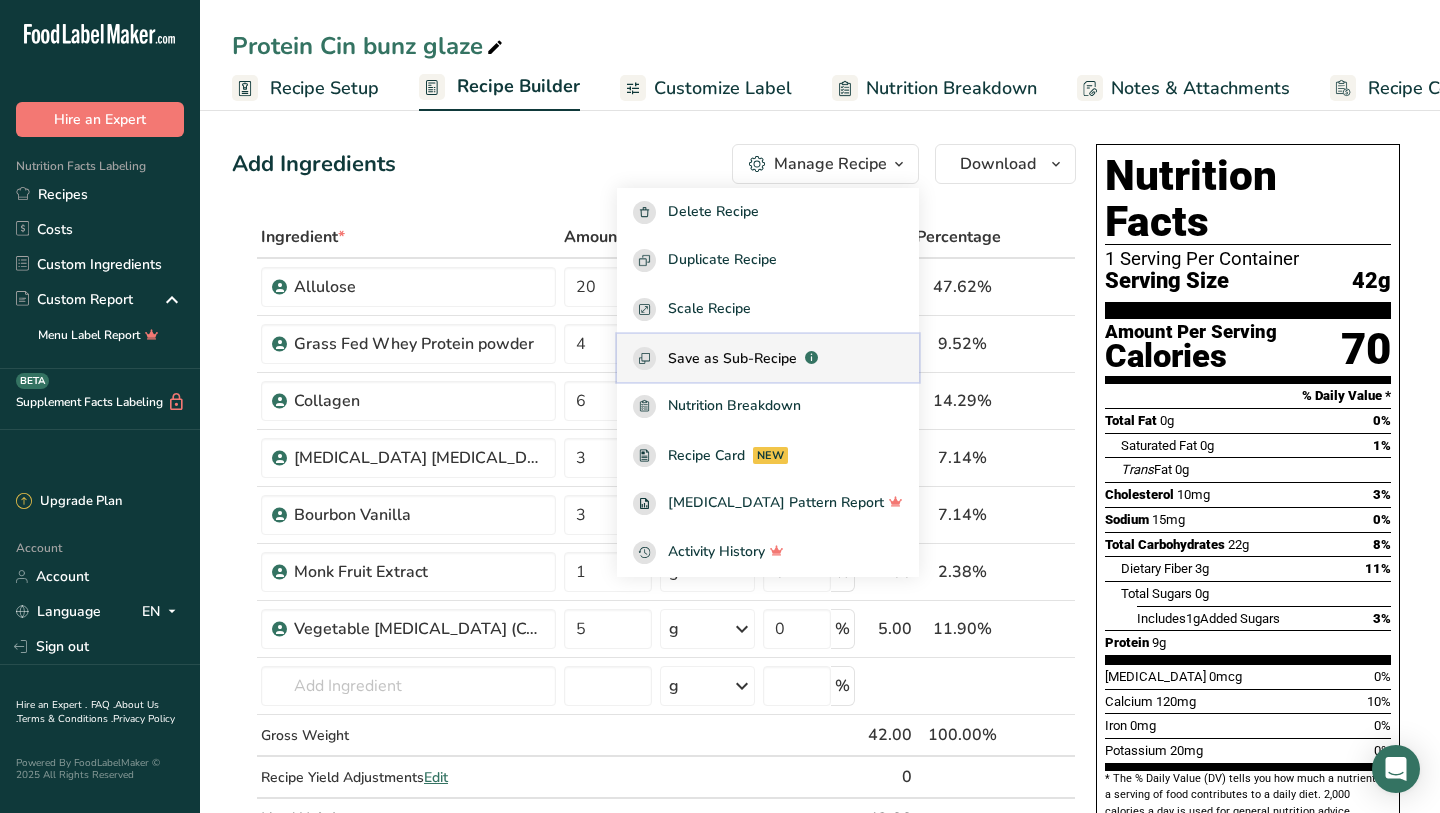 click on "Save as Sub-Recipe   .a-a{fill:#347362;}.b-a{fill:#fff;}" at bounding box center (768, 358) 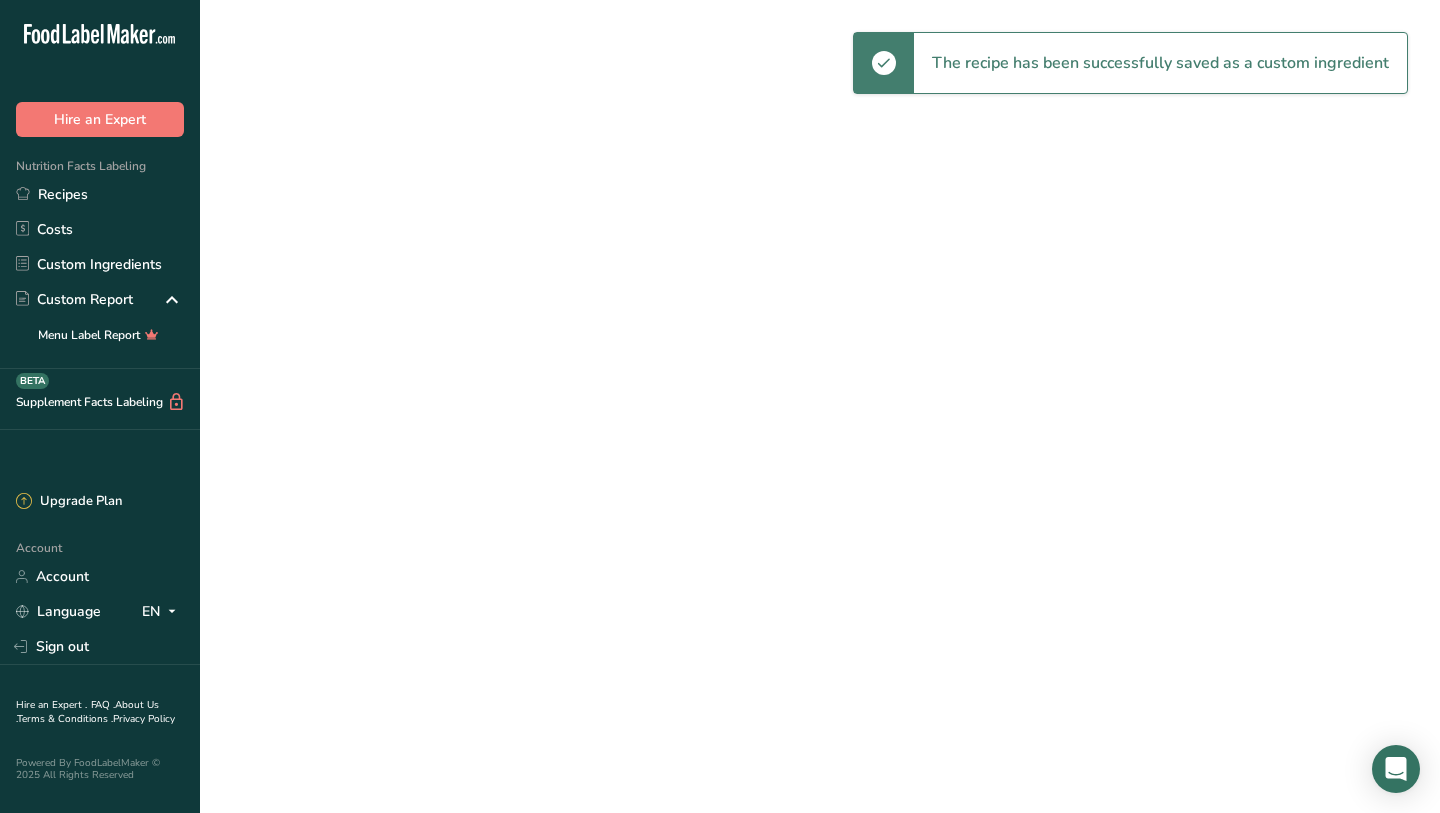 select on "30" 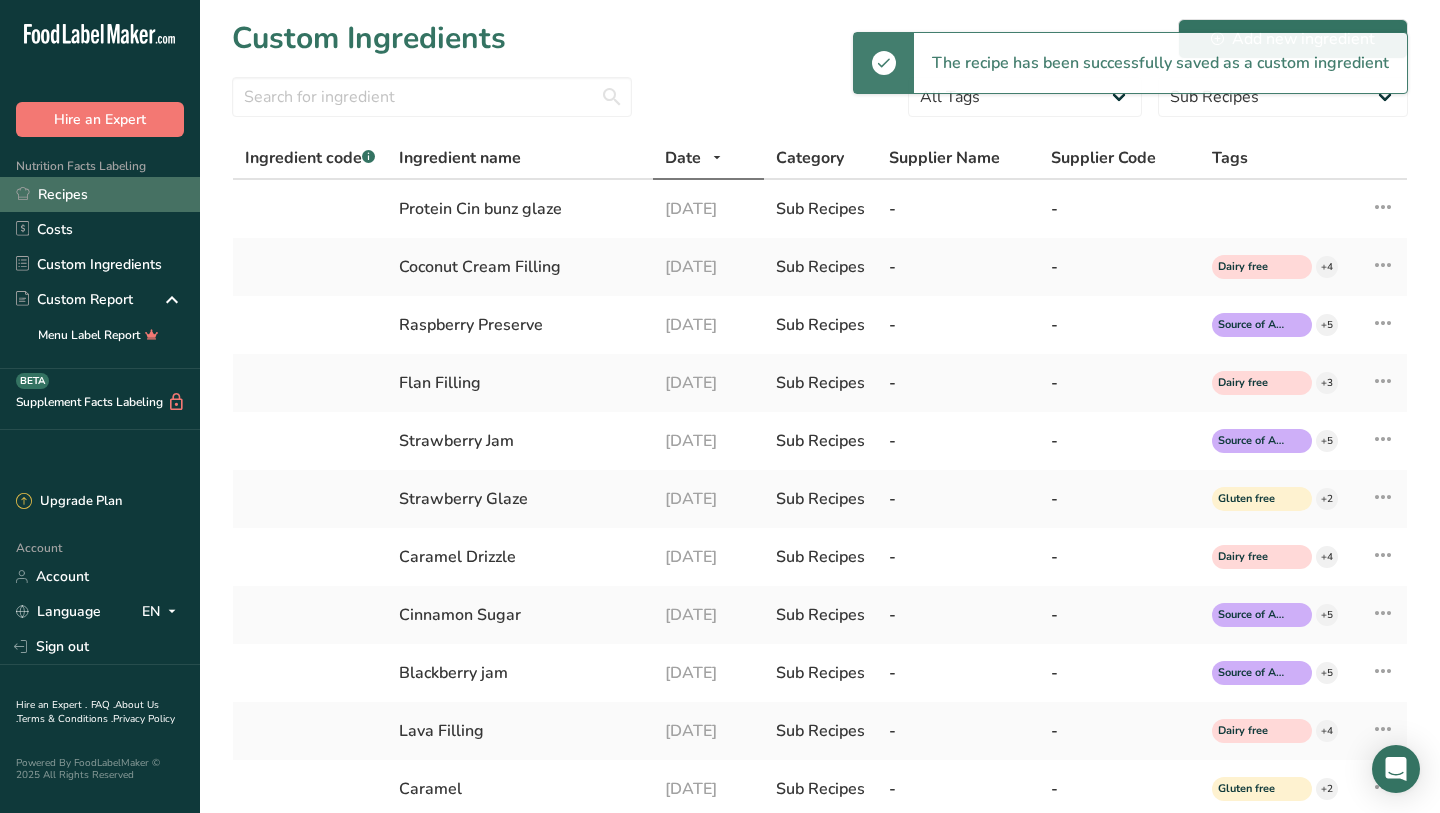 click on "Recipes" at bounding box center [100, 194] 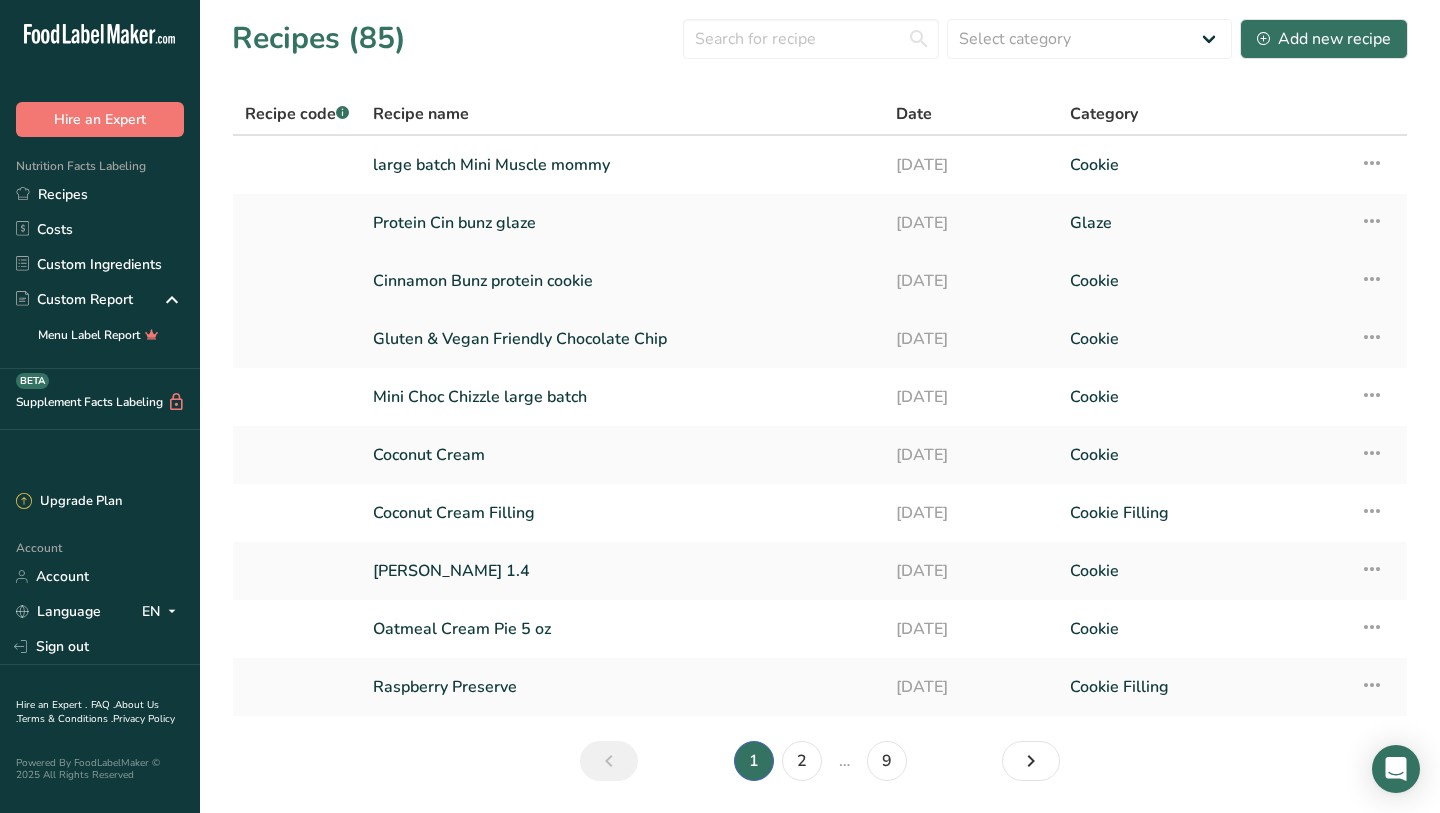 click on "Cinnamon Bunz protein cookie" at bounding box center [622, 281] 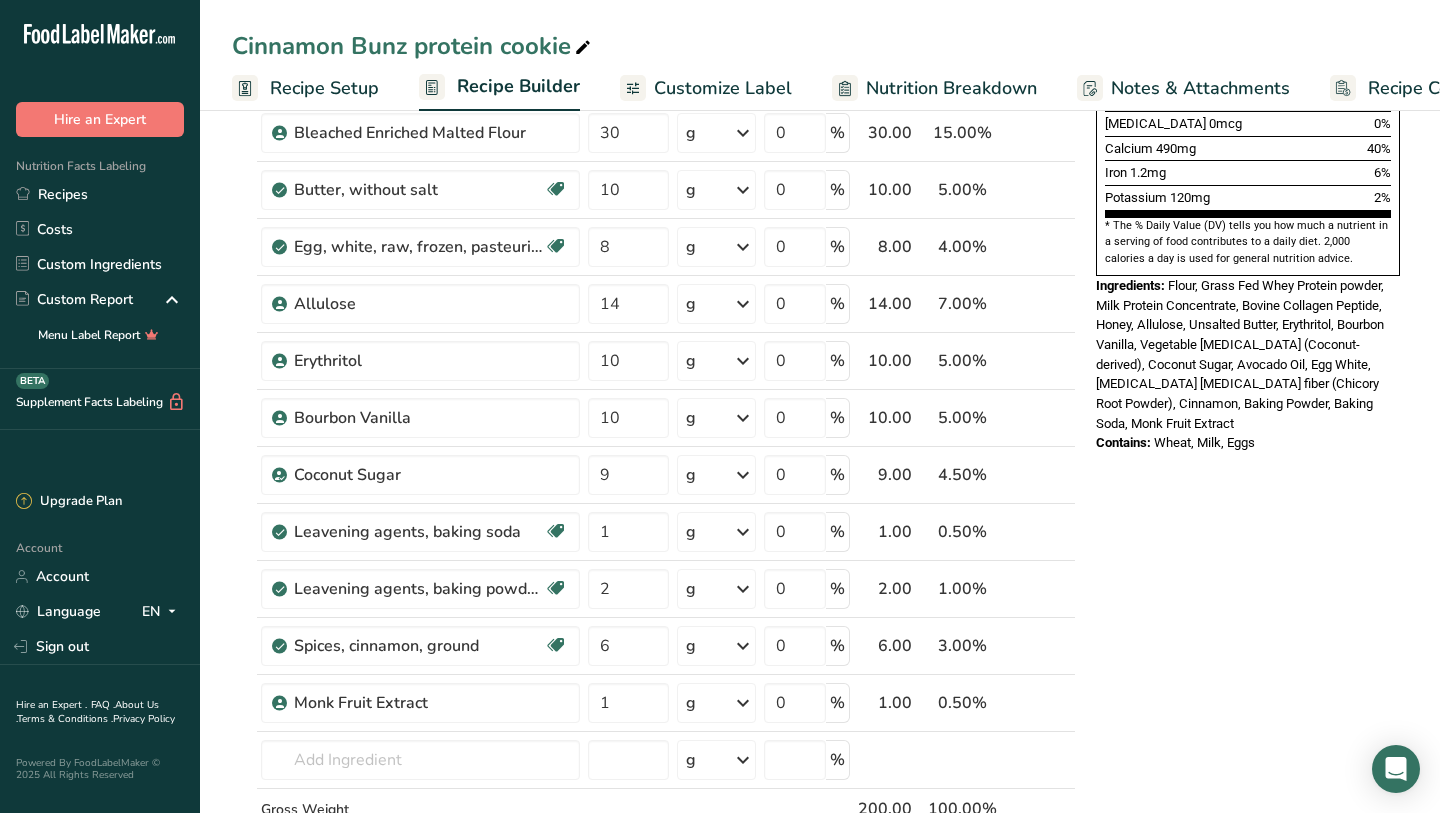 scroll, scrollTop: 607, scrollLeft: 0, axis: vertical 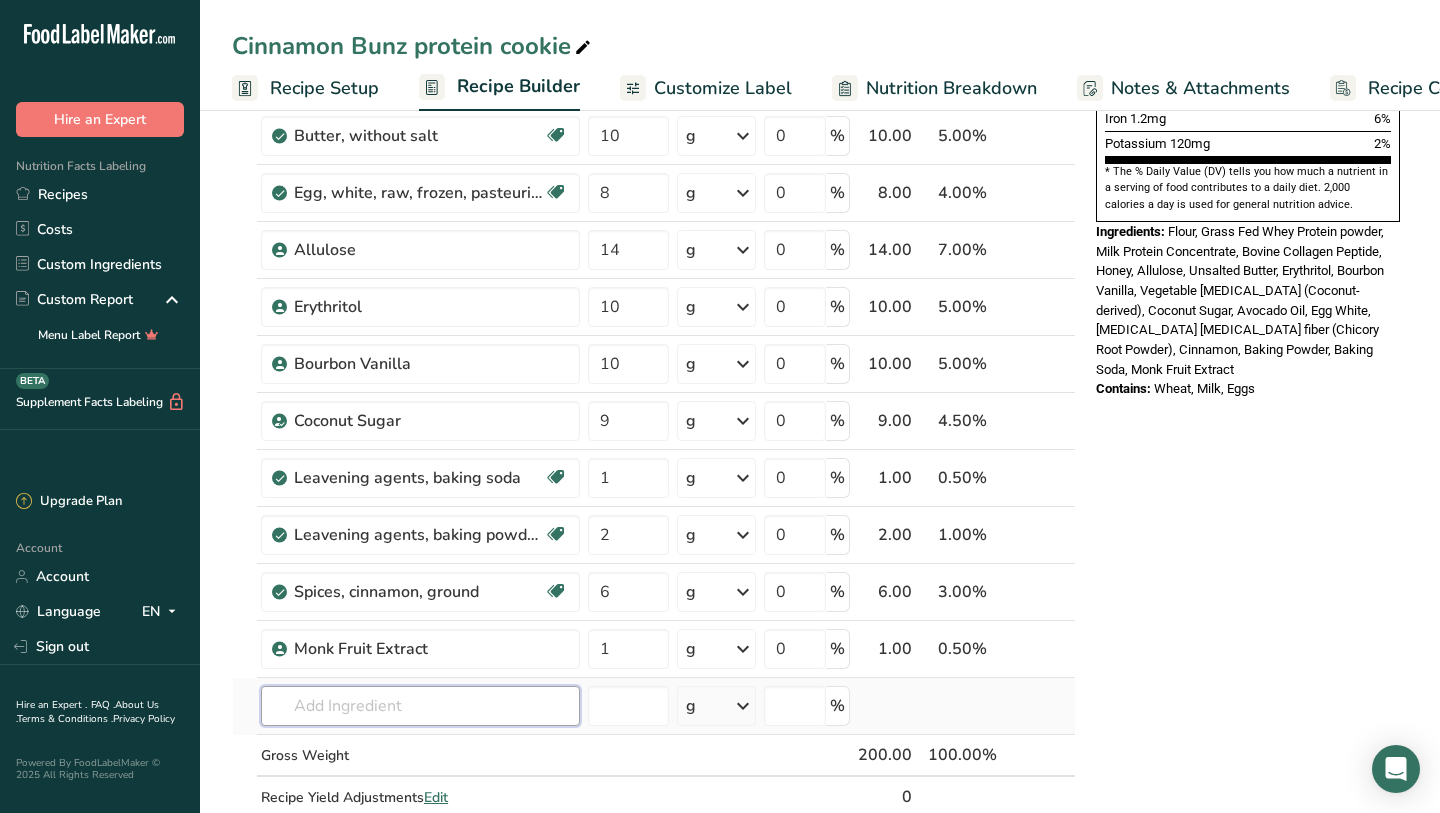 click at bounding box center (420, 706) 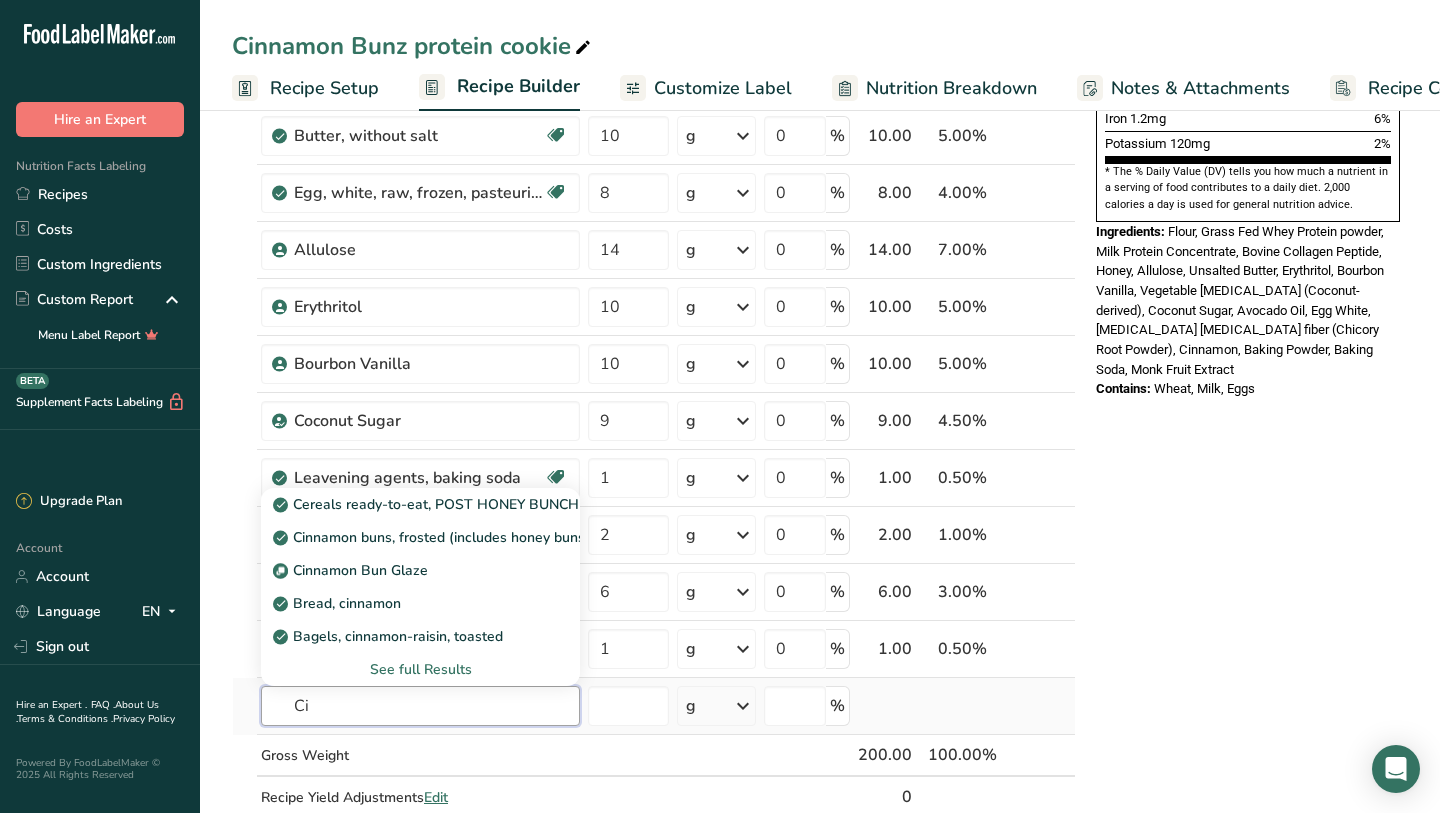 type on "C" 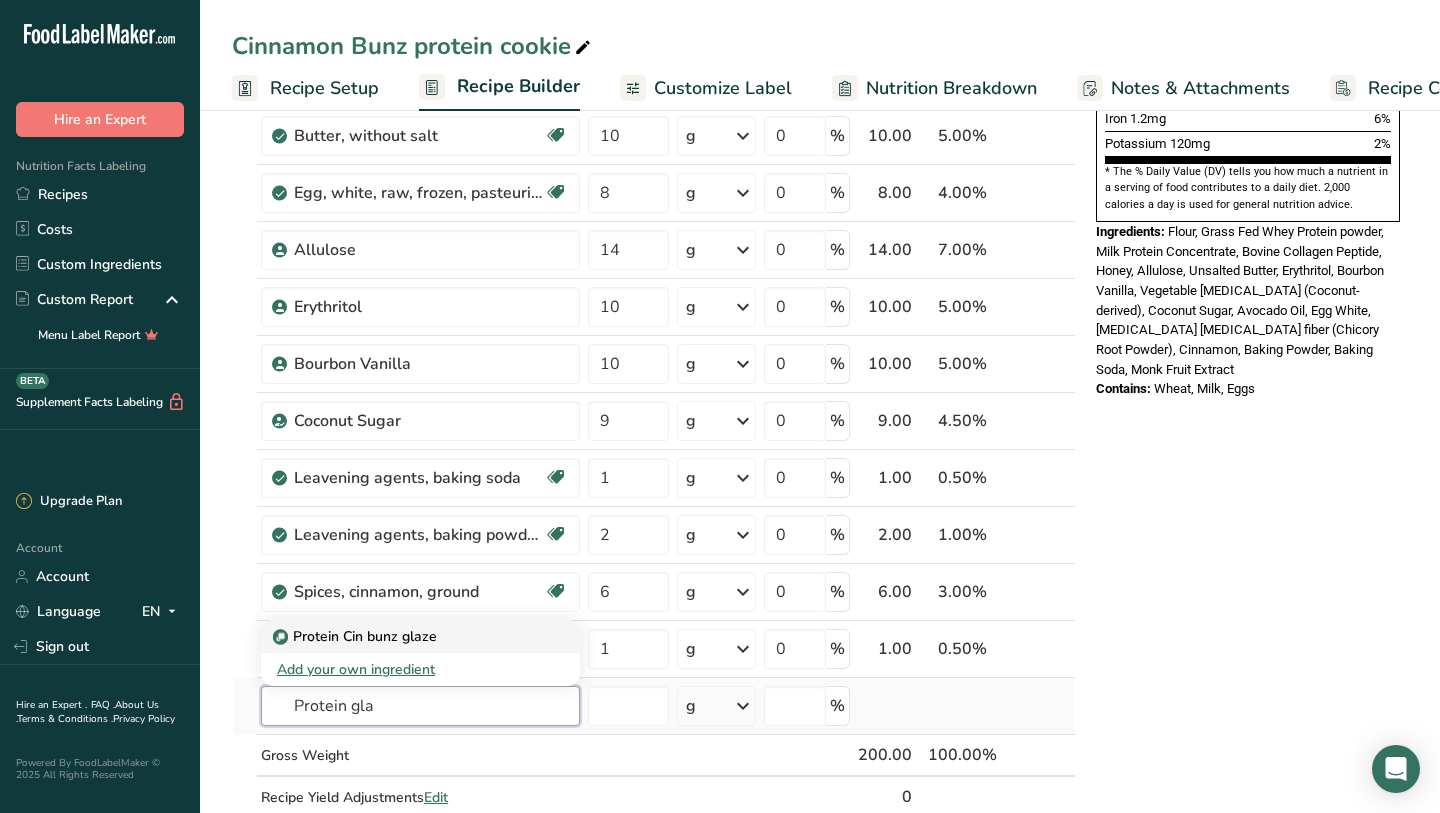 type on "Protein gla" 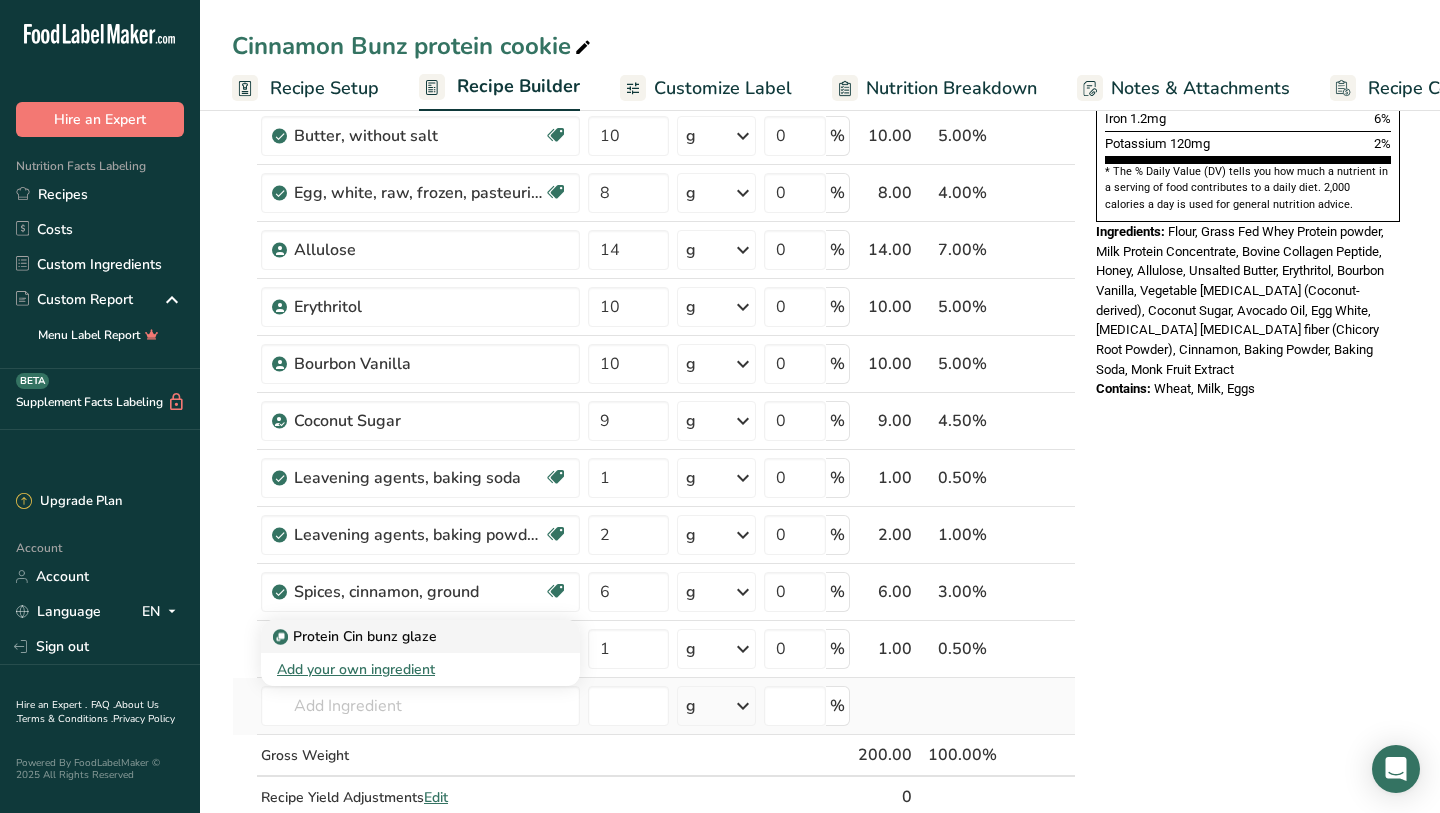 click on "Protein Cin bunz glaze" at bounding box center (357, 636) 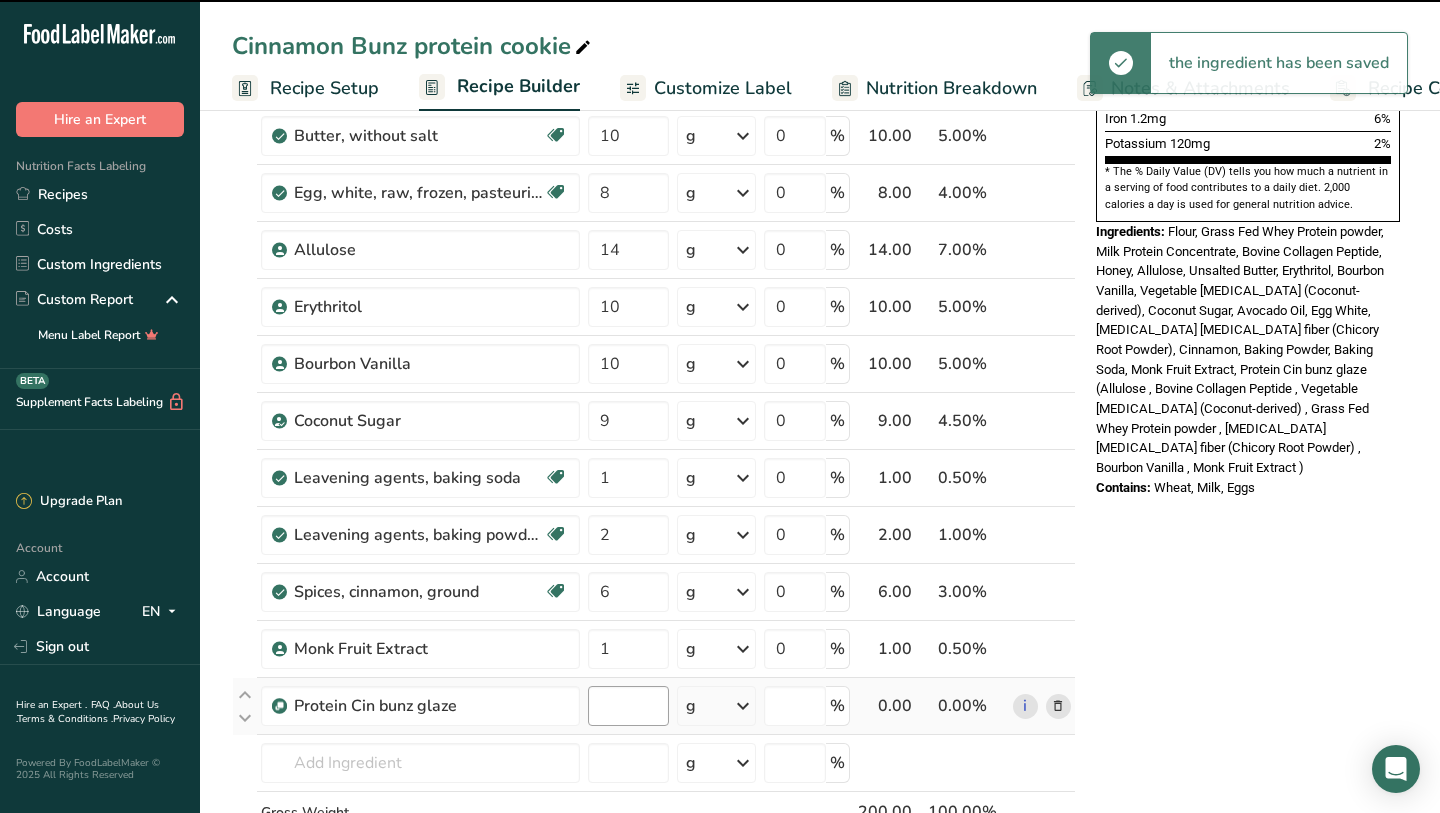 type on "0" 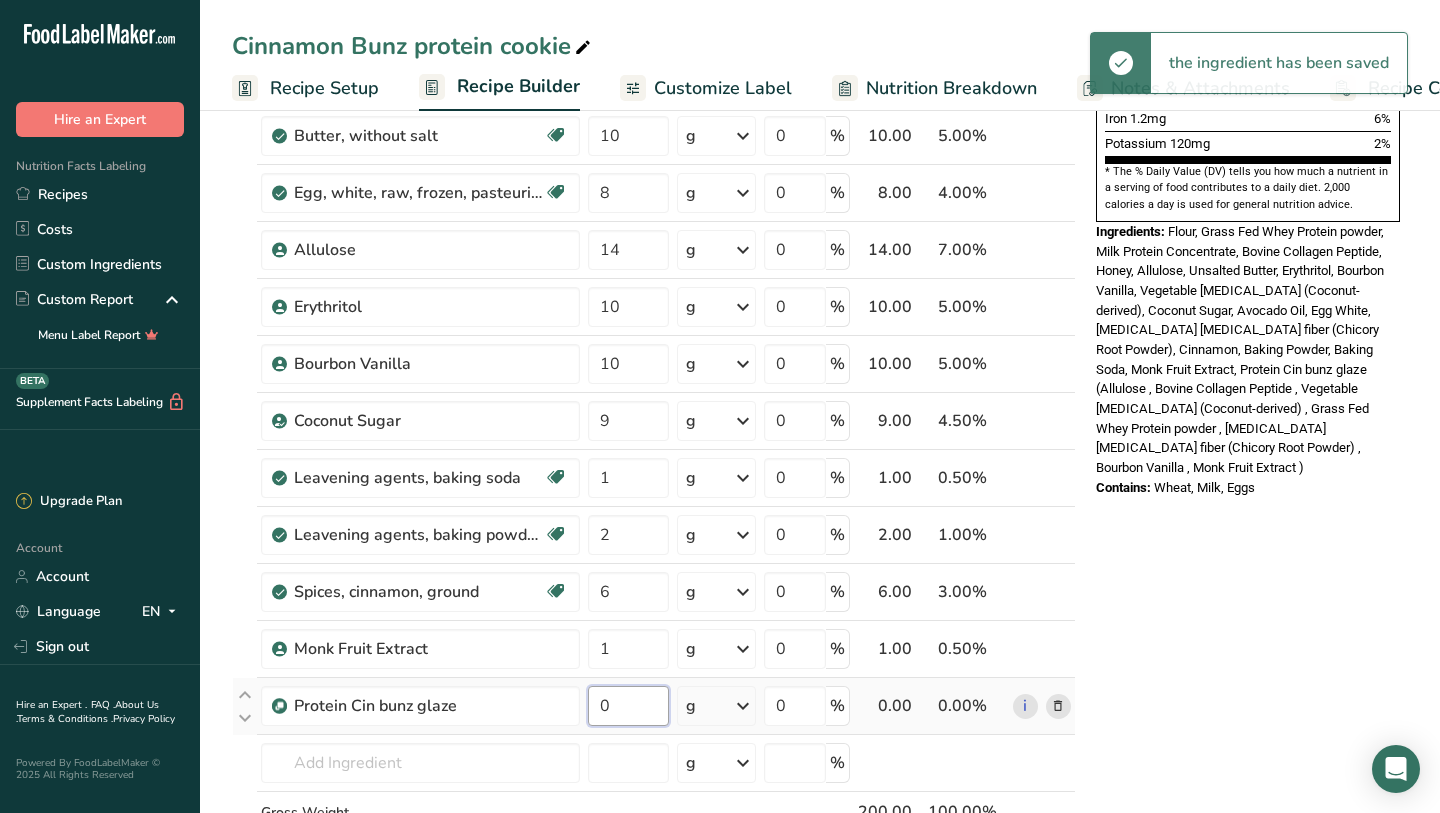 drag, startPoint x: 634, startPoint y: 698, endPoint x: 585, endPoint y: 696, distance: 49.0408 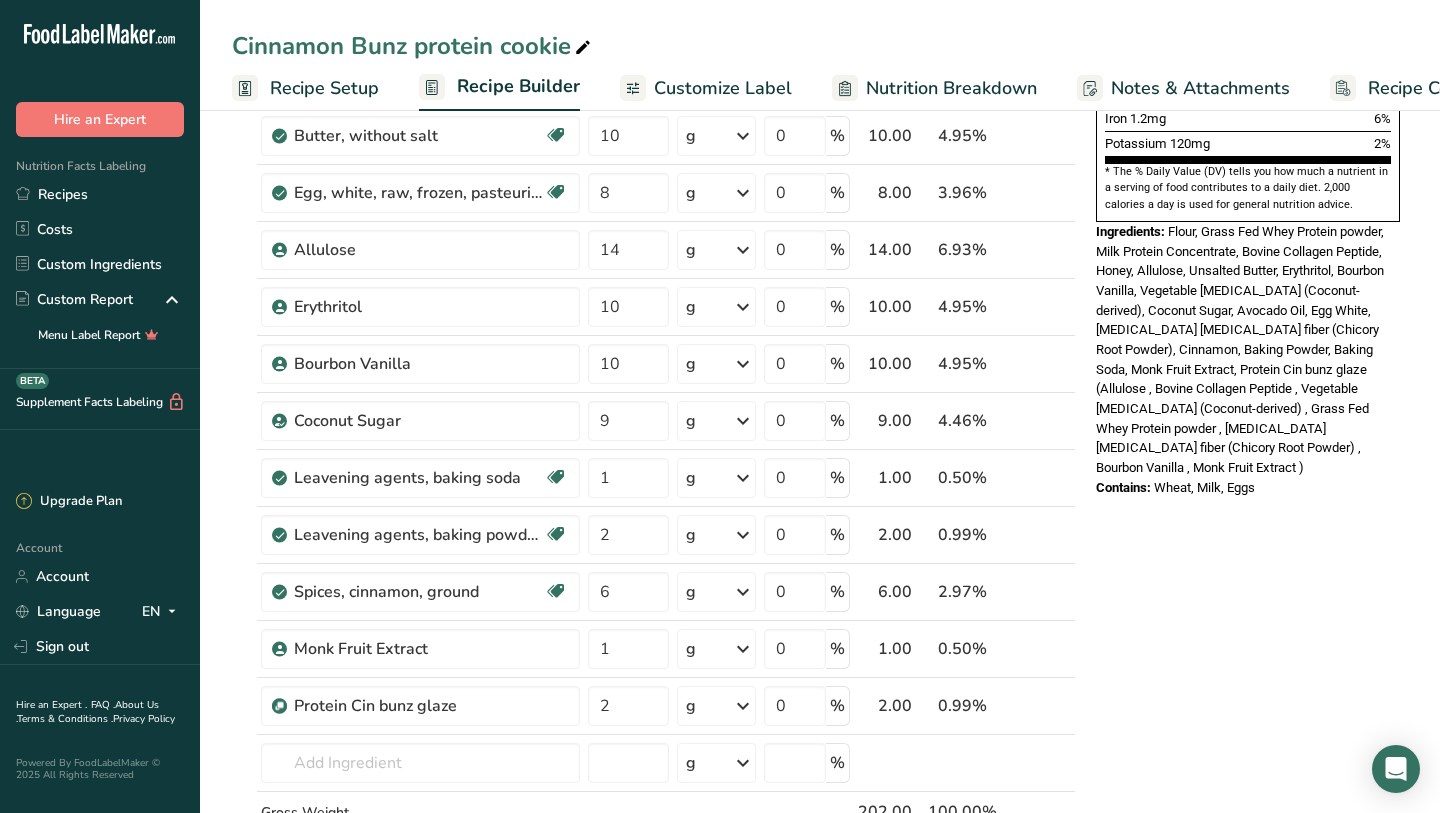 click on "Nutrition Facts
1 Serving Per Container
Serving Size
104g
Amount Per Serving
Calories
340
% Daily Value *
Total Fat
9g
12%
Saturated Fat
3.5g
19%
Trans  Fat
0g
[MEDICAL_DATA]
35mg
12%
Sodium
290mg
15%
Total Carbohydrates
45g
16%
Dietary Fiber
5g
18%" at bounding box center [1248, 541] 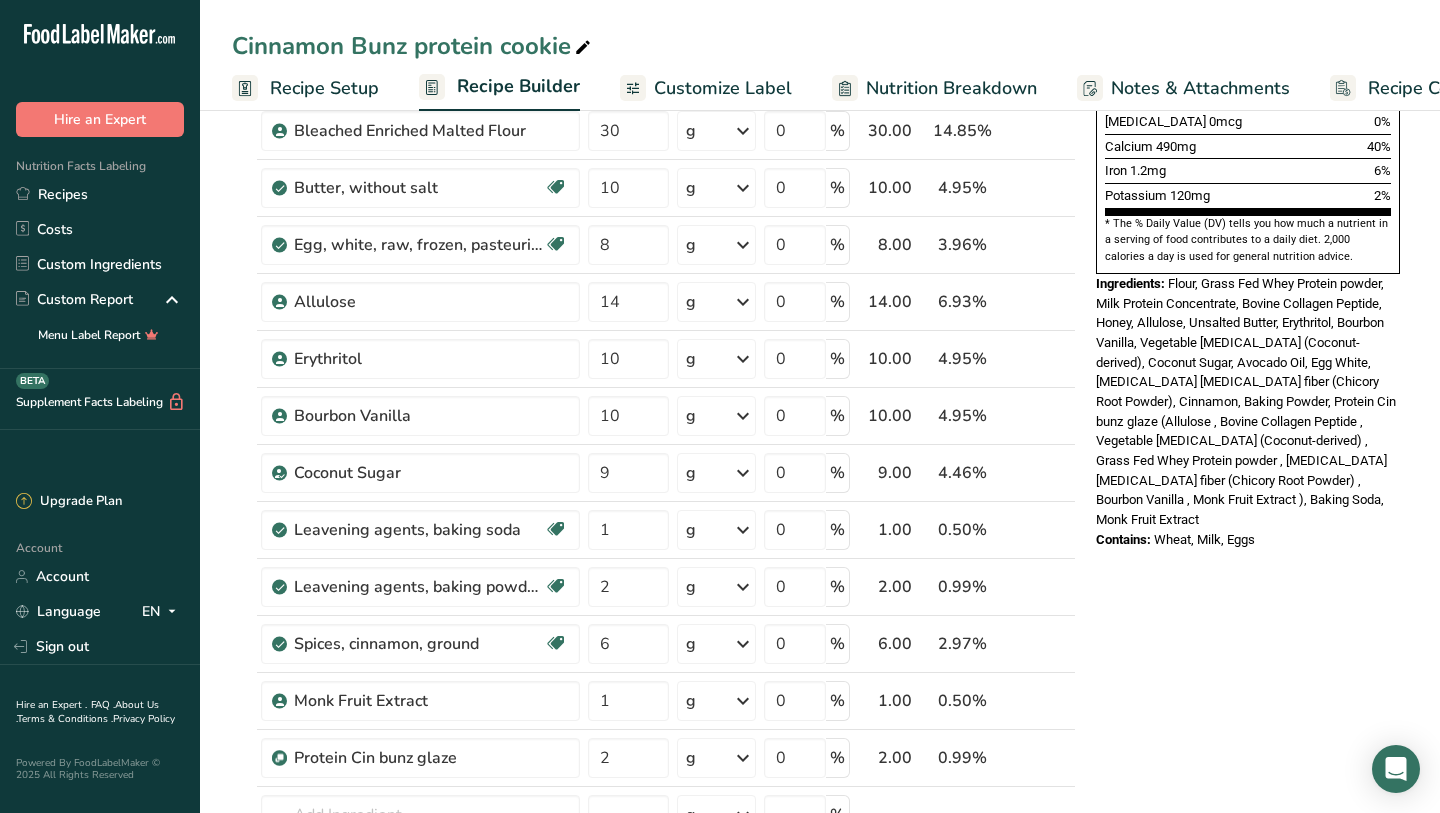 scroll, scrollTop: 574, scrollLeft: 0, axis: vertical 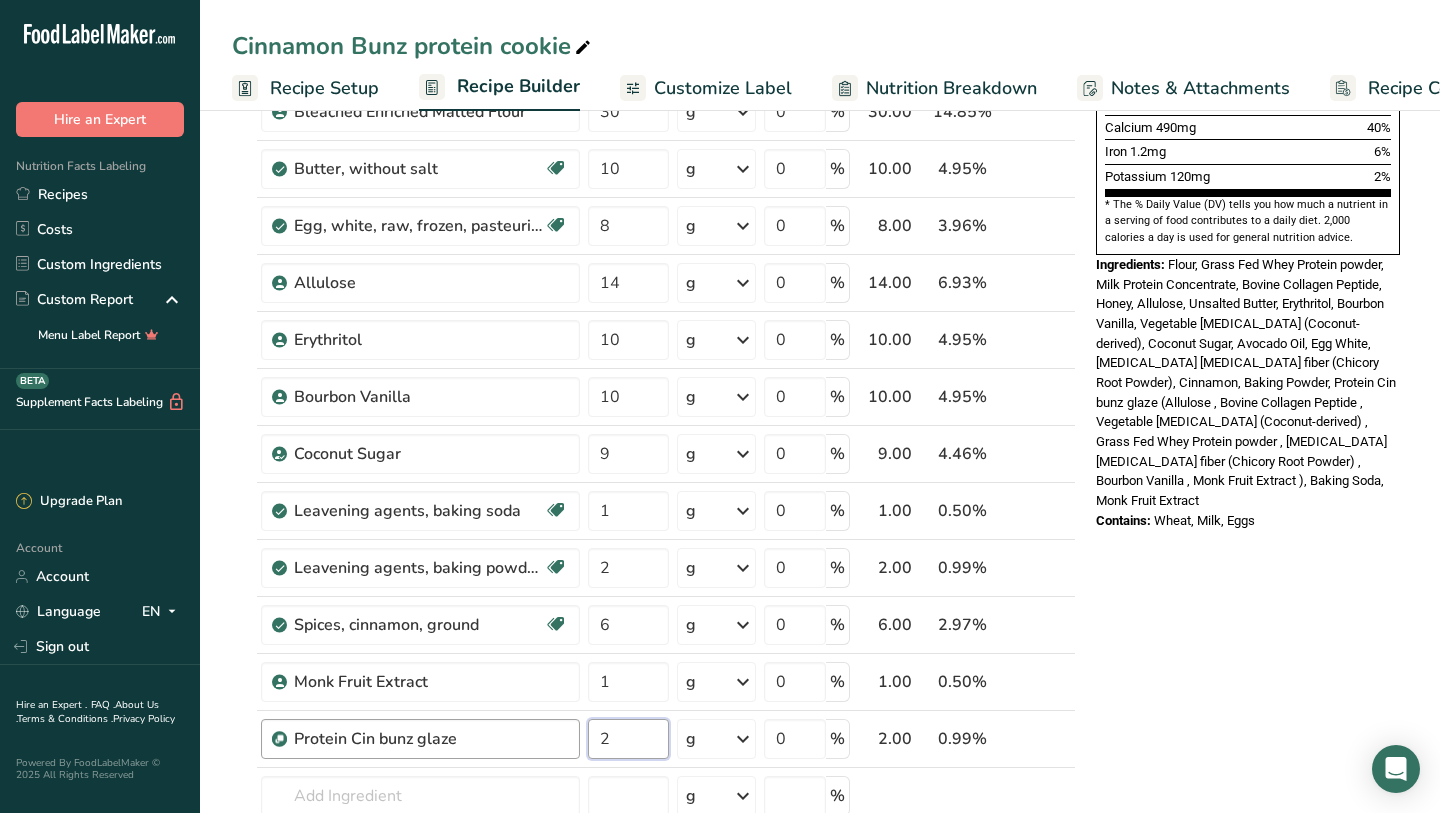 drag, startPoint x: 641, startPoint y: 734, endPoint x: 576, endPoint y: 725, distance: 65.62012 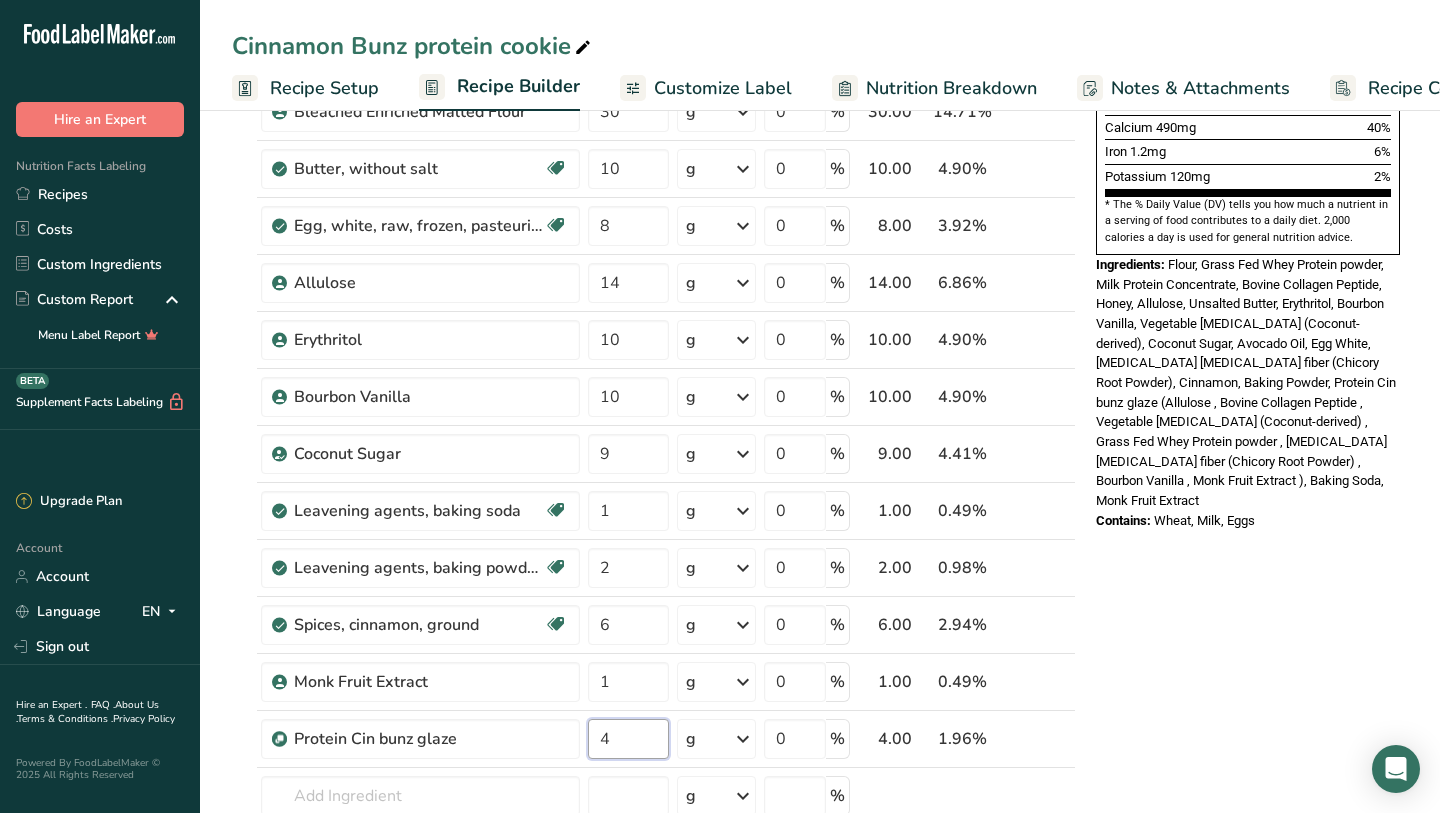 type on "4" 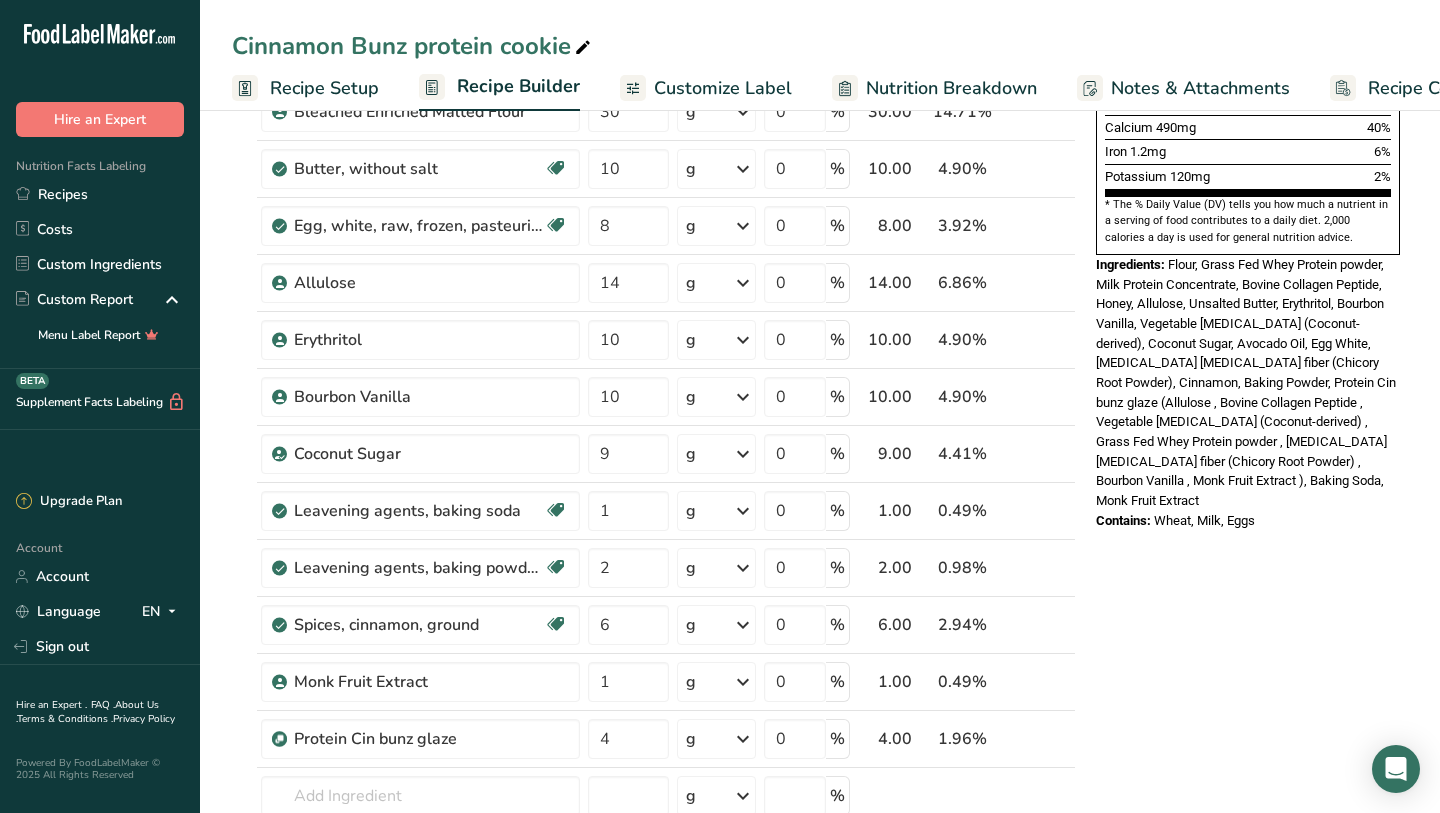 click on "Nutrition Facts
1 Serving Per Container
Serving Size
105g
Amount Per Serving
Calories
340
% Daily Value *
Total Fat
9g
12%
Saturated Fat
3.5g
19%
Trans  Fat
0g
[MEDICAL_DATA]
35mg
12%
Sodium
290mg
15%
Total Carbohydrates
46g
17%
Dietary Fiber
5g
18%" at bounding box center [1248, 574] 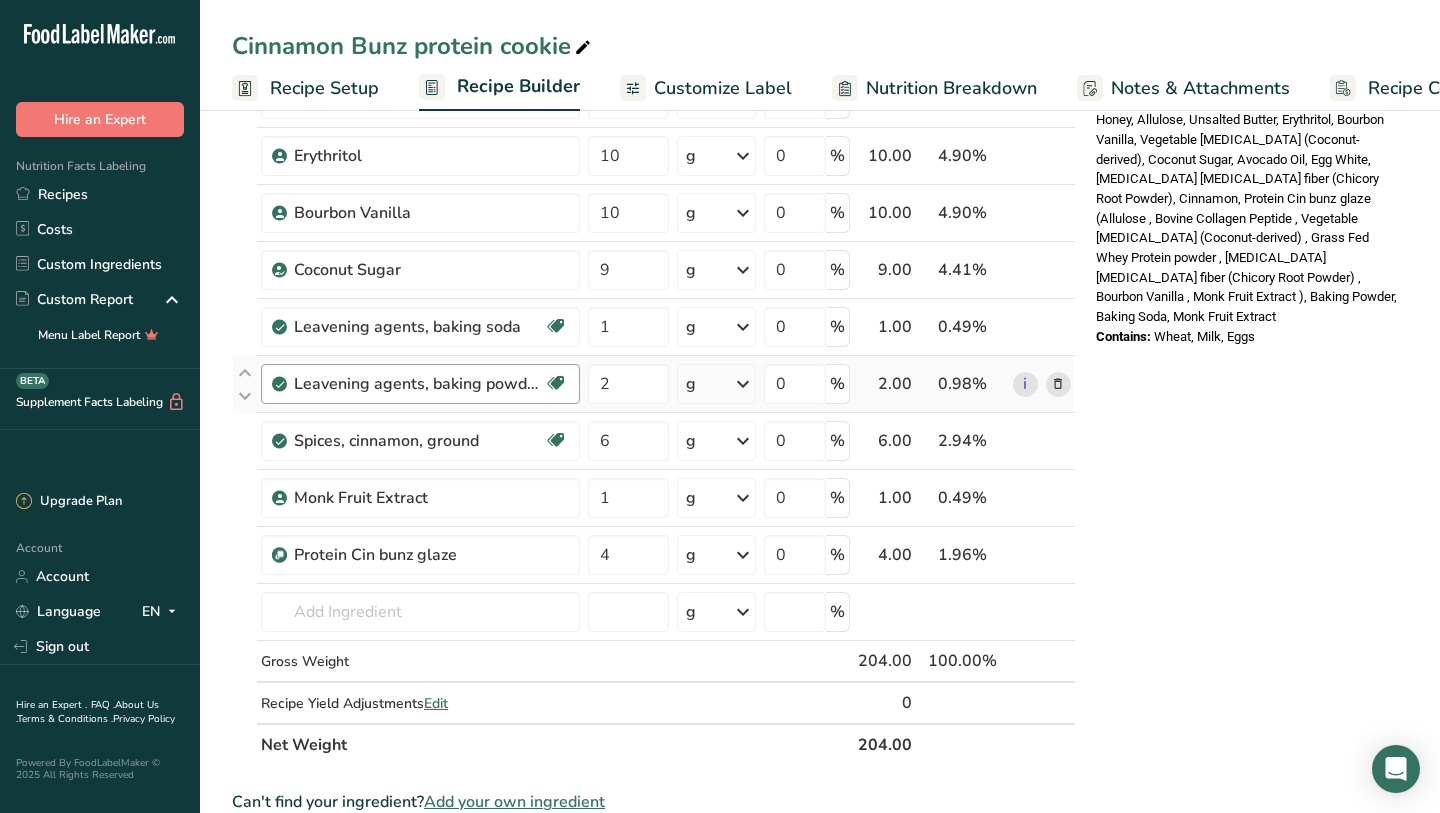 scroll, scrollTop: 880, scrollLeft: 0, axis: vertical 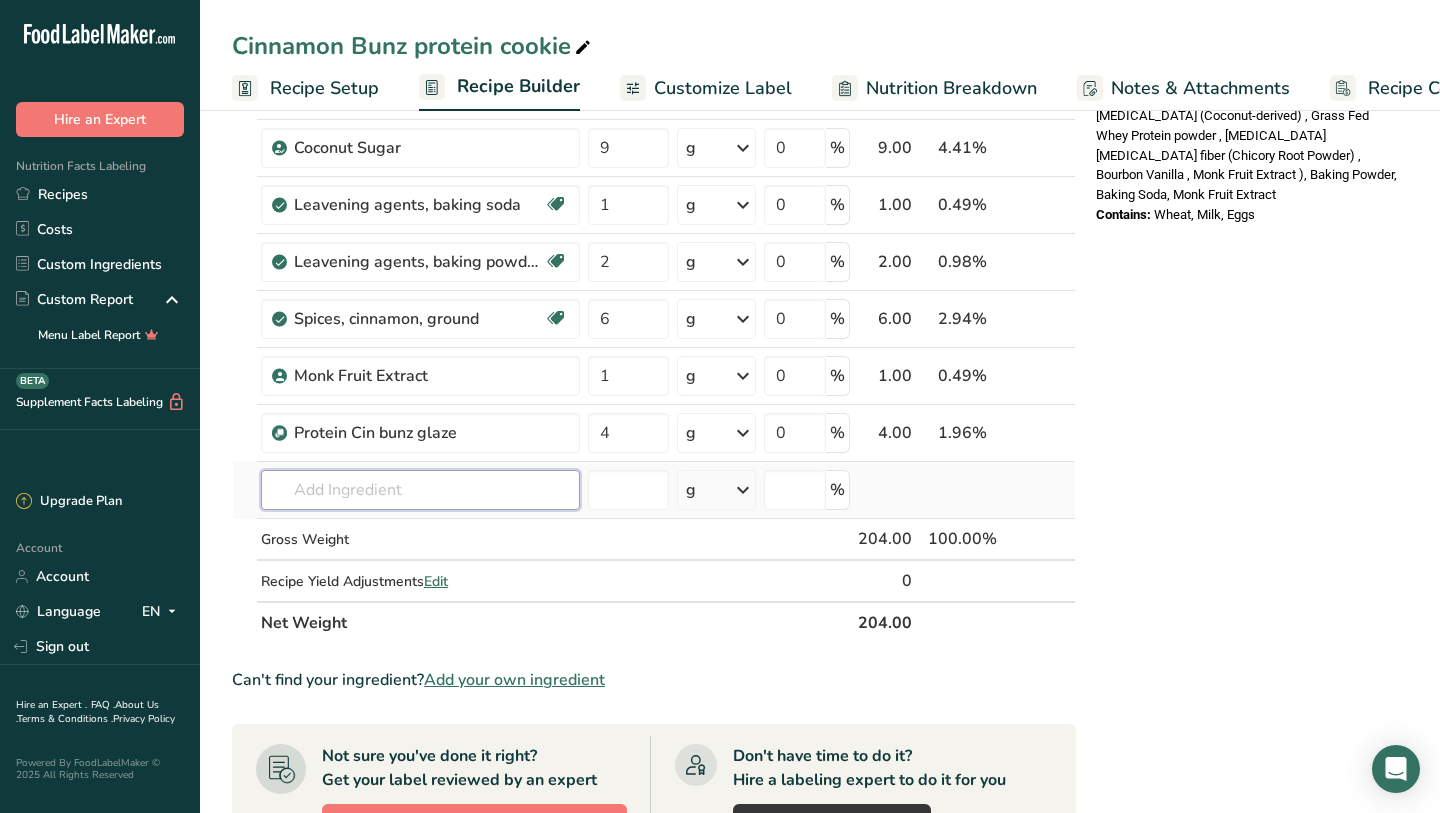 click at bounding box center (420, 490) 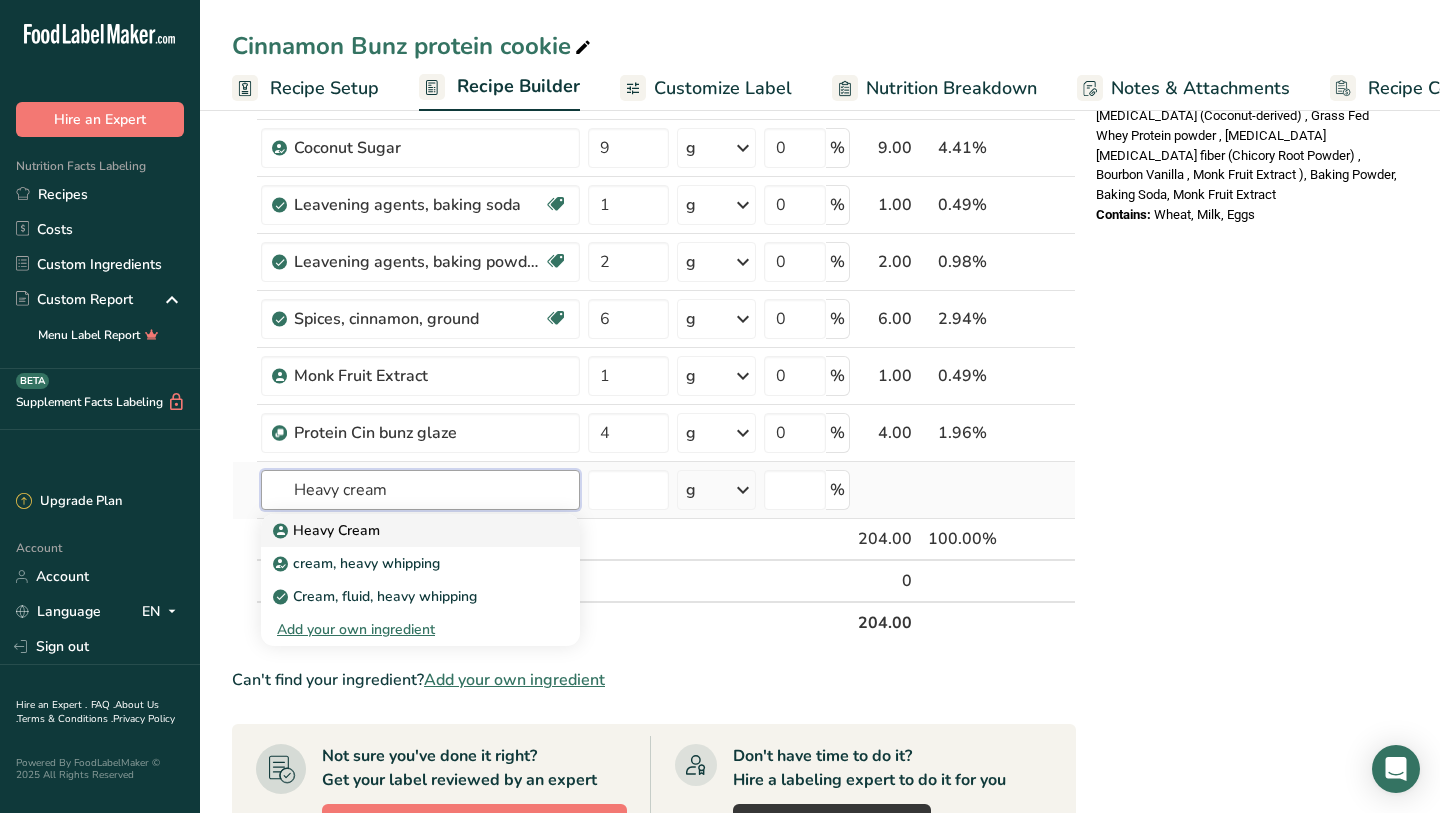 type on "Heavy cream" 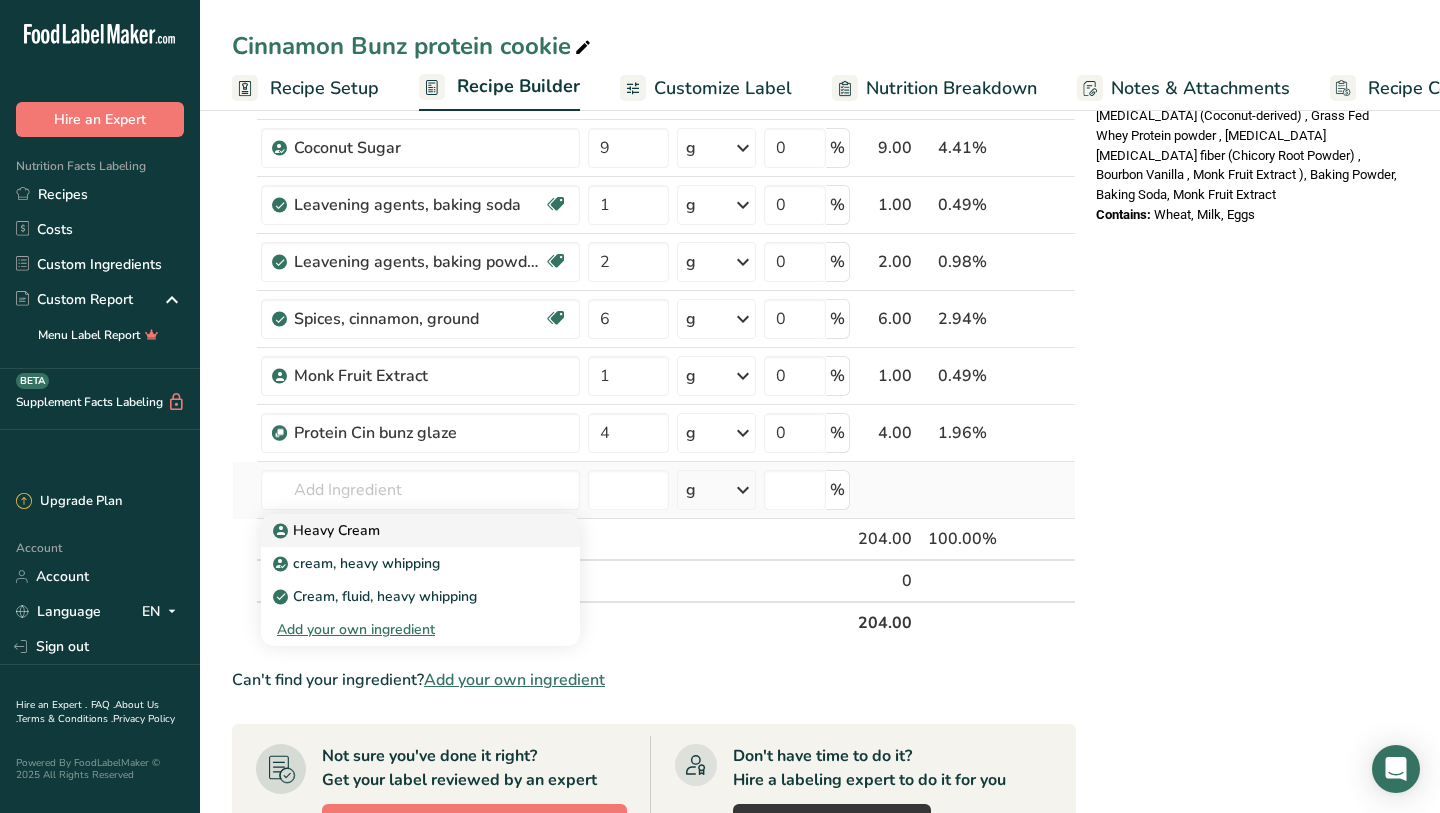 click on "Heavy Cream" at bounding box center [420, 530] 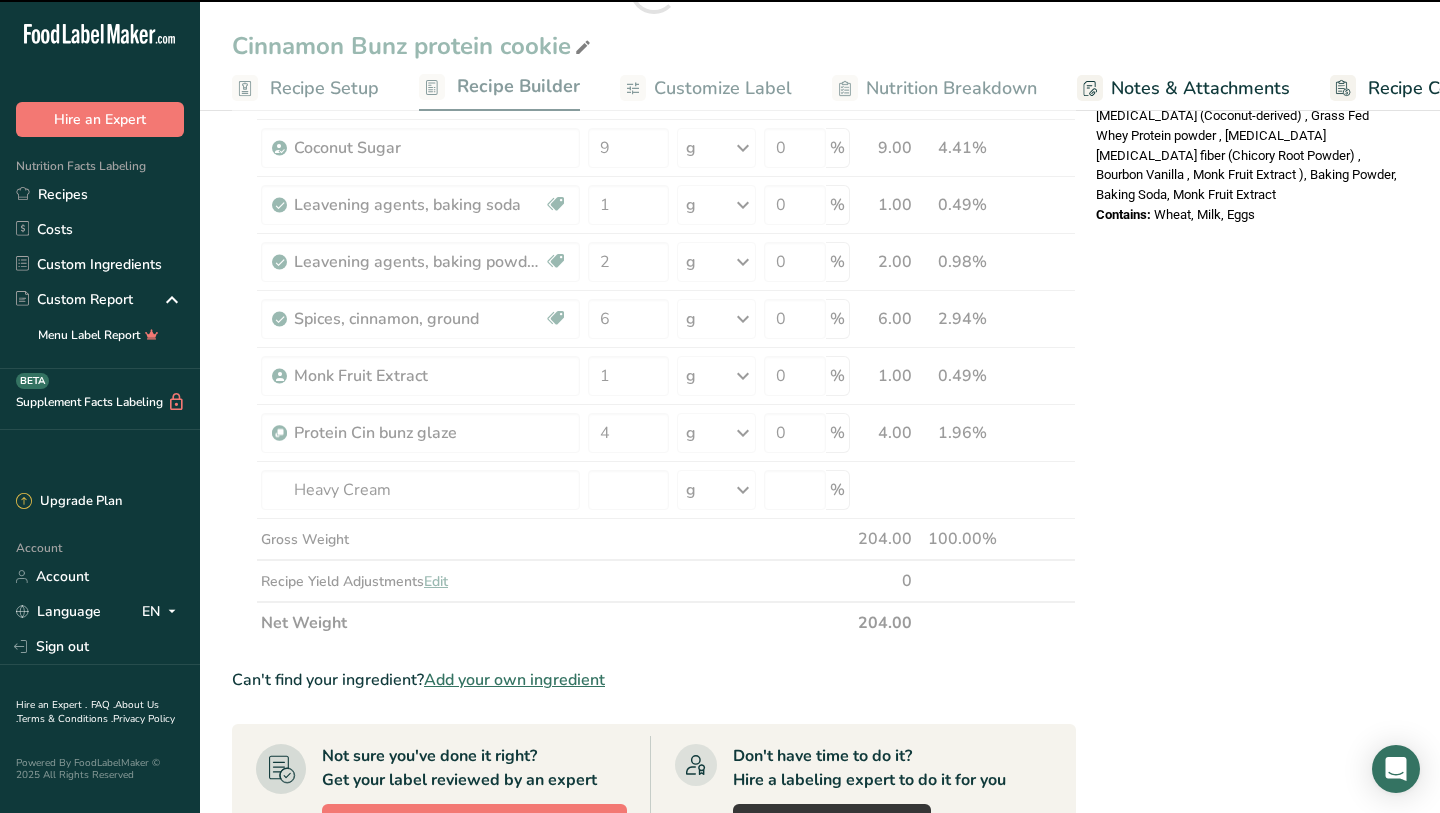 type on "0" 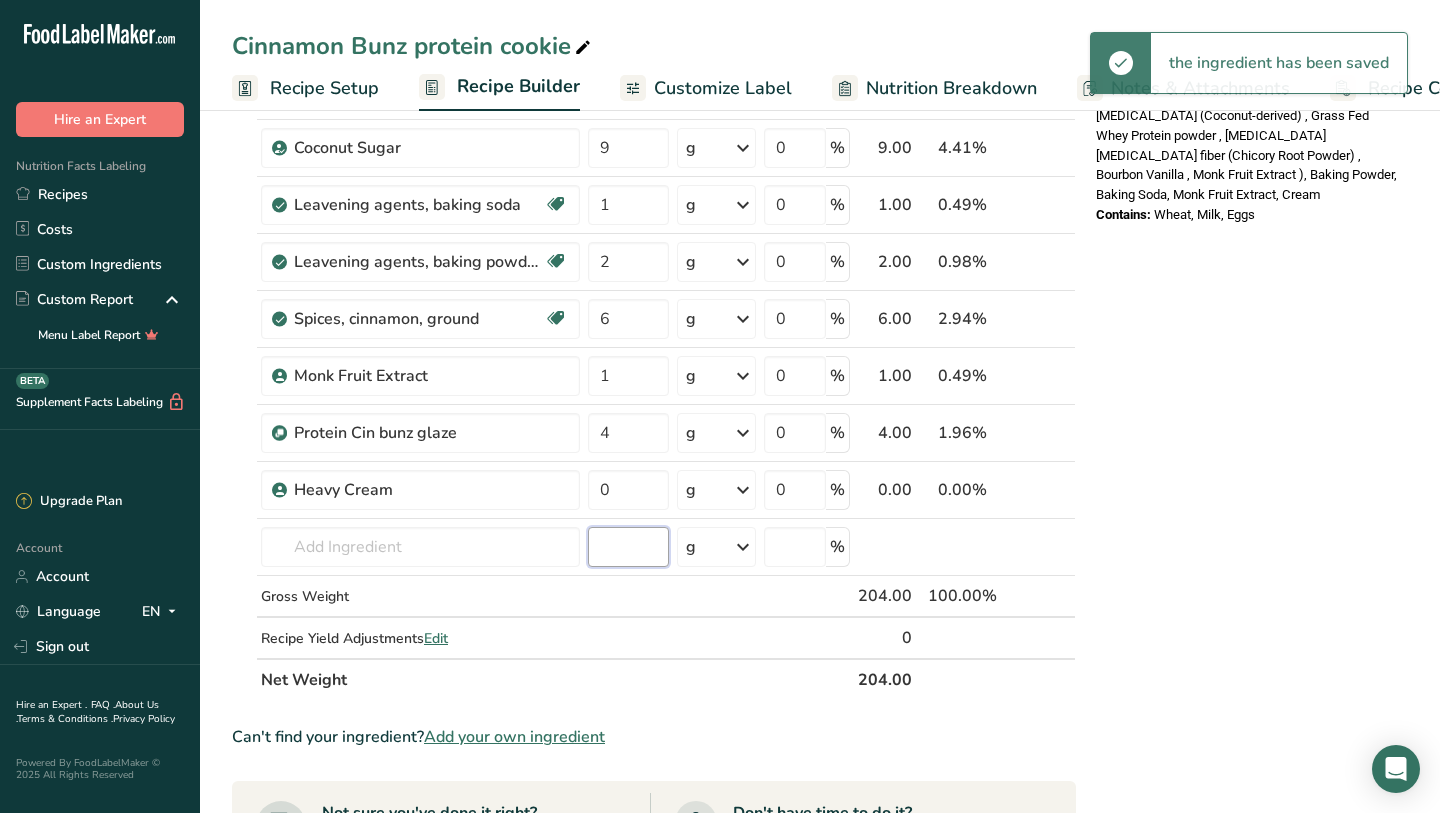click at bounding box center [628, 547] 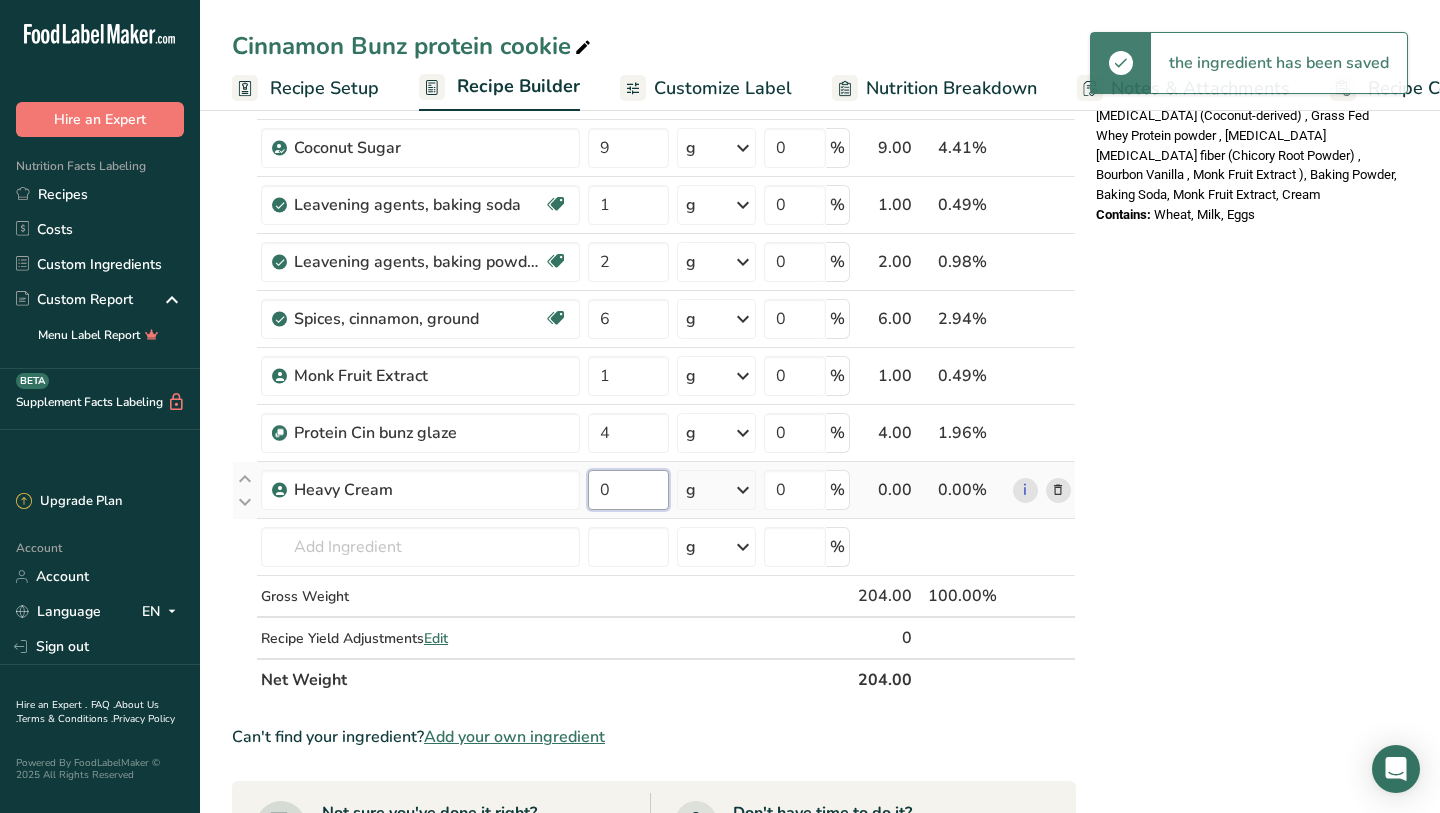 click on "0" at bounding box center [628, 490] 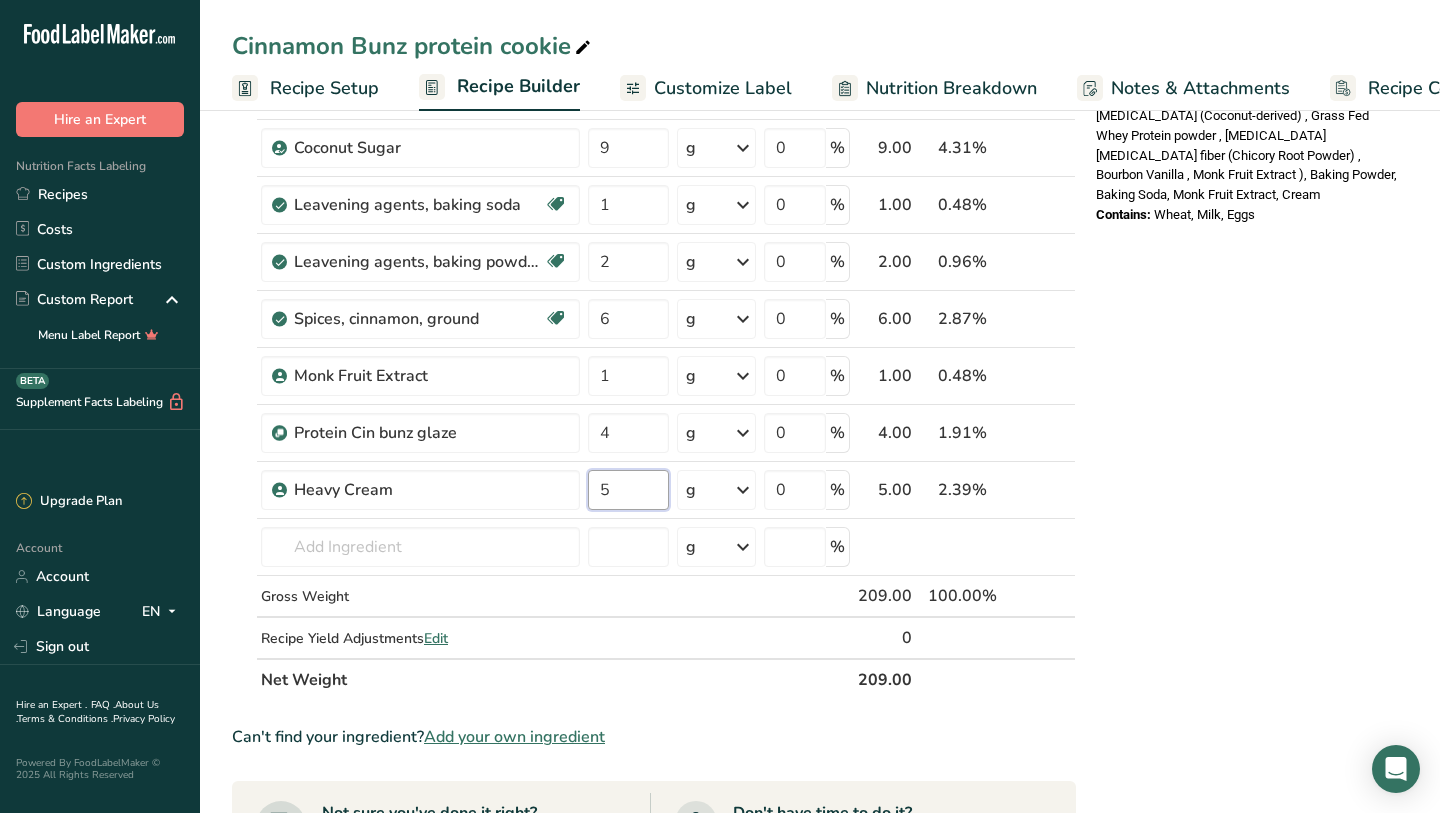 type on "5" 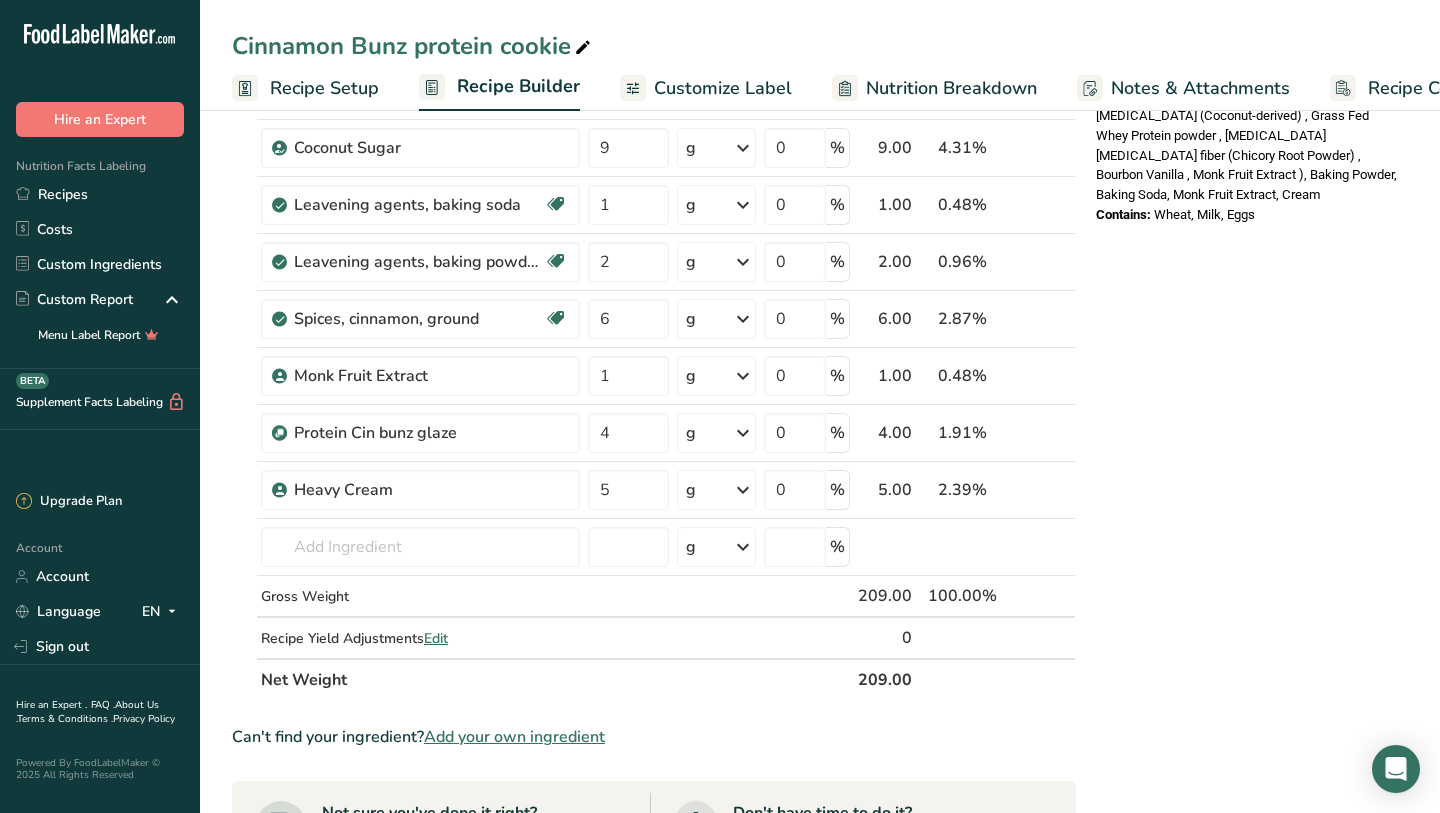 click on "Nutrition Facts
1 Serving Per Container
Serving Size
106g
Amount Per Serving
Calories
340
% Daily Value *
Total Fat
9g
12%
Saturated Fat
3.5g
19%
Trans  Fat
0g
[MEDICAL_DATA]
35mg
12%
Sodium
290mg
15%
Total Carbohydrates
46g
17%
Dietary Fiber
5g
19%" at bounding box center [1248, 296] 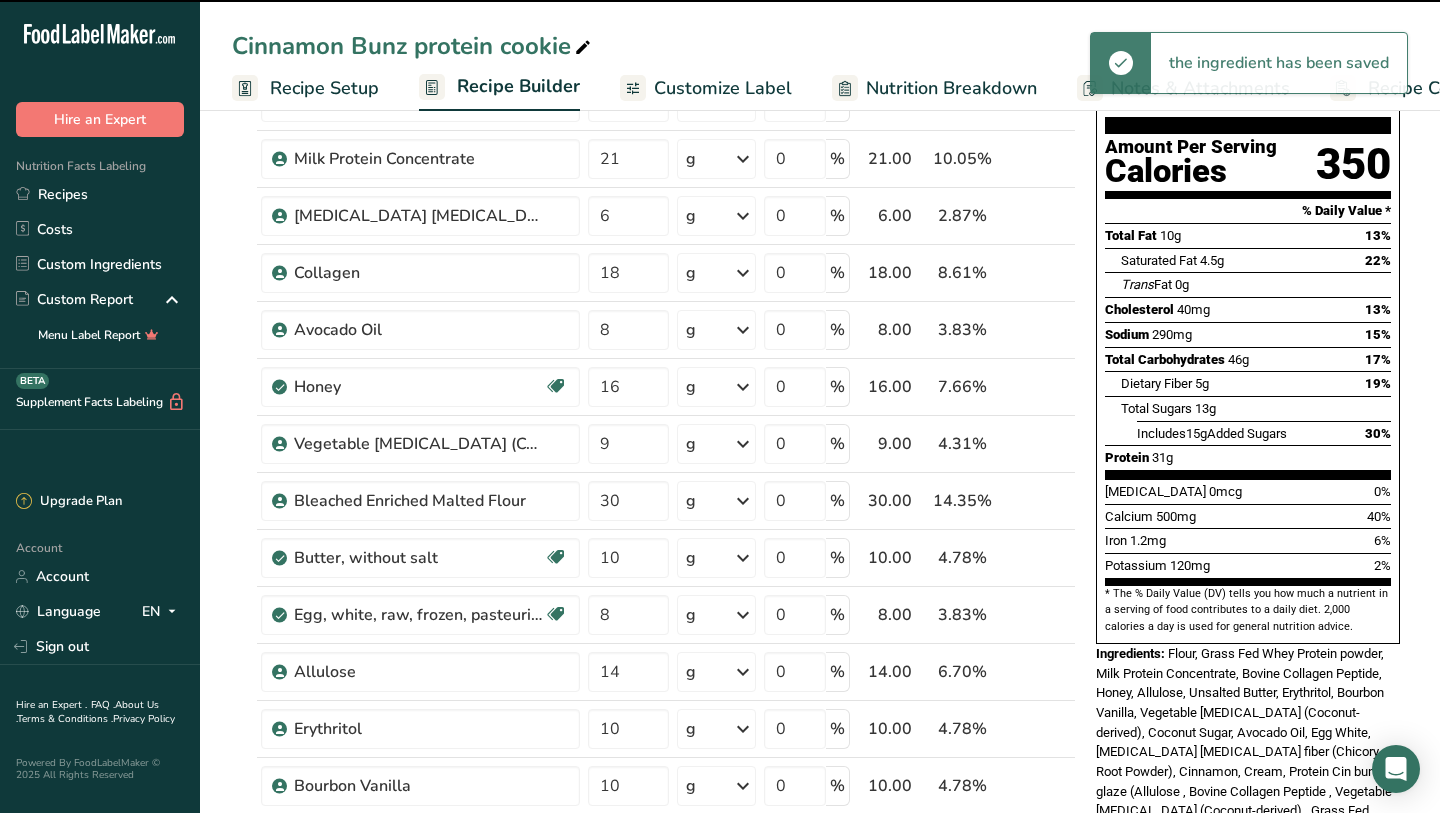 scroll, scrollTop: 136, scrollLeft: 0, axis: vertical 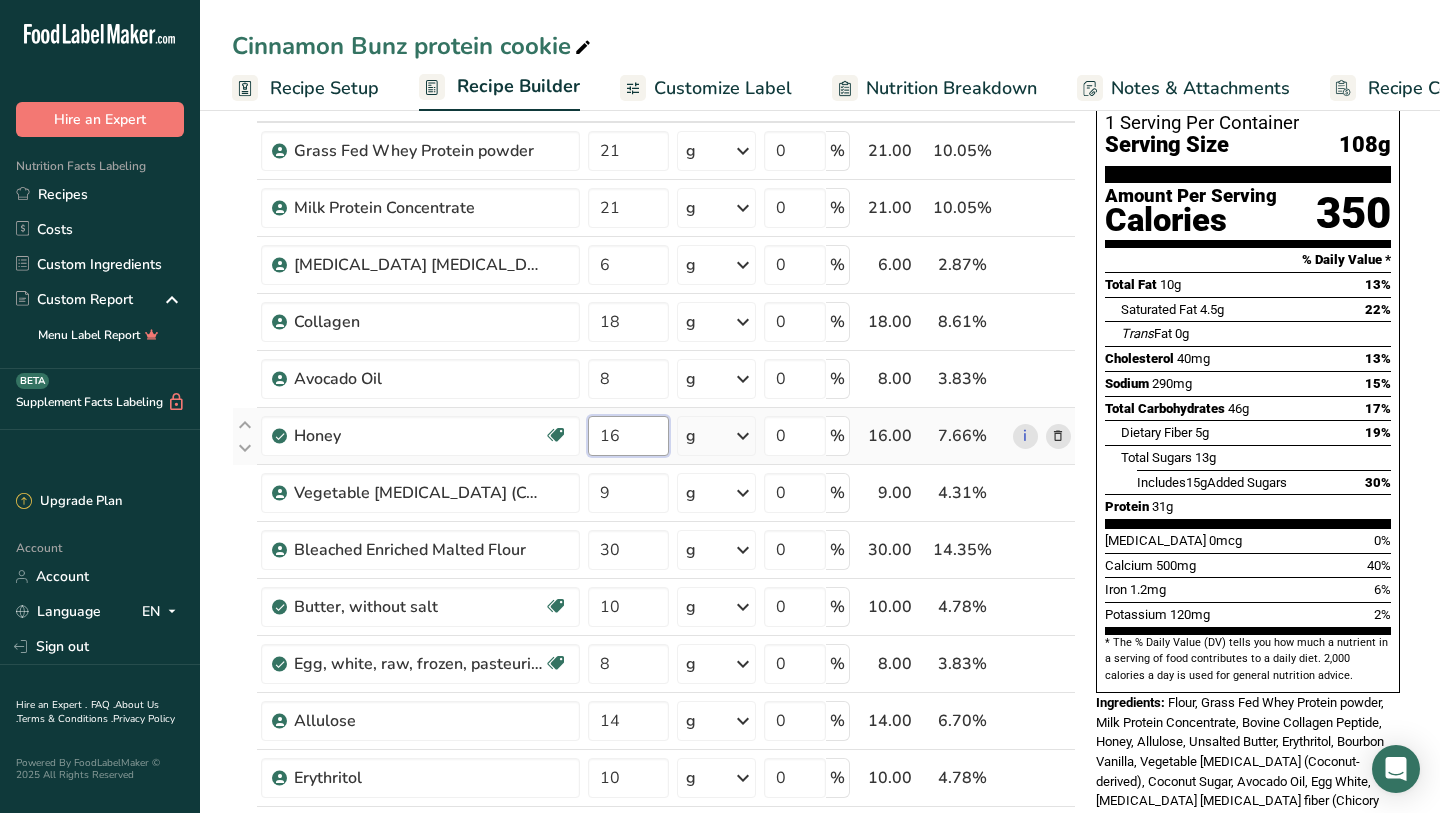 click on "16" at bounding box center (628, 436) 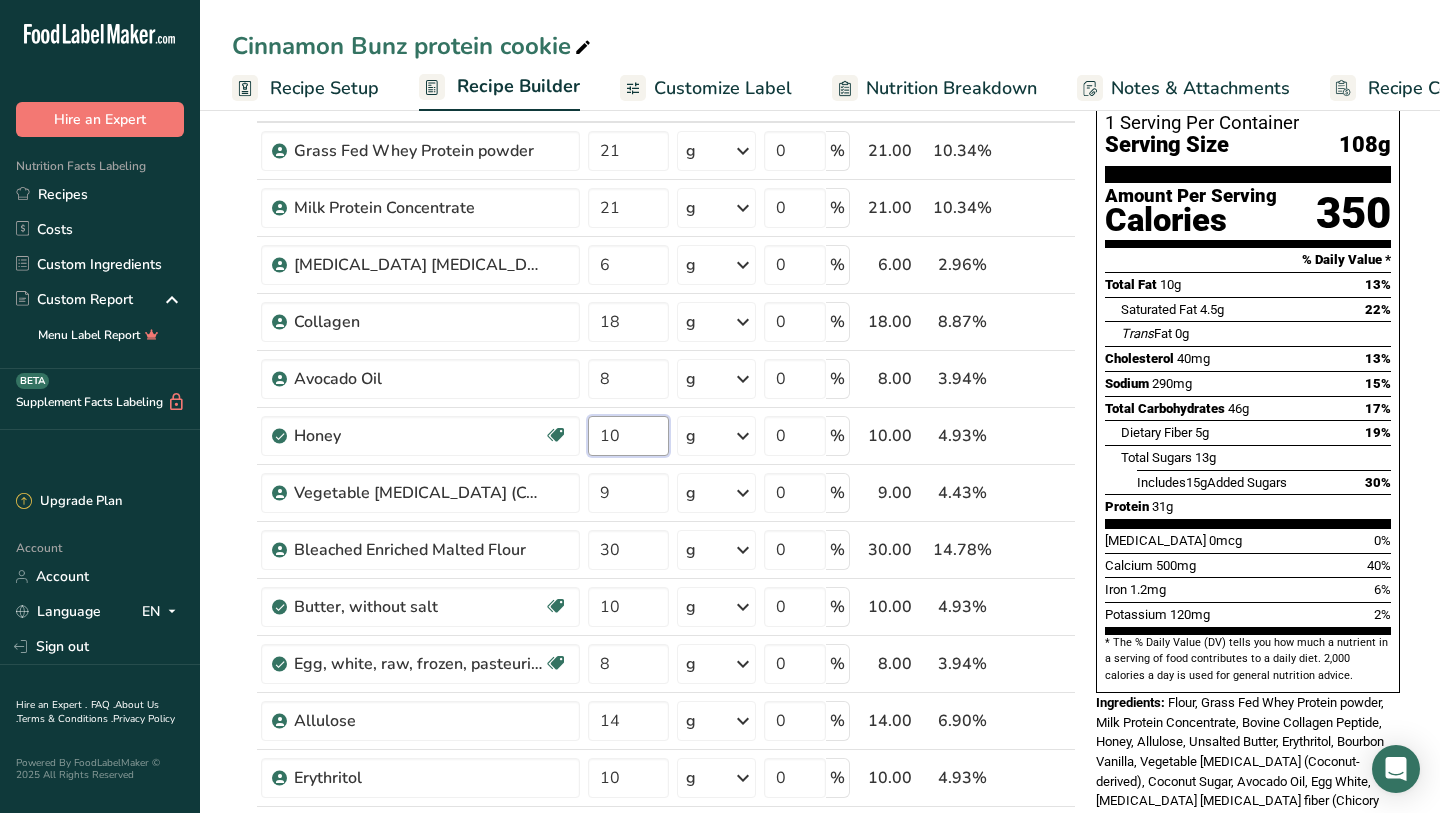 type on "10" 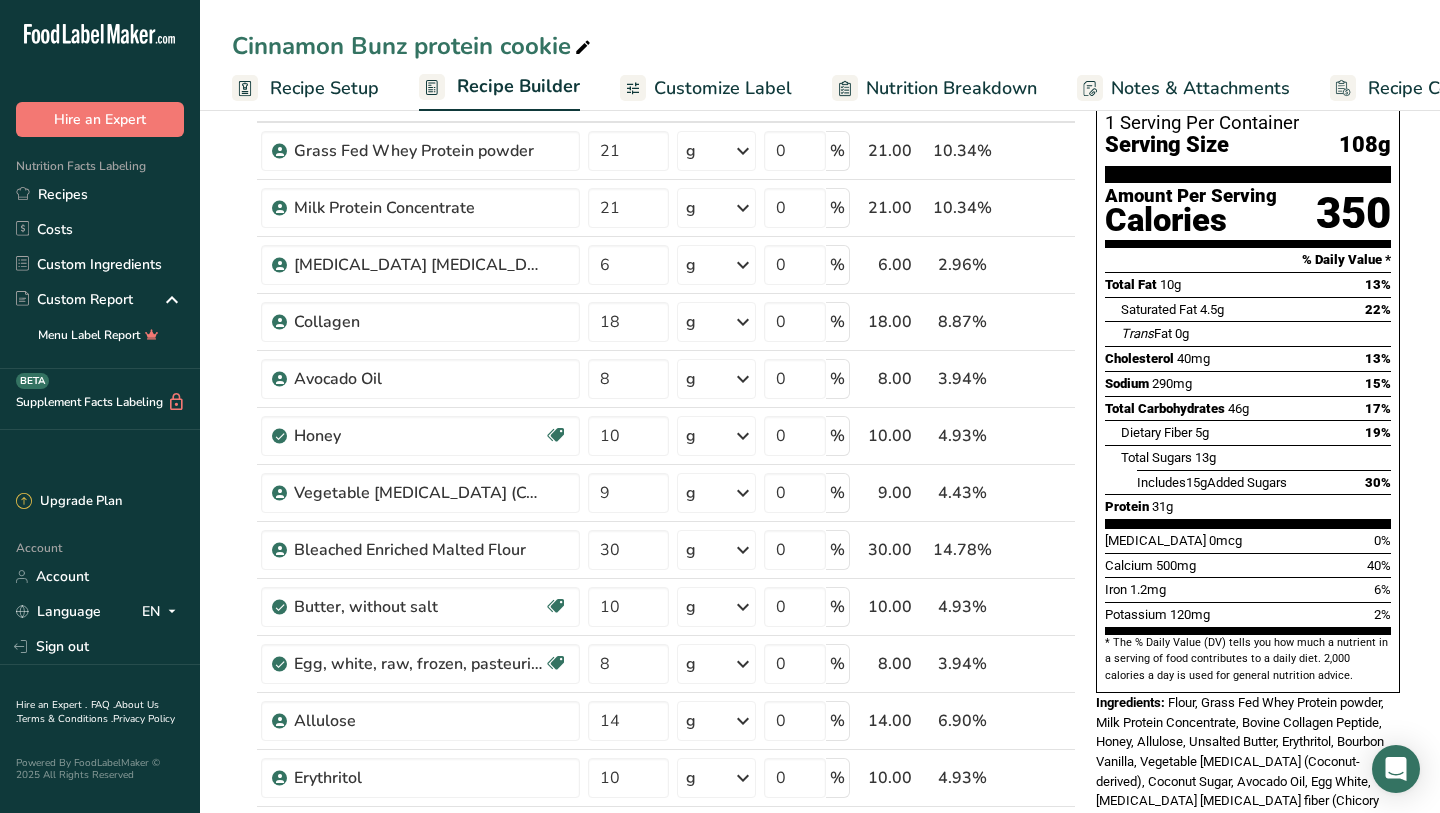click on "Calcium
500mg
40%" at bounding box center (1248, 565) 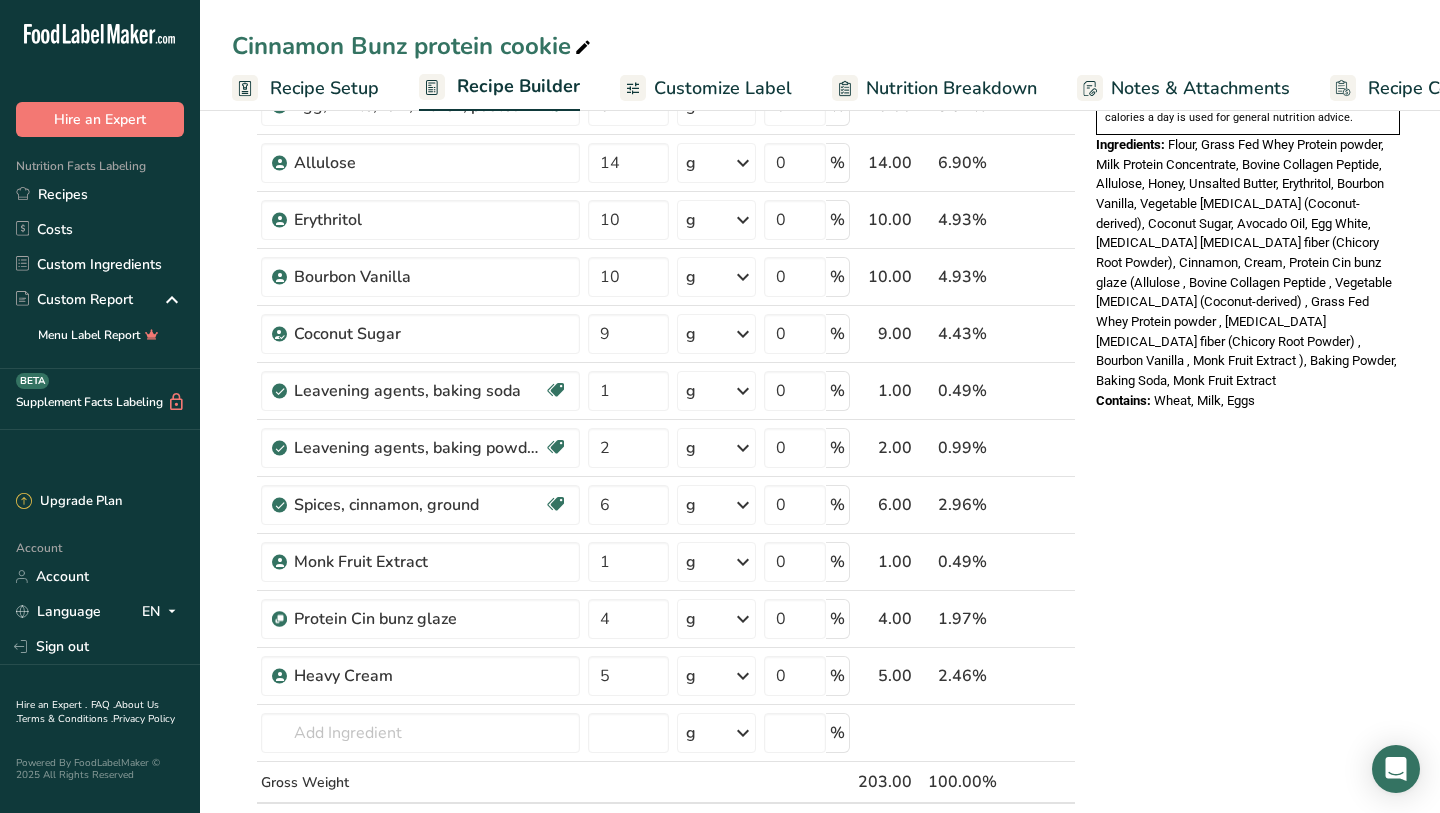 scroll, scrollTop: 699, scrollLeft: 0, axis: vertical 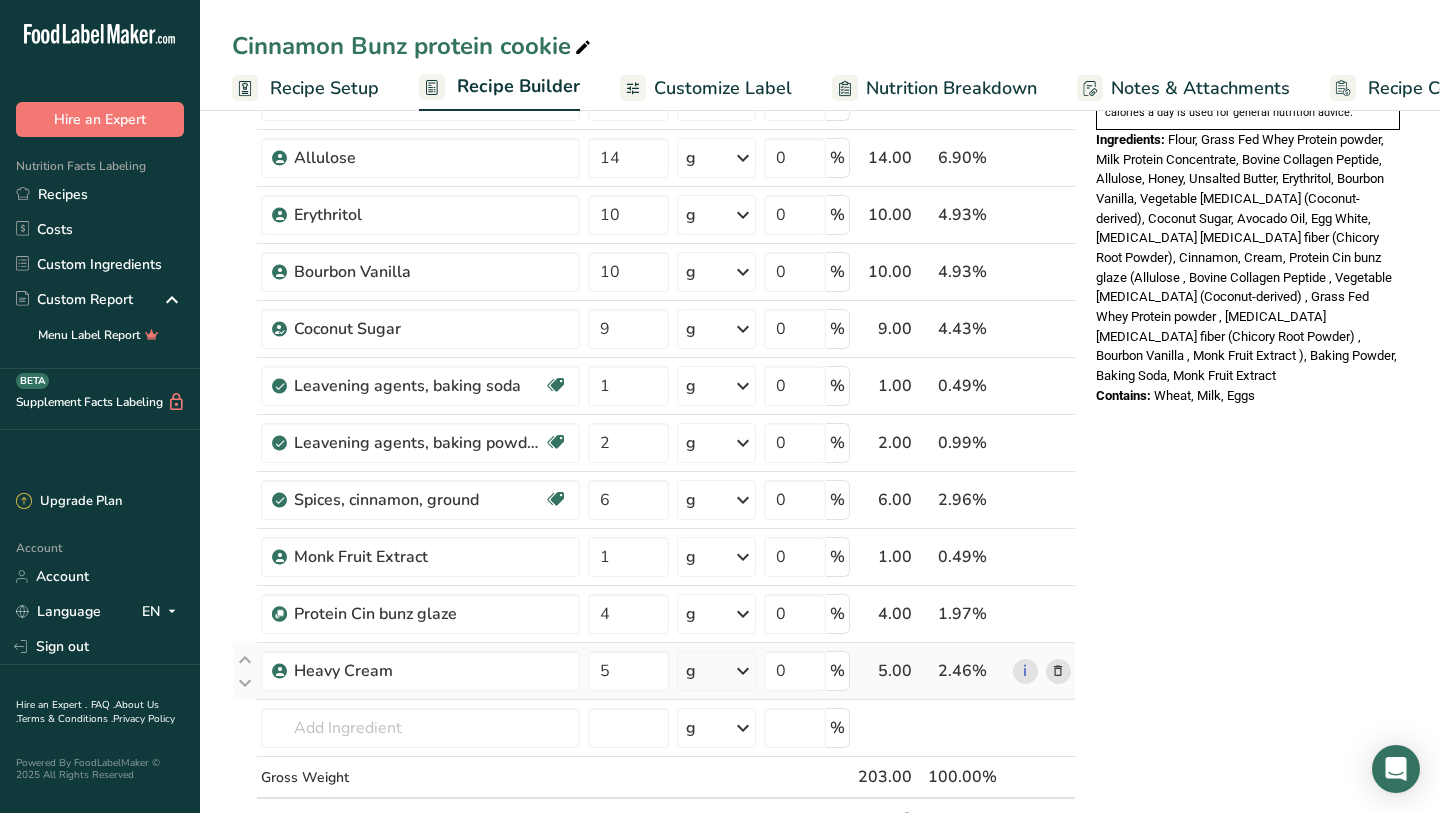 click at bounding box center (1058, 671) 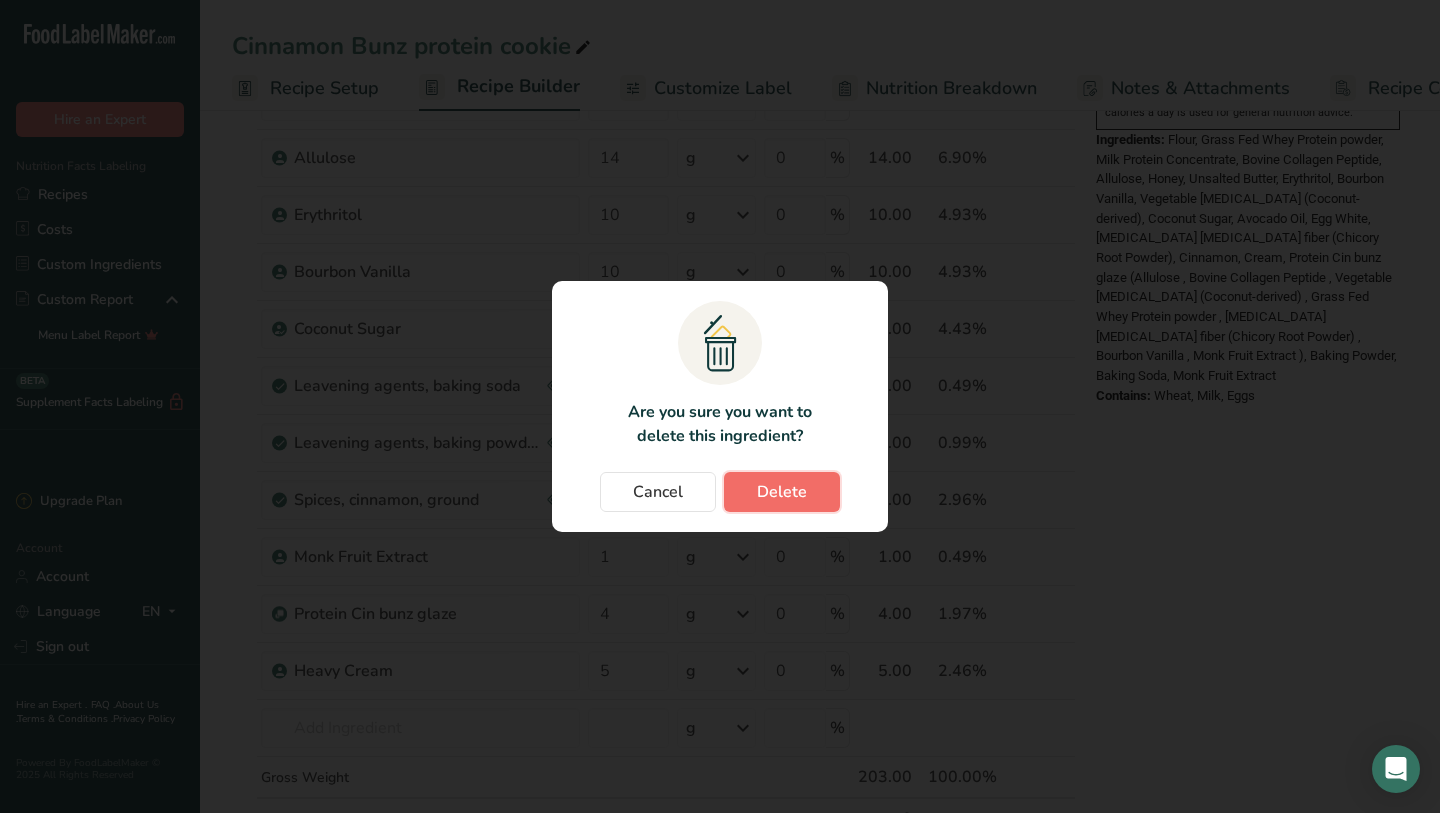 click on "Delete" at bounding box center (782, 492) 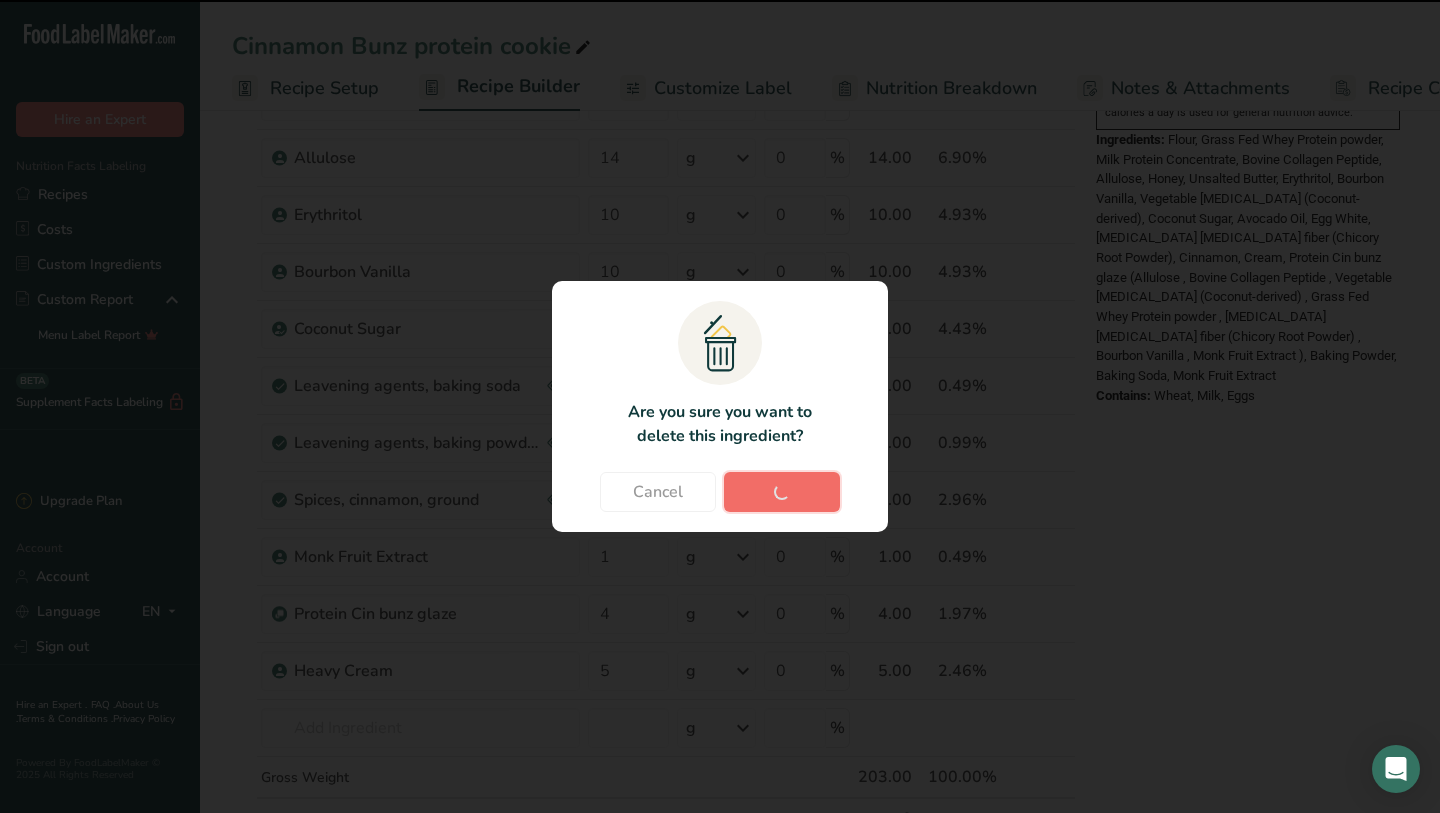 type 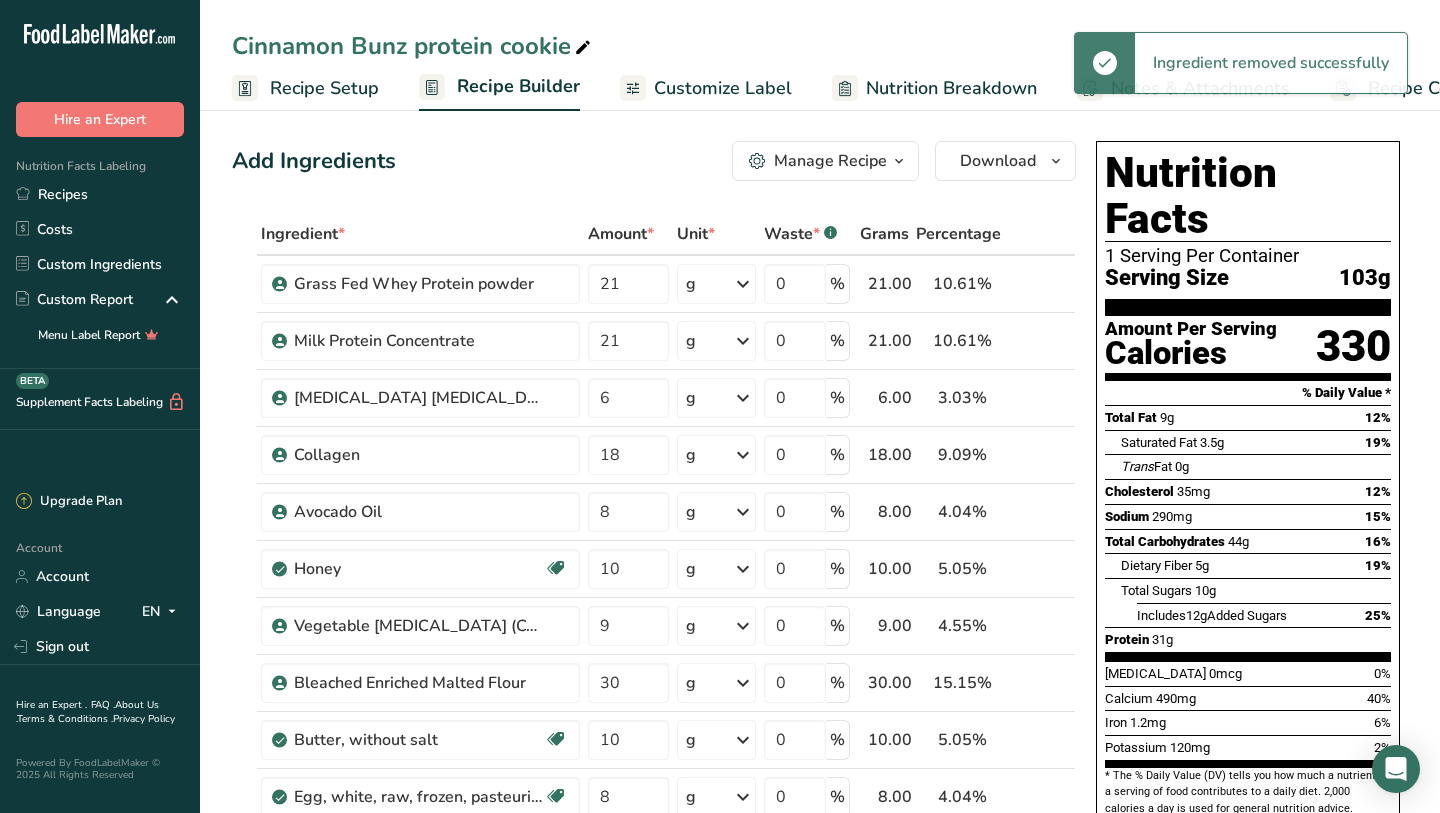scroll, scrollTop: 0, scrollLeft: 0, axis: both 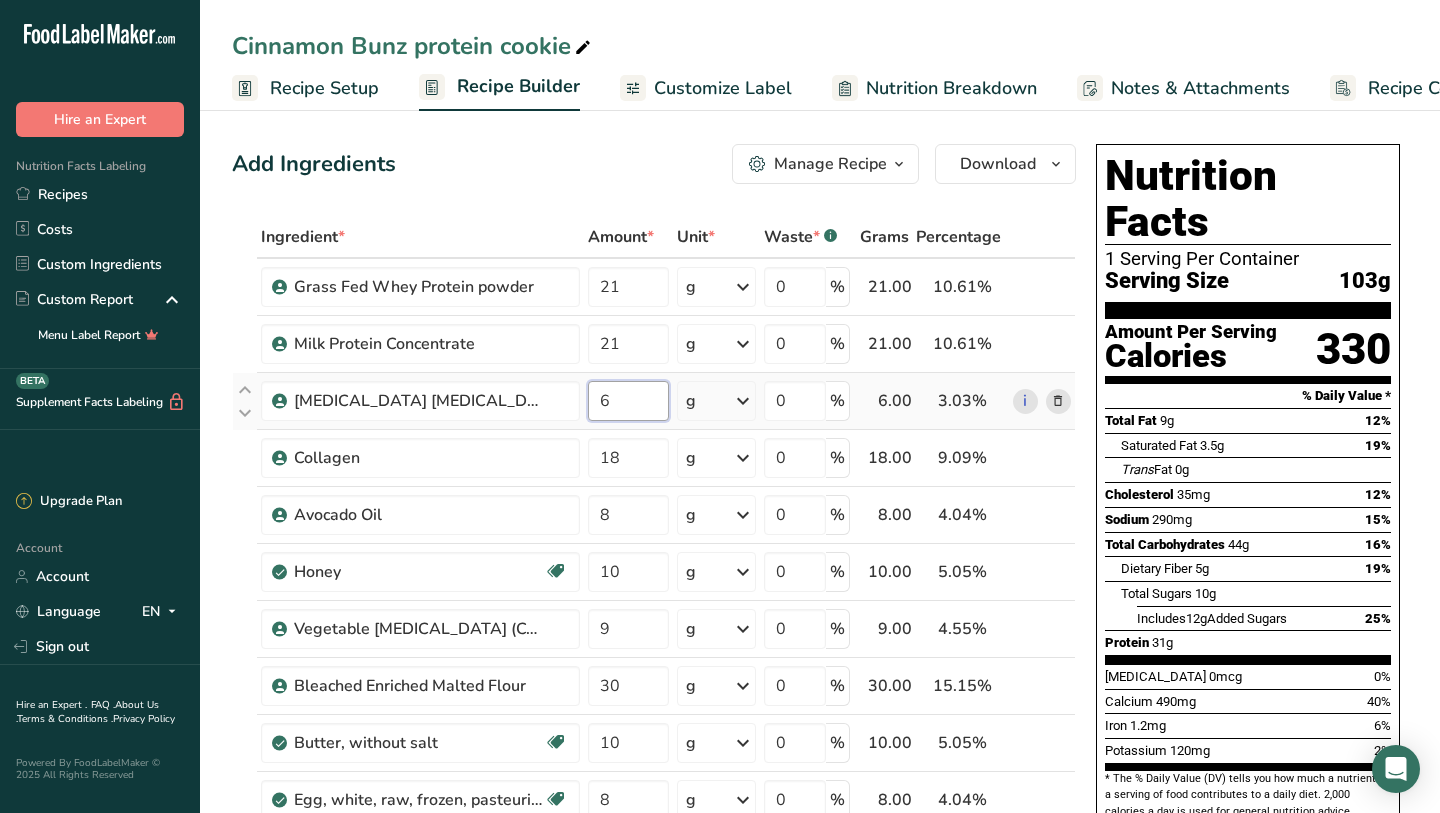 click on "6" at bounding box center (628, 401) 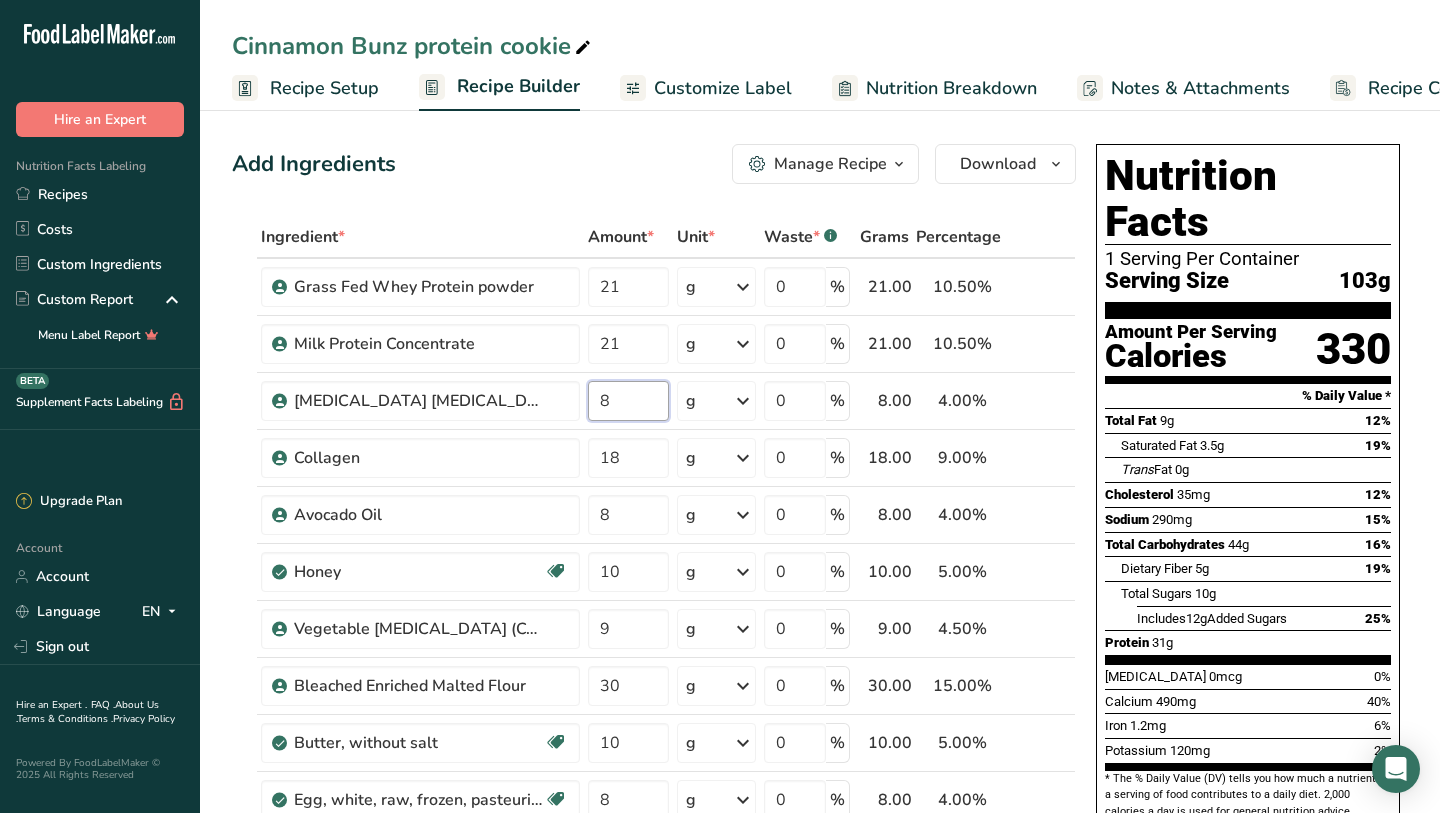 type on "8" 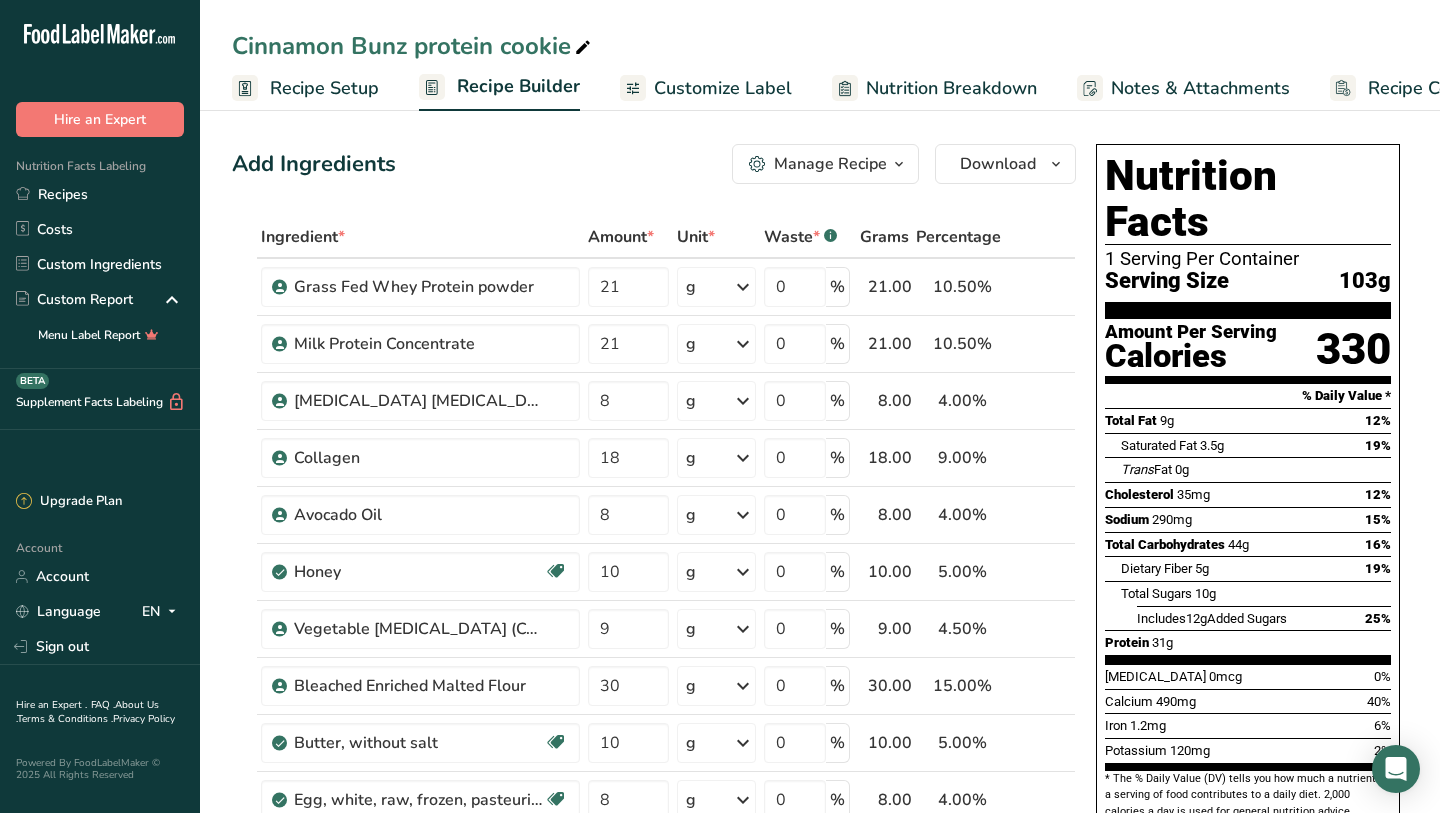 click on "Trans  Fat
0g" at bounding box center (1256, 469) 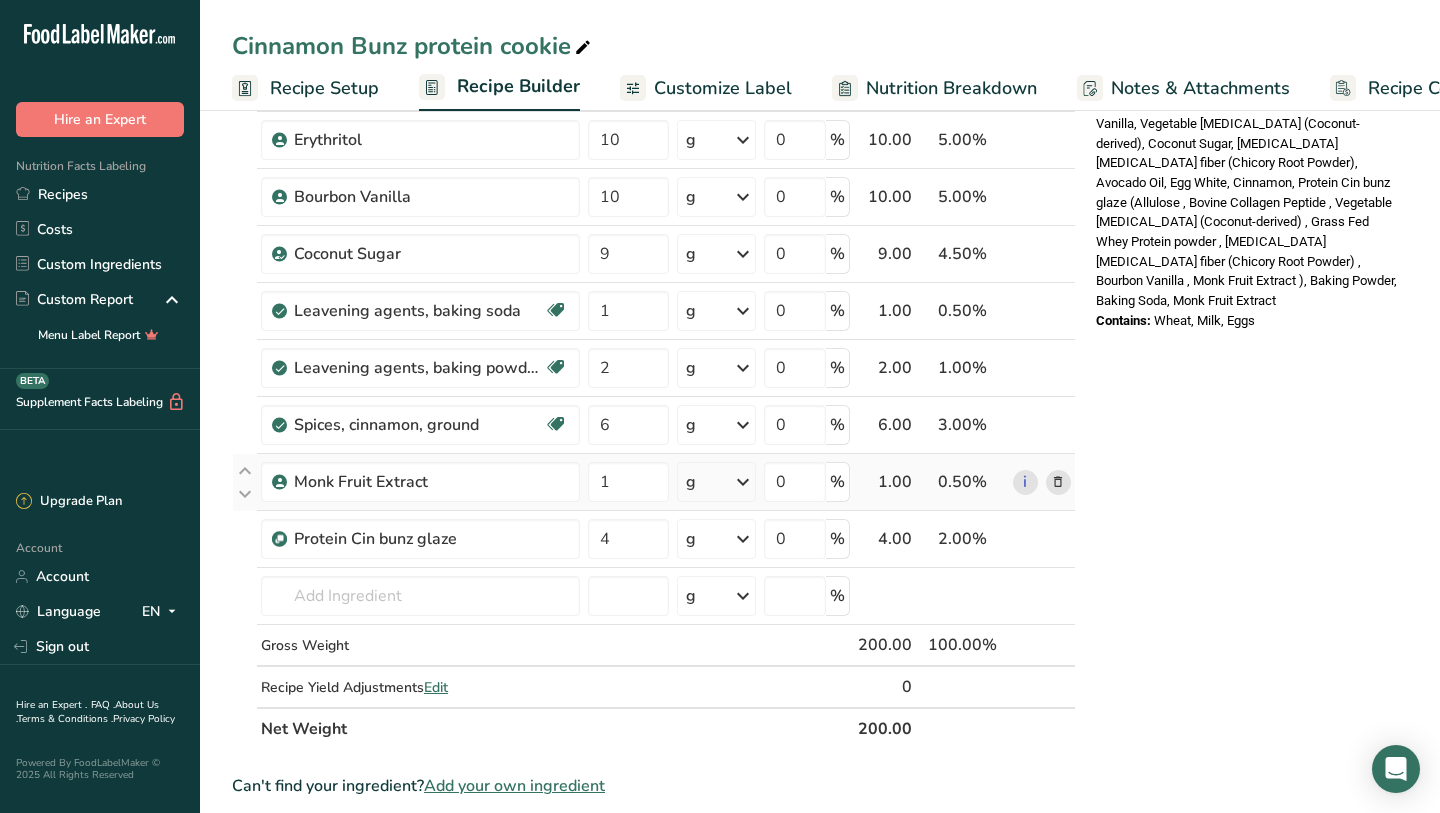 scroll, scrollTop: 785, scrollLeft: 0, axis: vertical 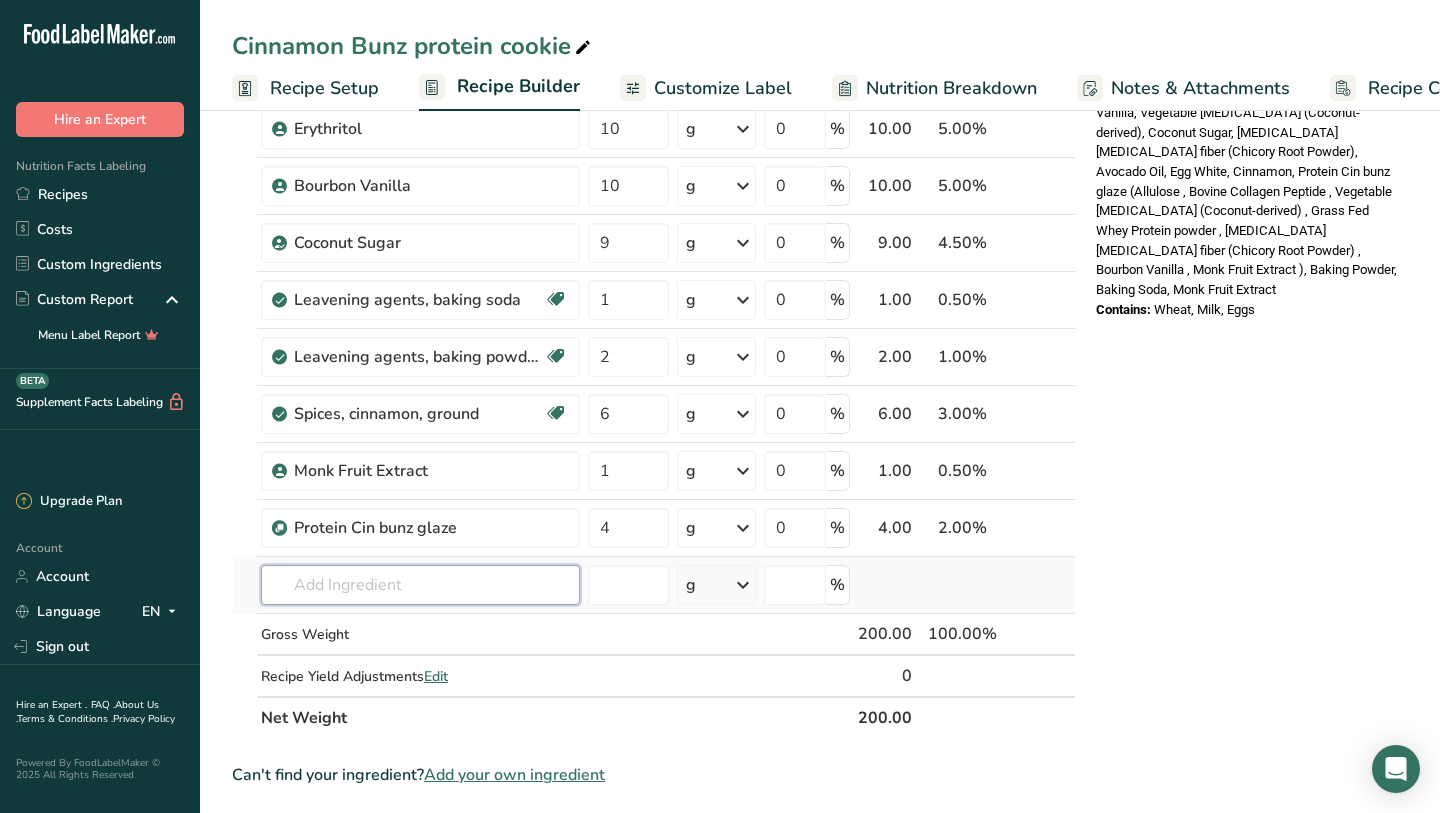 click at bounding box center (420, 585) 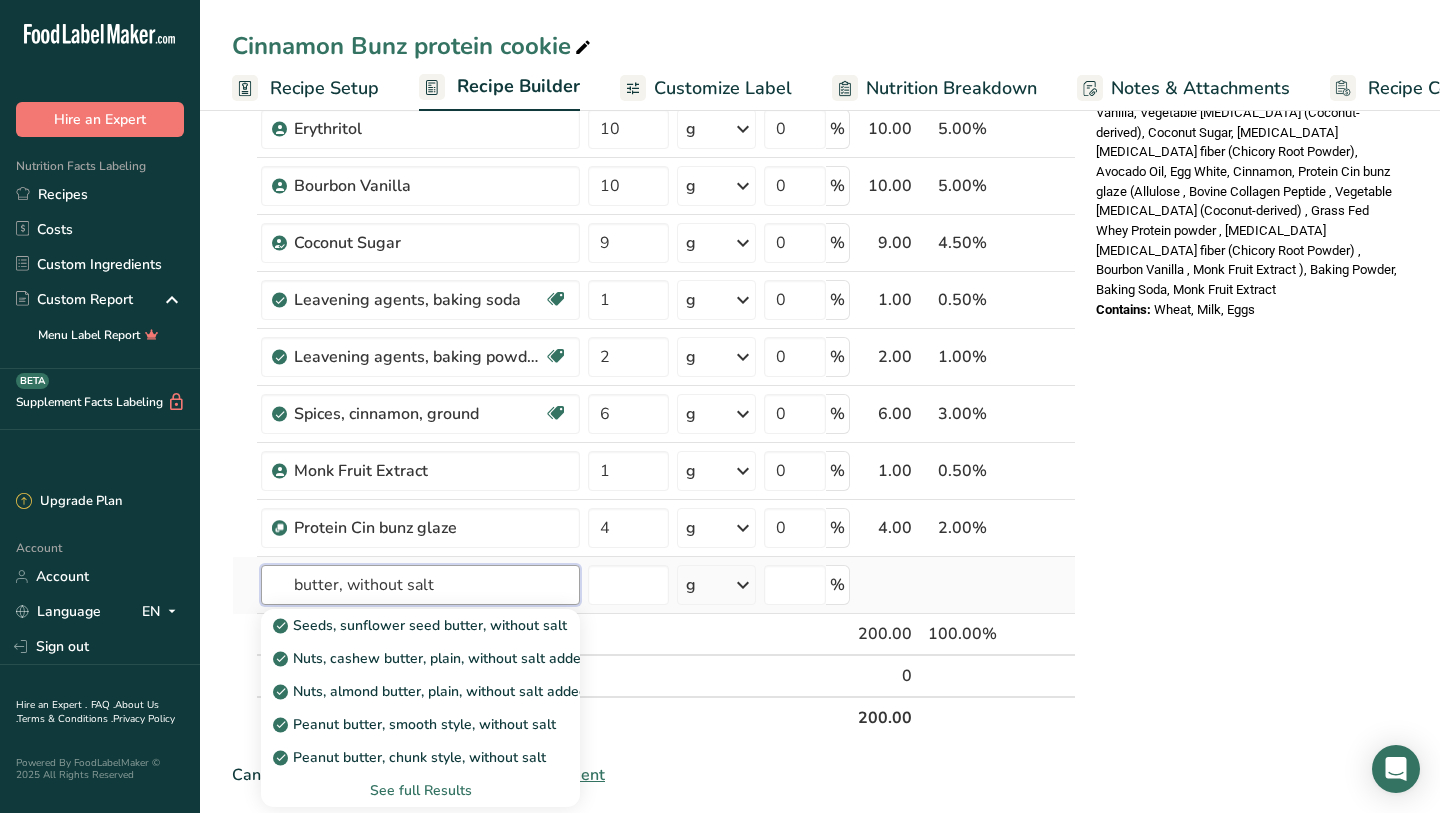drag, startPoint x: 435, startPoint y: 572, endPoint x: 390, endPoint y: 579, distance: 45.54119 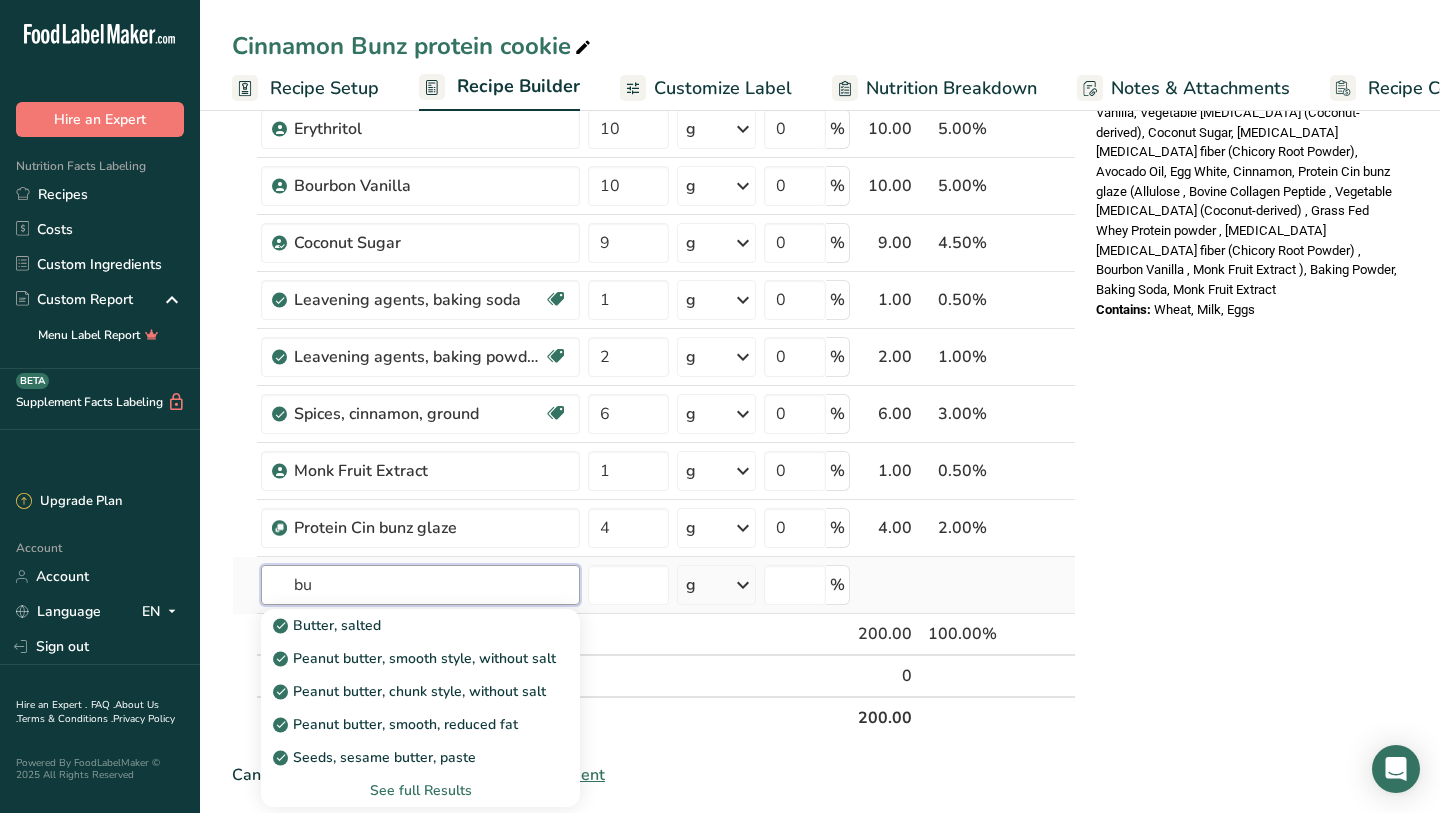 type on "b" 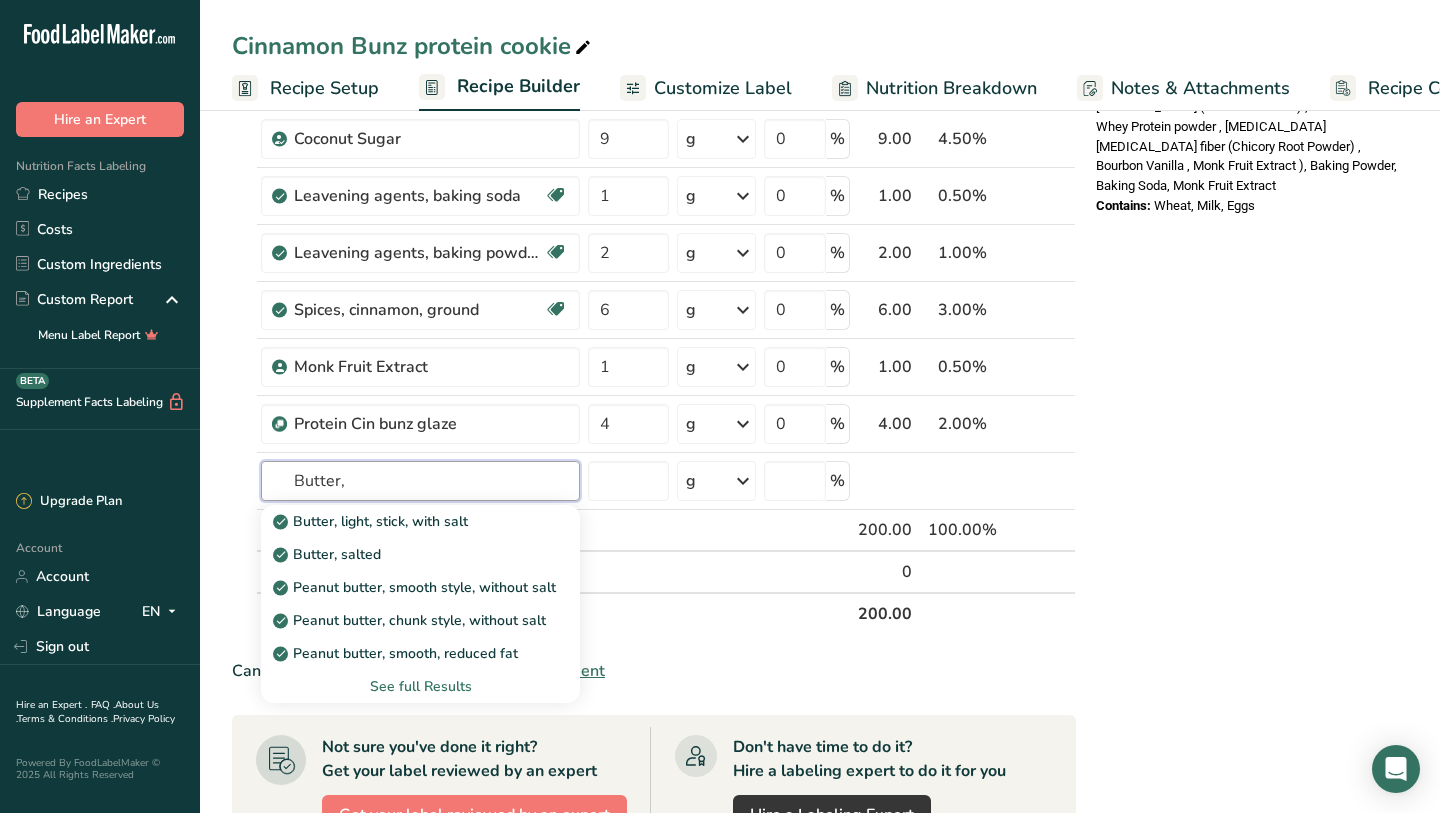 scroll, scrollTop: 890, scrollLeft: 0, axis: vertical 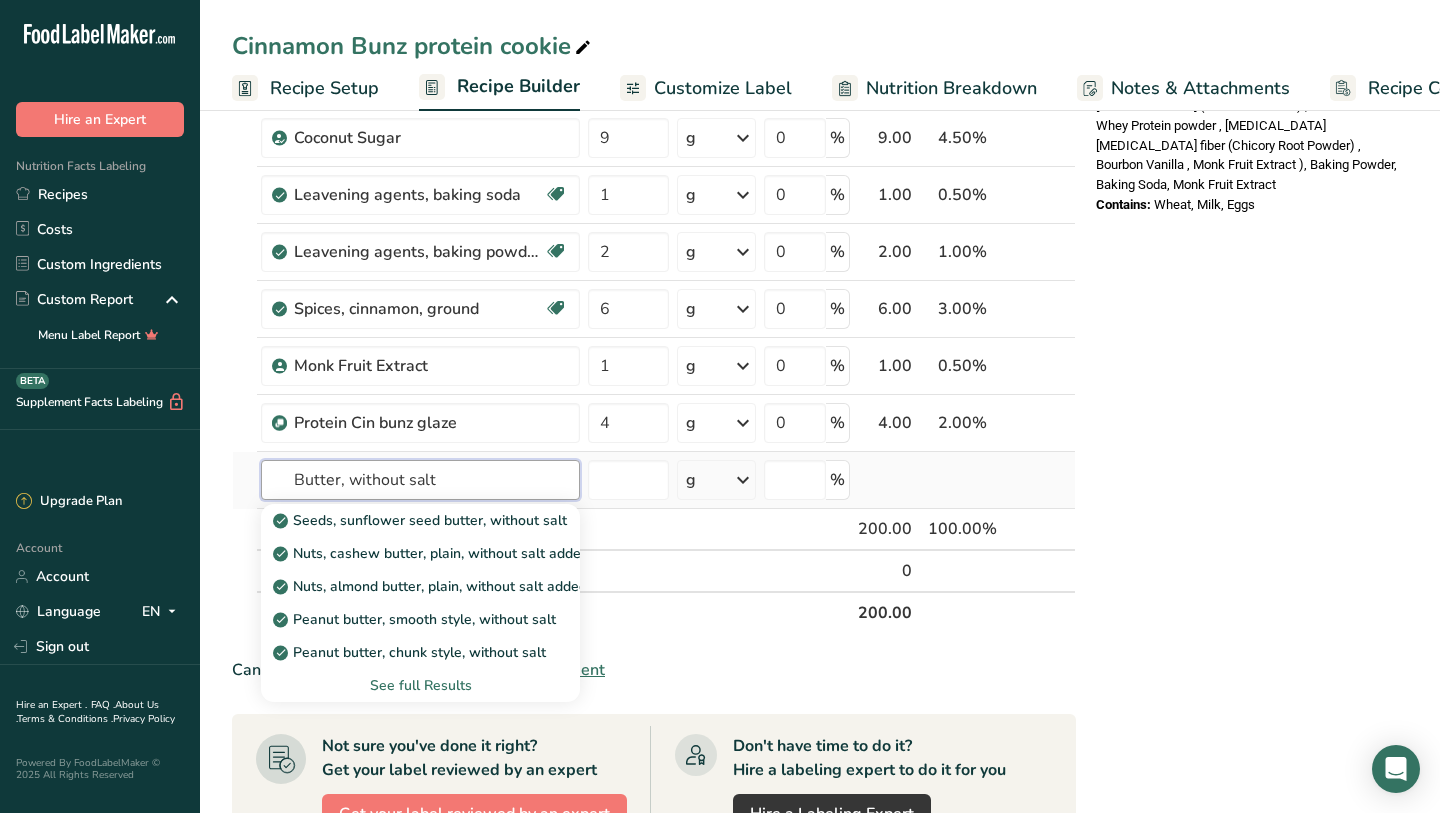 type on "Butter, without salt" 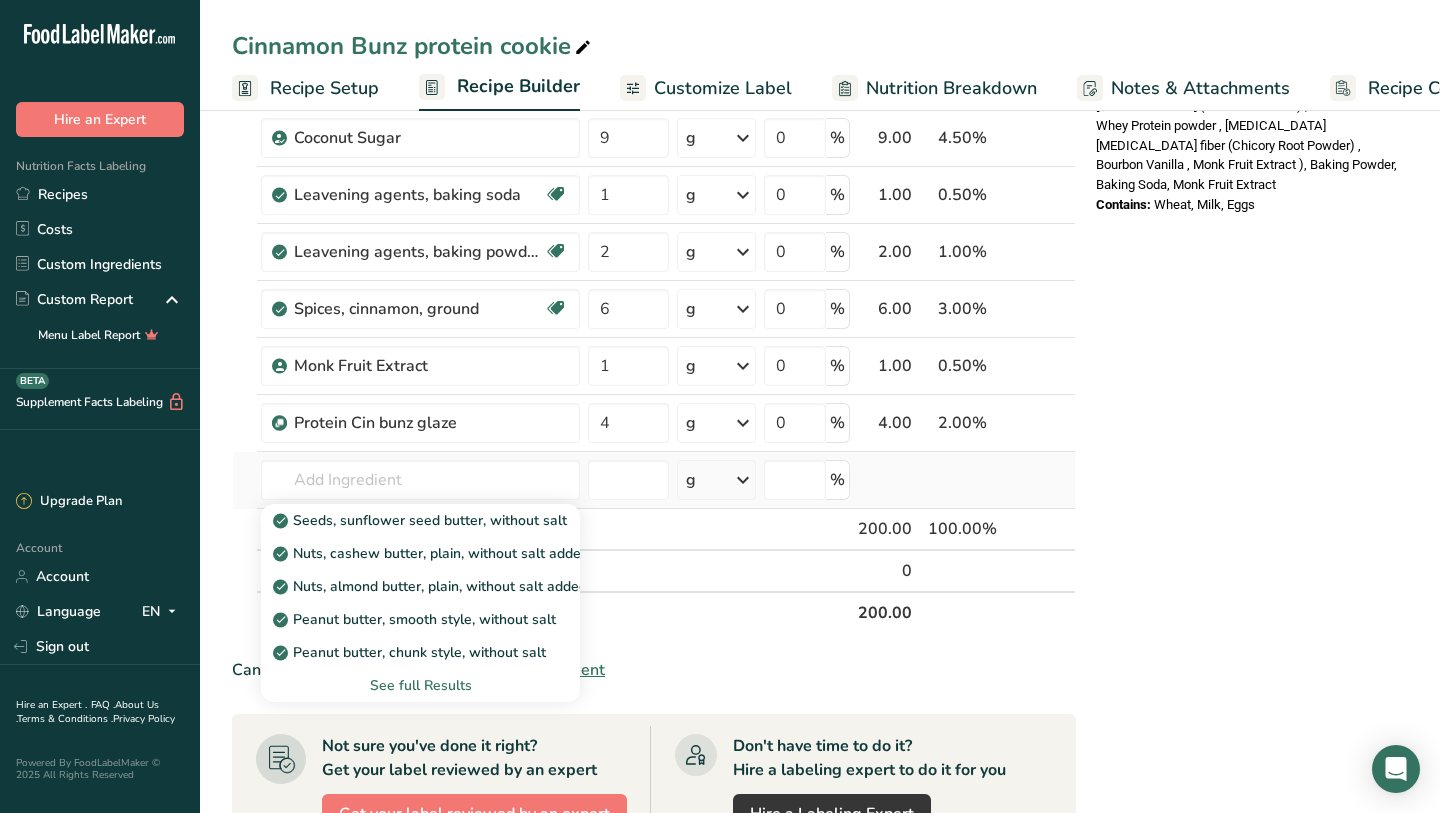 click on "See full Results" at bounding box center (420, 685) 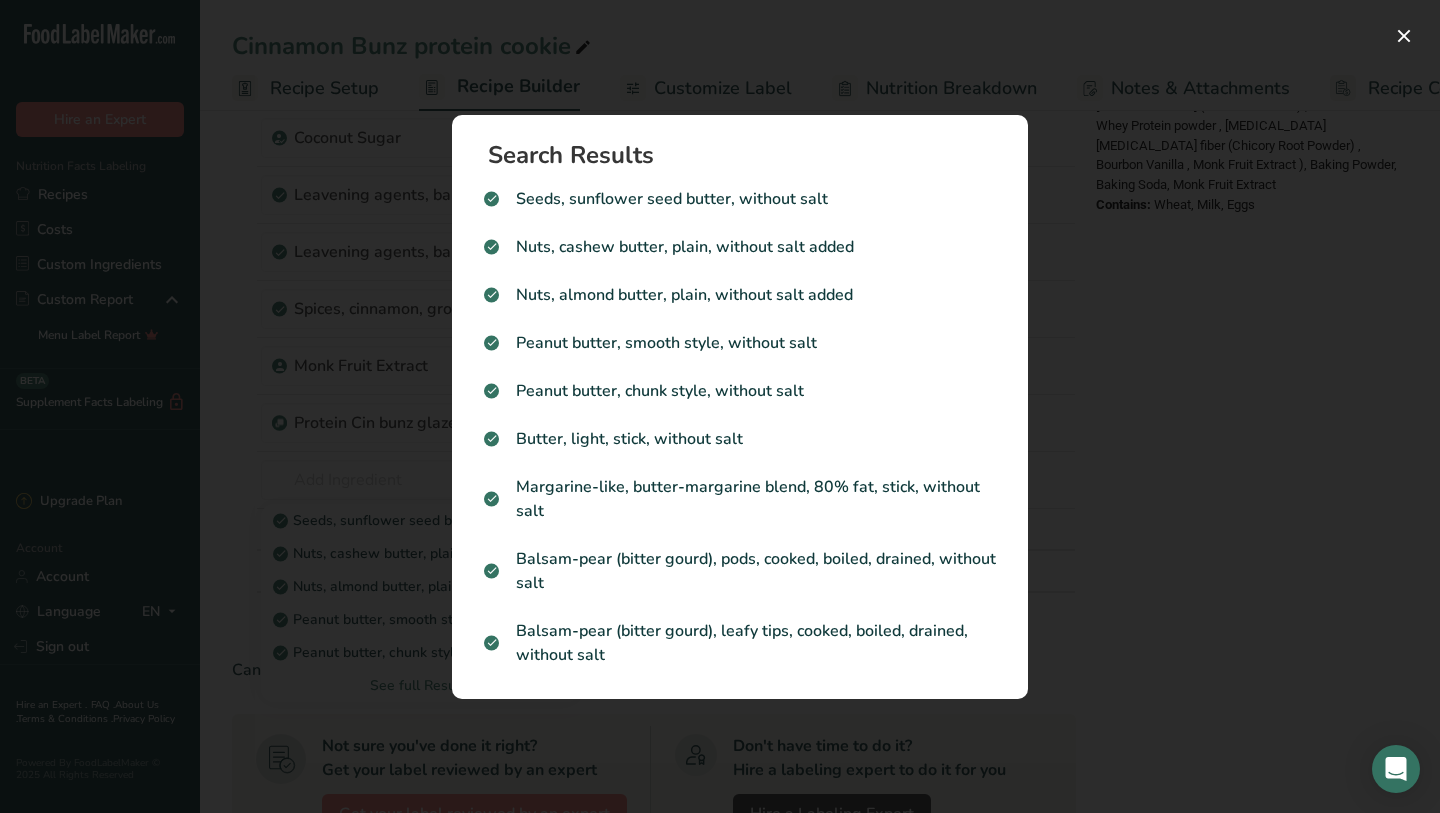 click at bounding box center [720, 406] 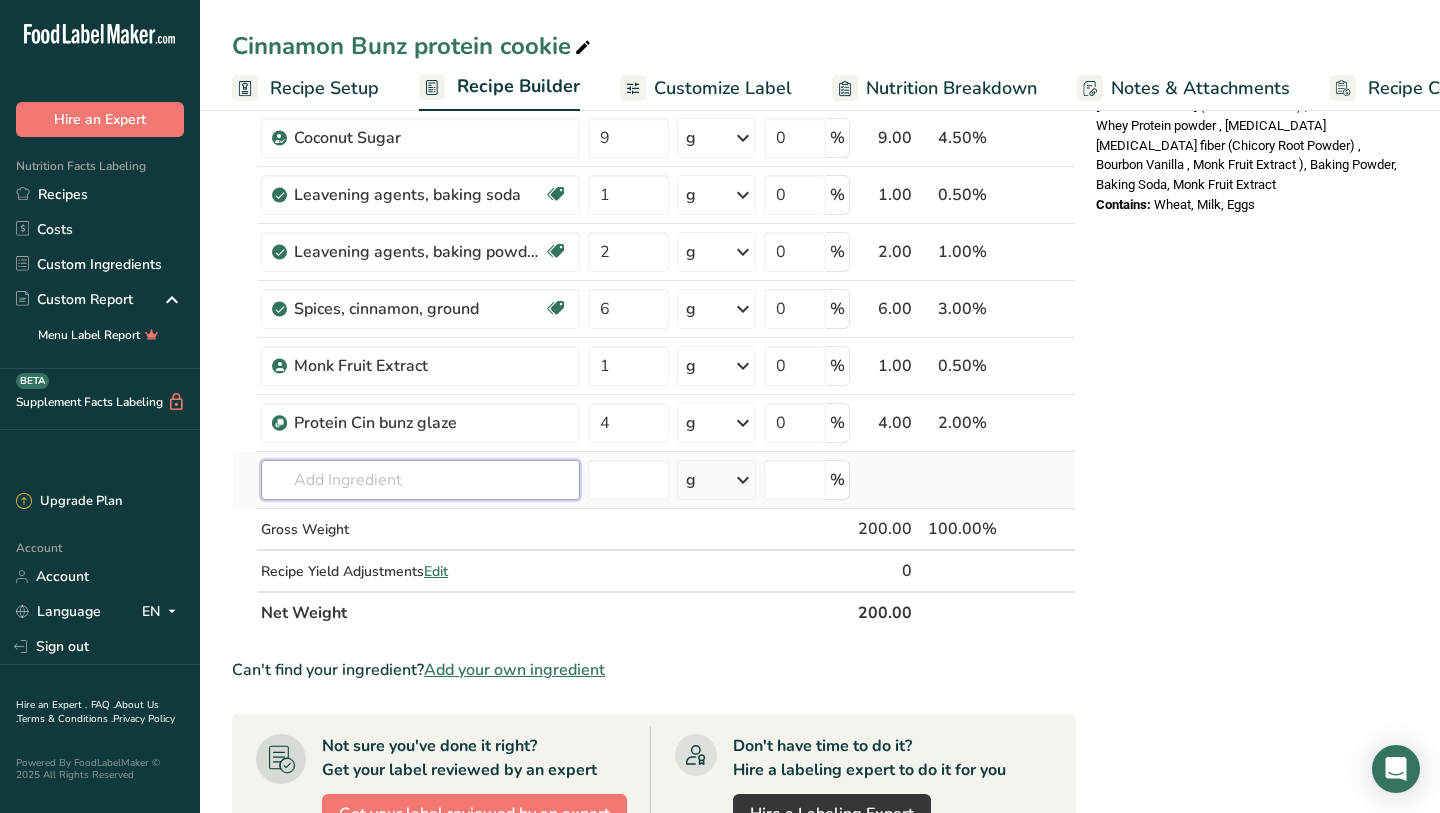 click at bounding box center [420, 480] 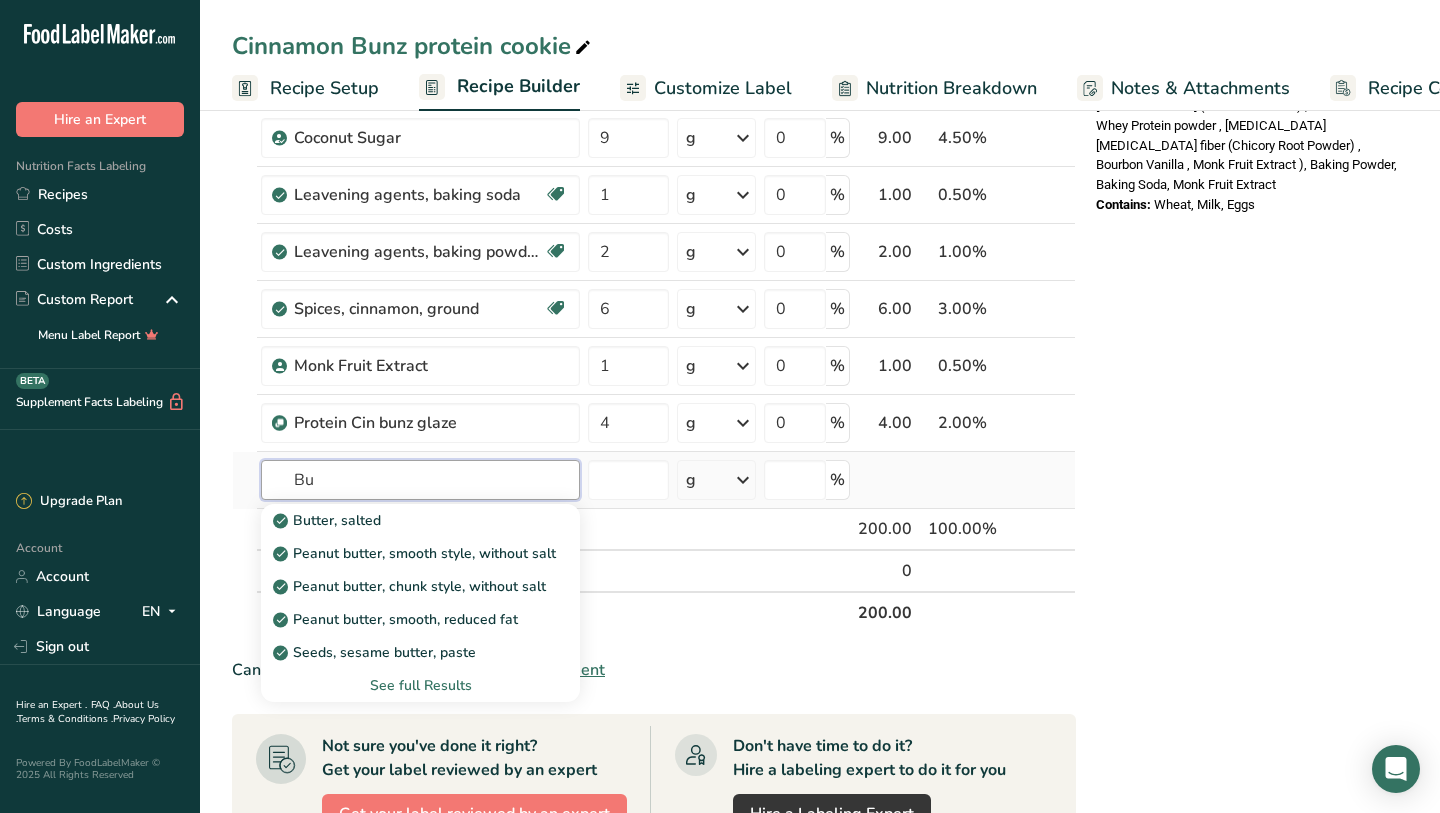 type on "B" 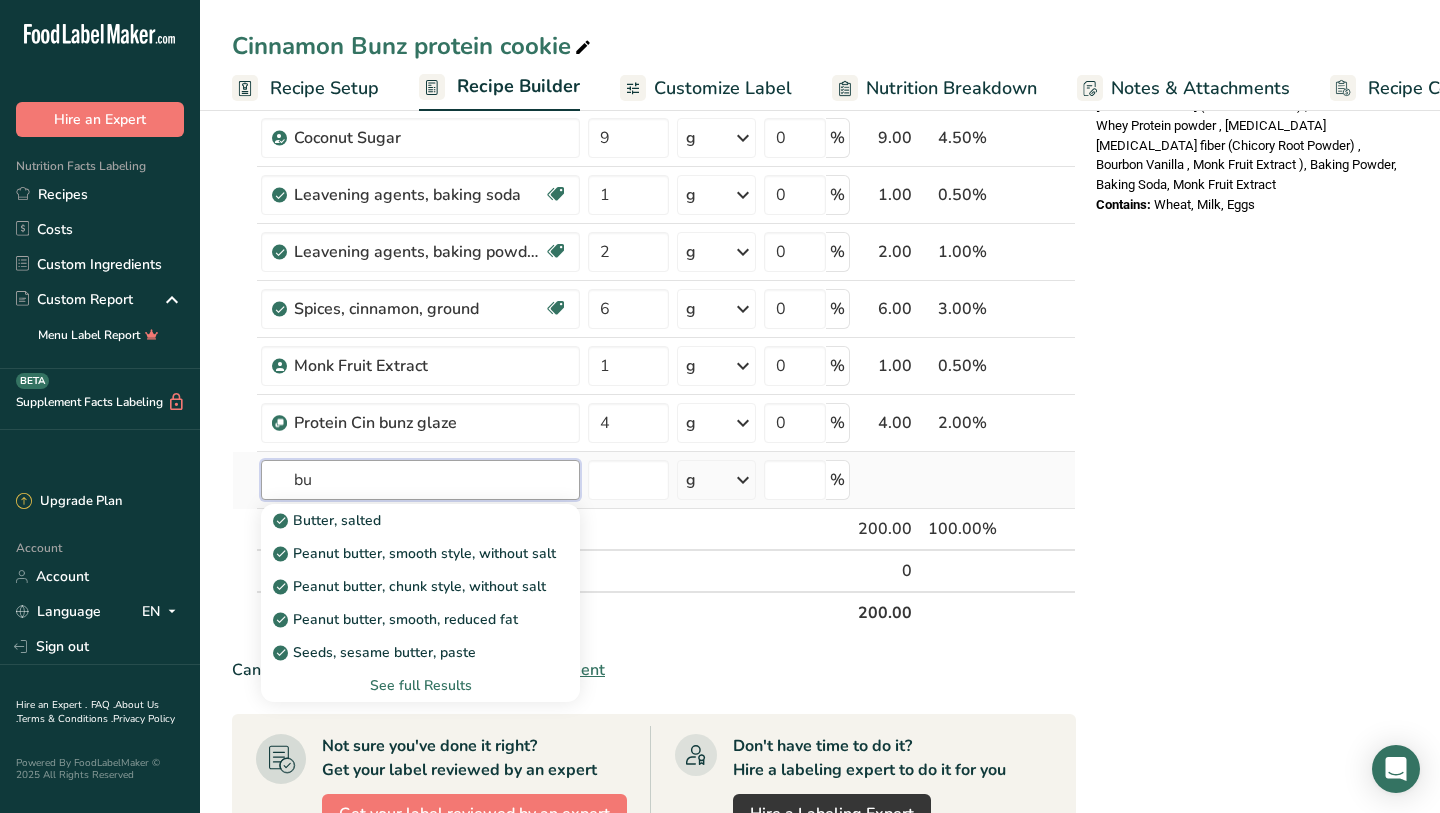 type on "b" 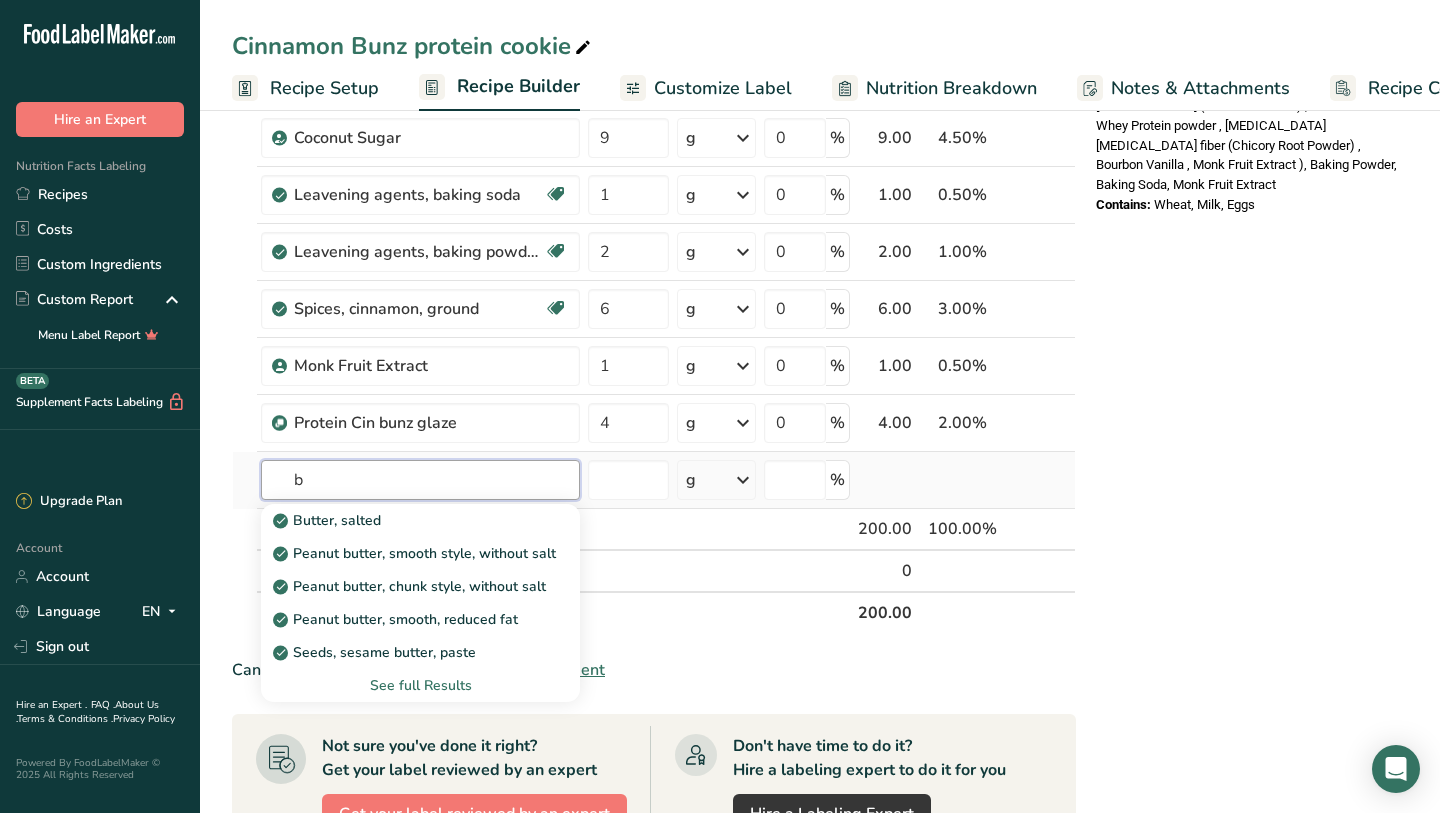 type 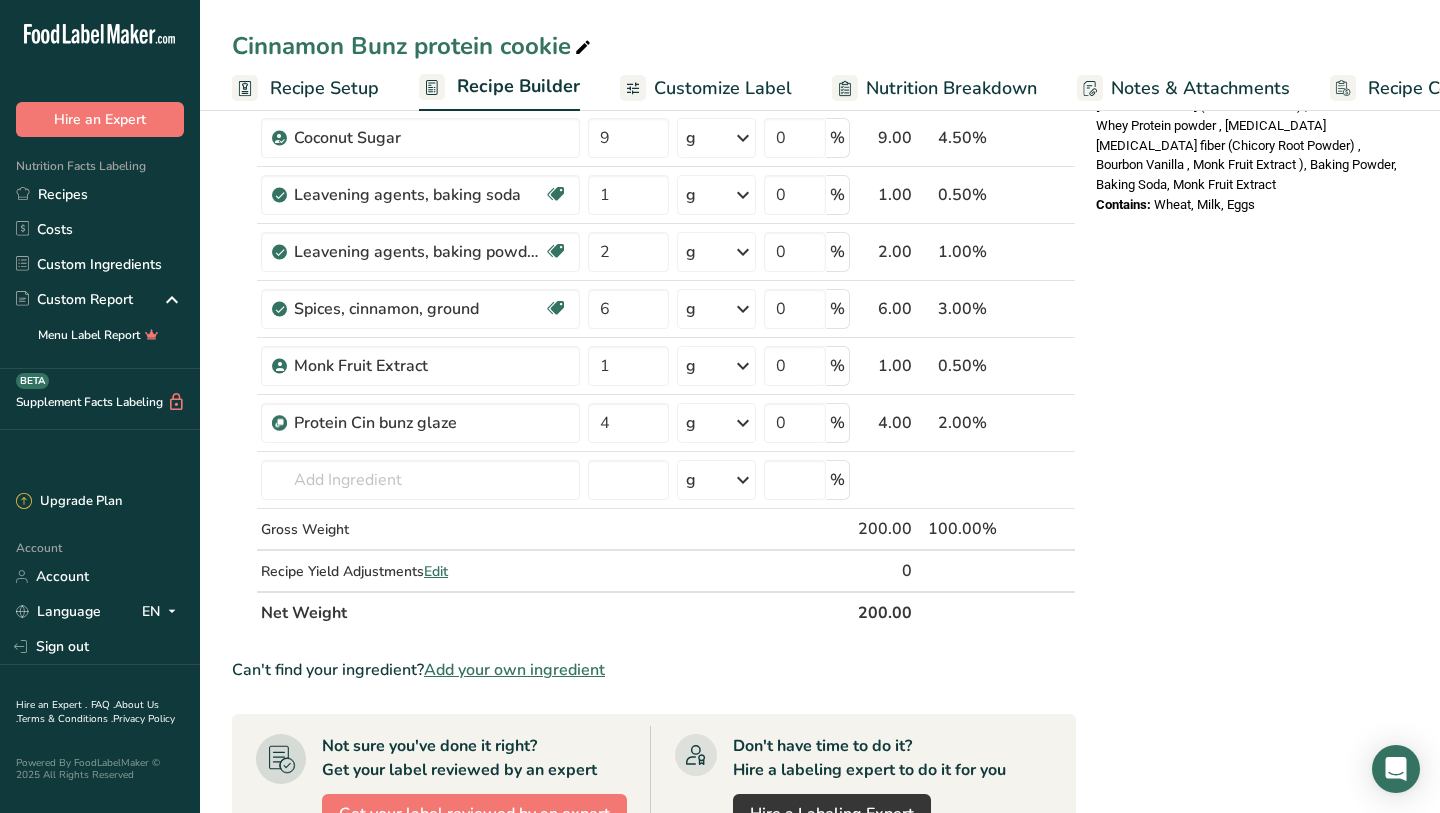 click on "Nutrition Facts
1 Serving Per Container
Serving Size
104g
Amount Per Serving
Calories
340
% Daily Value *
Total Fat
9g
12%
Saturated Fat
3.5g
19%
Trans  Fat
0g
[MEDICAL_DATA]
35mg
12%
Sodium
290mg
15%
Total Carbohydrates
45g
16%
Dietary Fiber
6g
22%" at bounding box center [1248, 258] 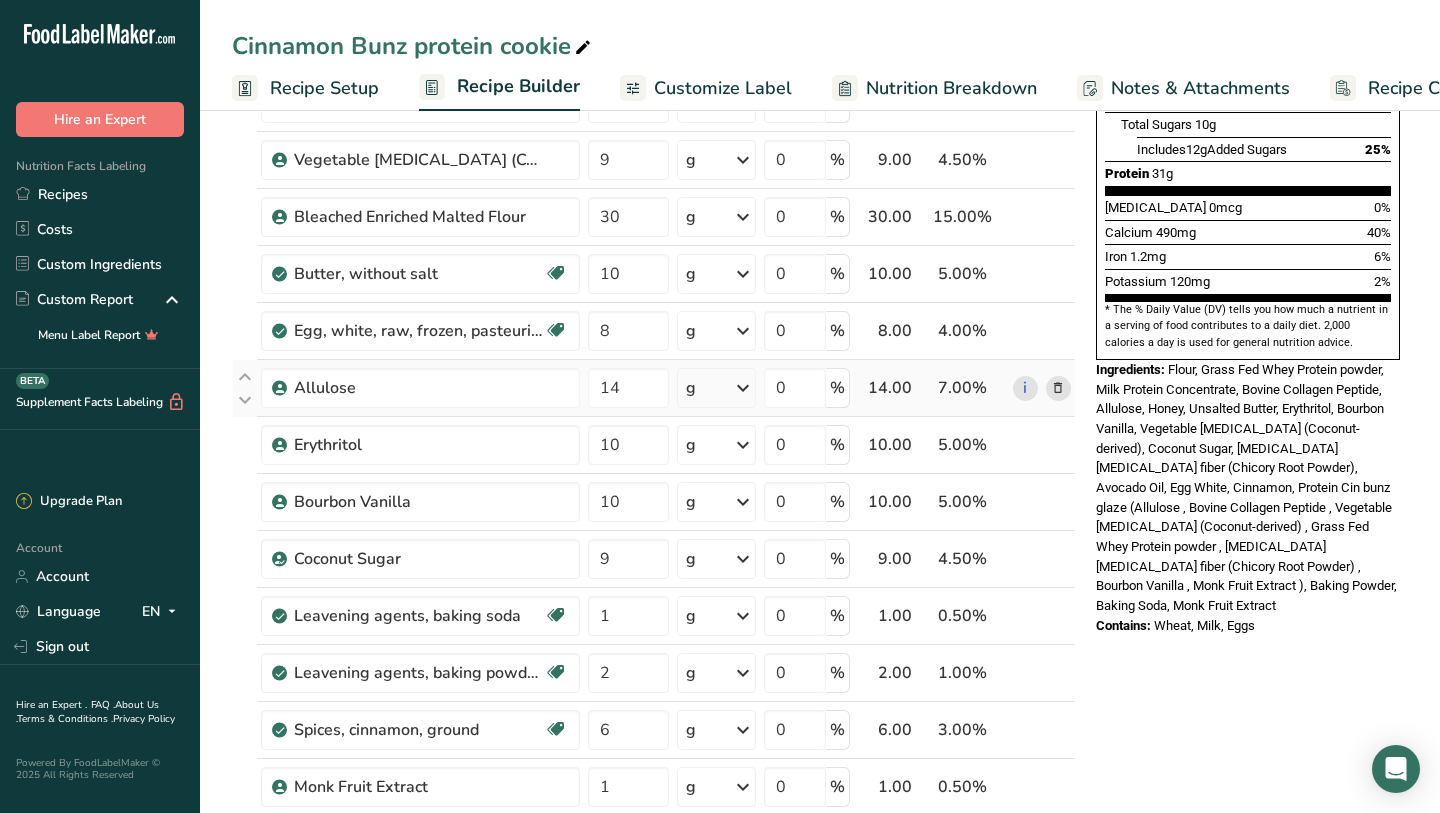 scroll, scrollTop: 456, scrollLeft: 0, axis: vertical 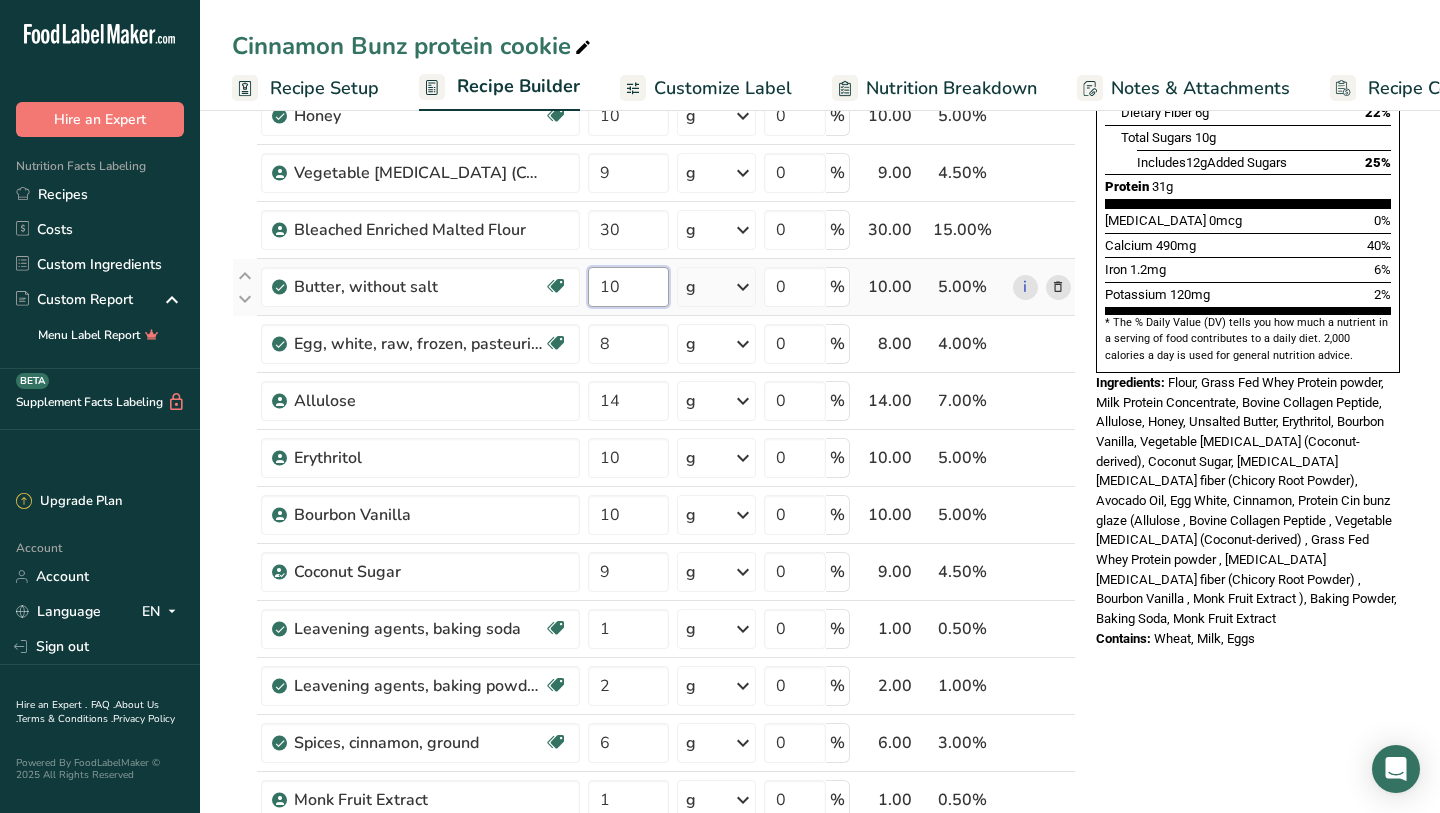 click on "10" at bounding box center [628, 287] 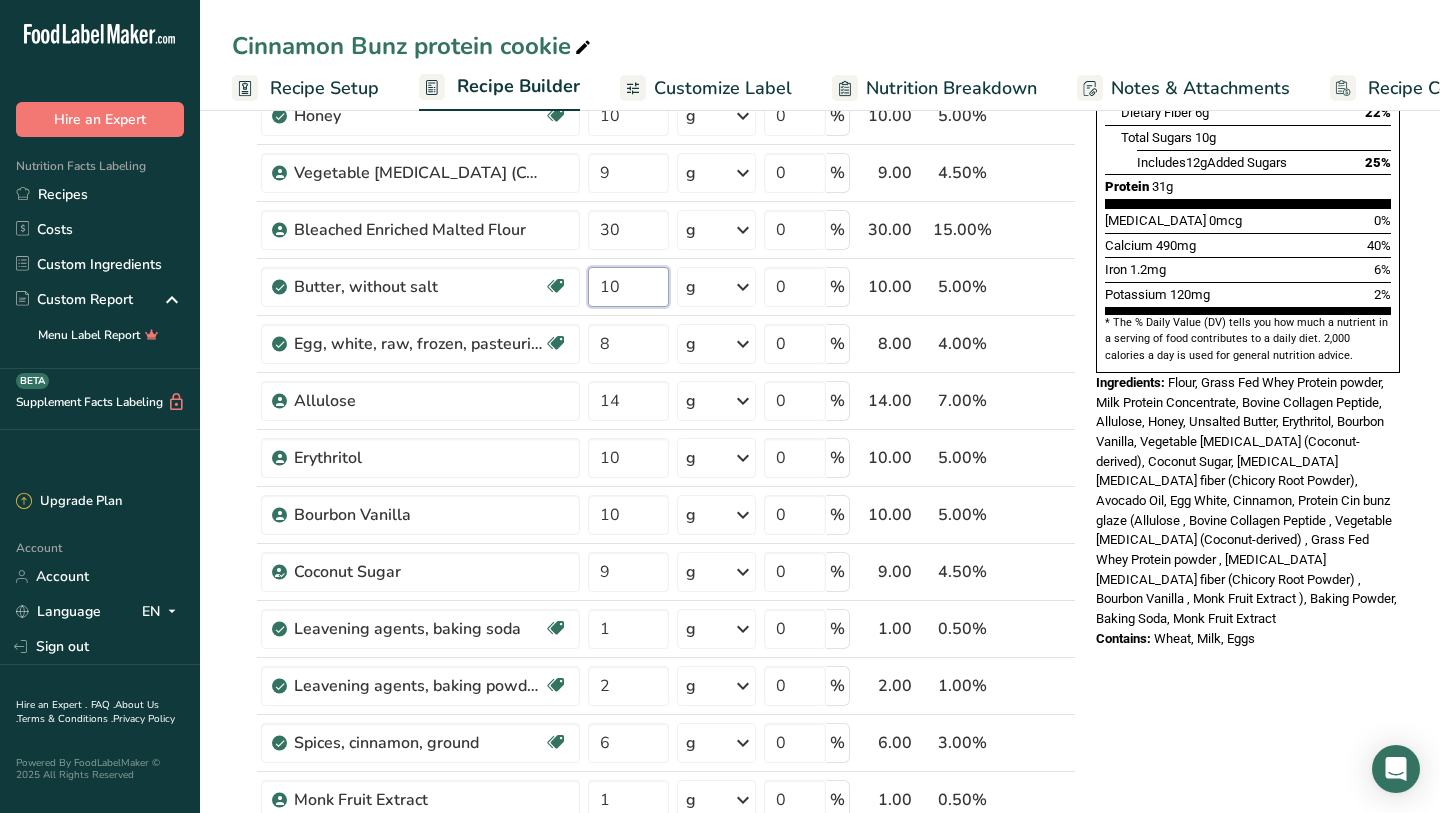 type on "1" 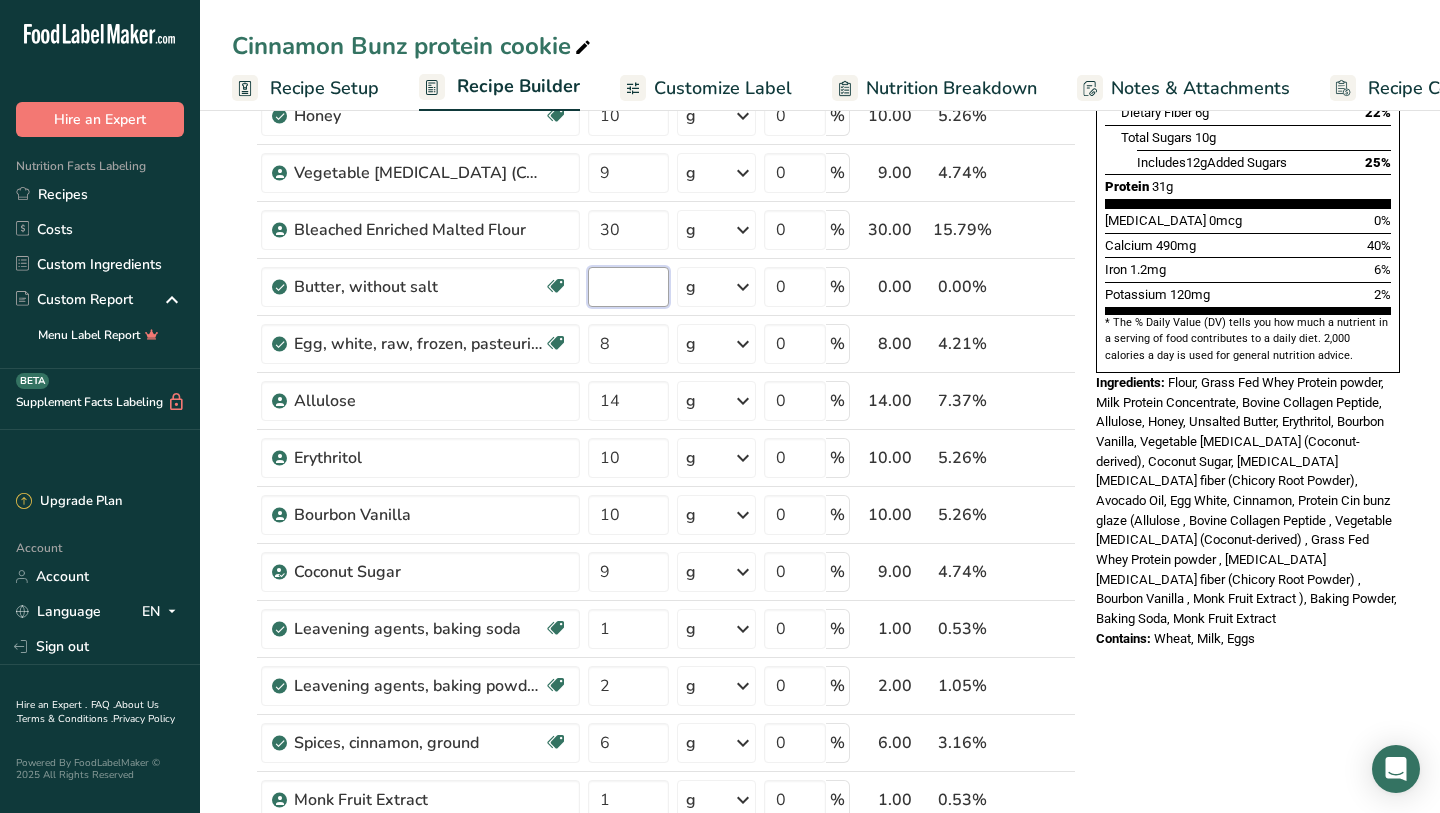 type on "1" 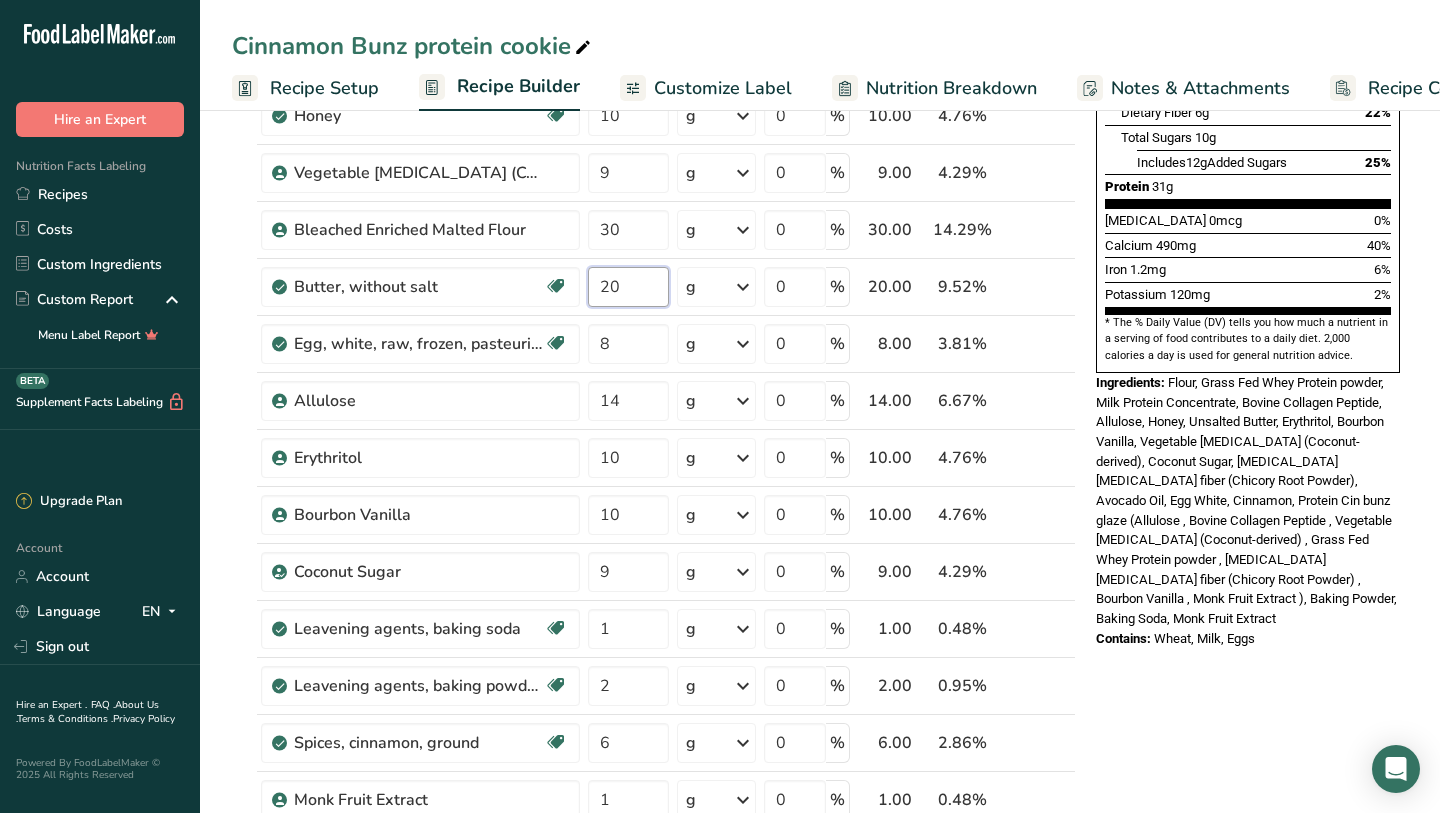 type on "20" 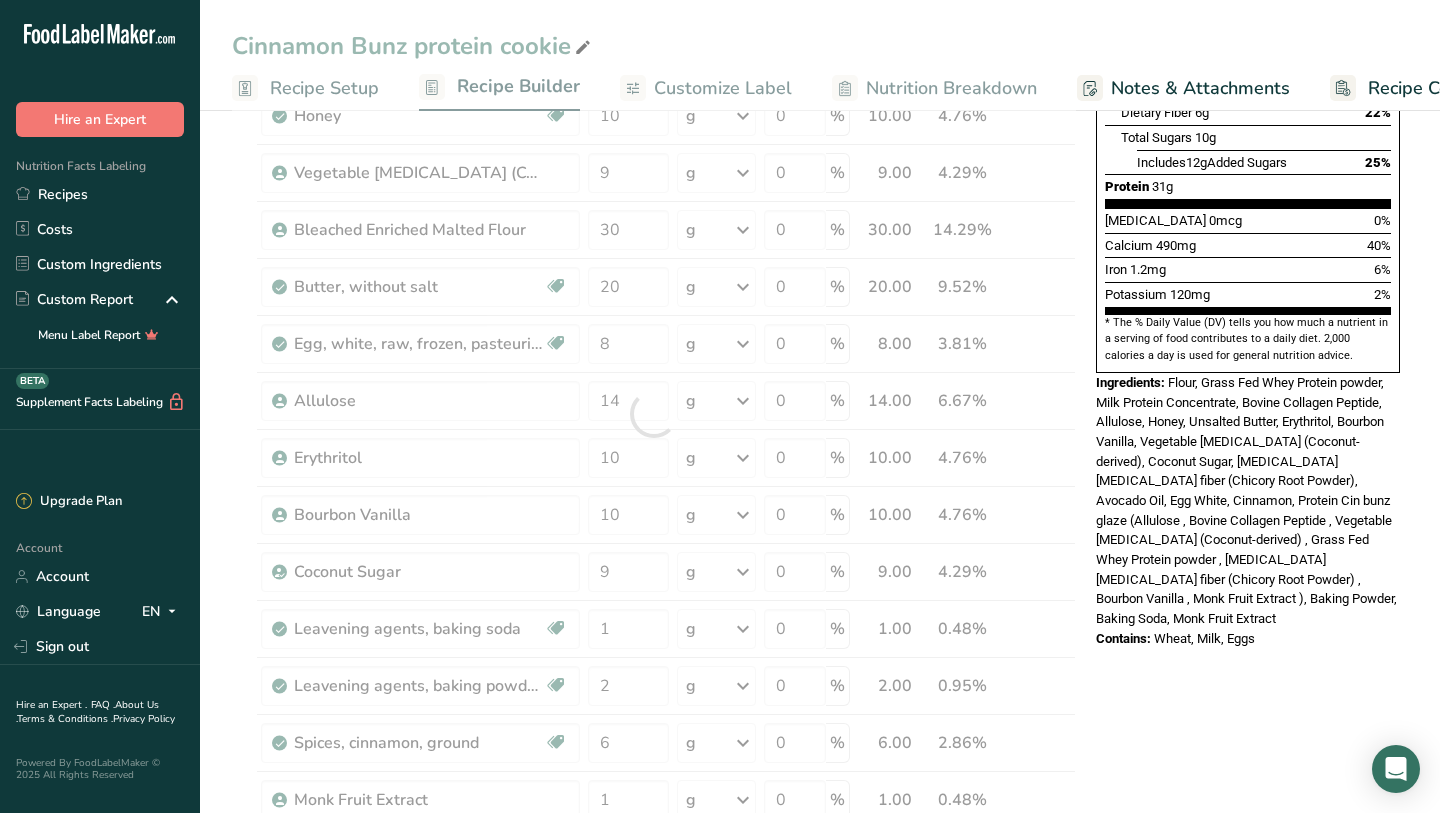 click on "Flour, Grass Fed Whey Protein powder, Milk Protein Concentrate, Bovine Collagen Peptide, Allulose, Honey, Unsalted Butter, Erythritol, Bourbon Vanilla, Vegetable [MEDICAL_DATA] (Coconut-derived), Coconut Sugar, [MEDICAL_DATA] [MEDICAL_DATA] fiber (Chicory Root Powder), Avocado Oil, Egg White, Cinnamon, Protein Cin bunz glaze (Allulose , Bovine Collagen Peptide , Vegetable [MEDICAL_DATA] (Coconut-derived) , Grass Fed Whey Protein powder , [MEDICAL_DATA] [MEDICAL_DATA] fiber (Chicory Root Powder) , Bourbon Vanilla , Monk Fruit Extract ), Baking Powder, Baking Soda, Monk Fruit Extract" at bounding box center [1246, 500] 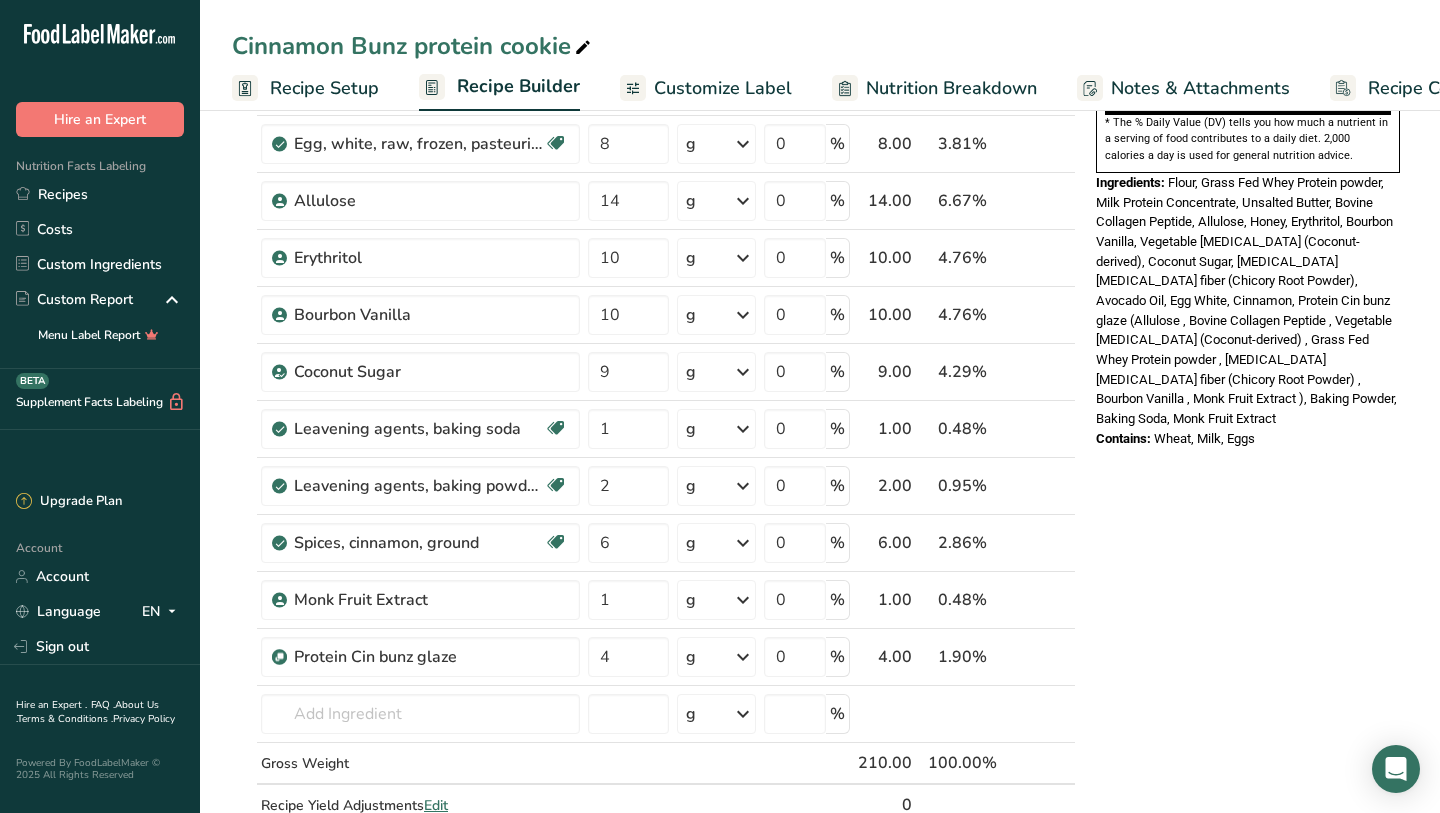 scroll, scrollTop: 665, scrollLeft: 0, axis: vertical 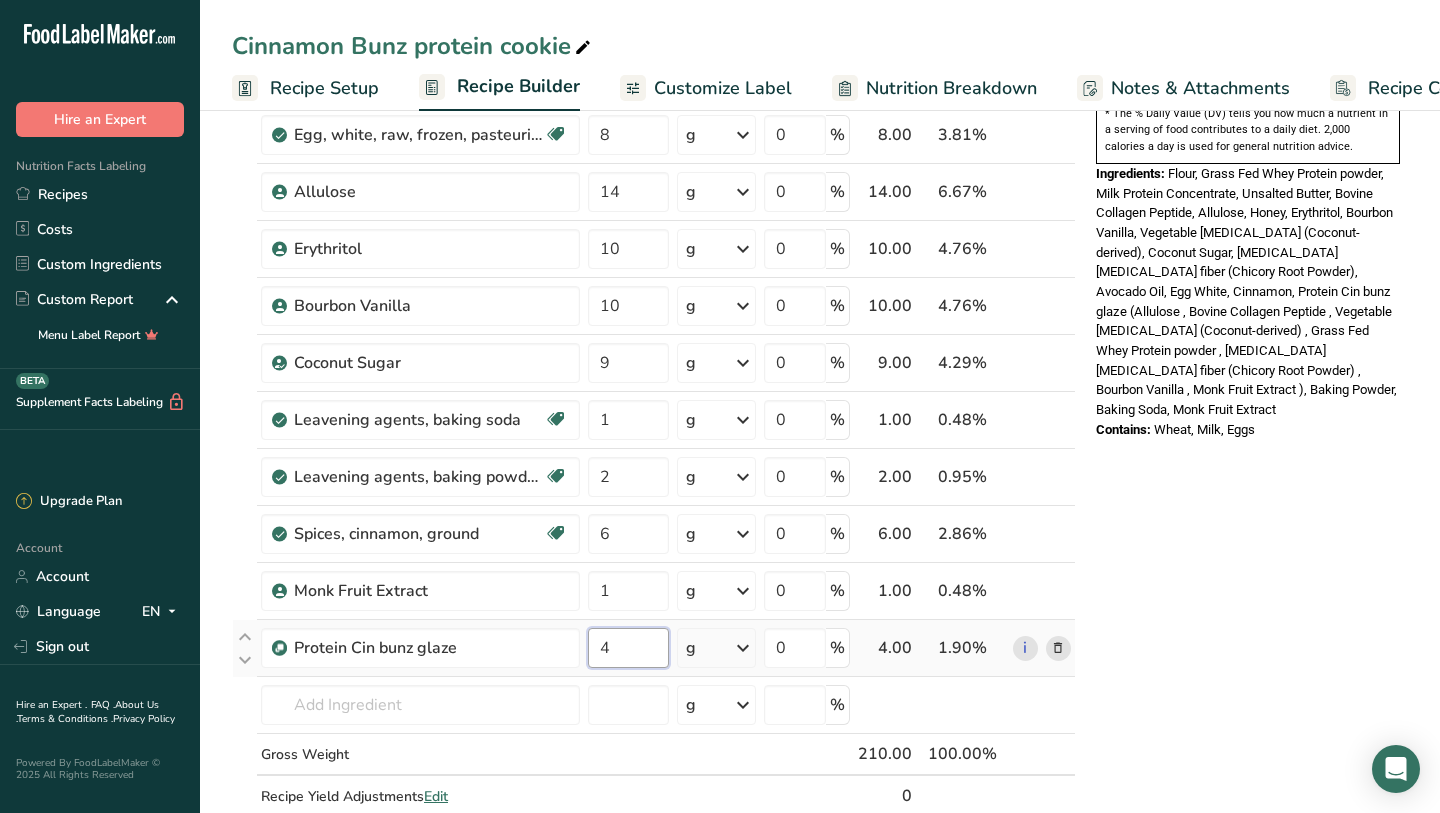 click on "4" at bounding box center [628, 648] 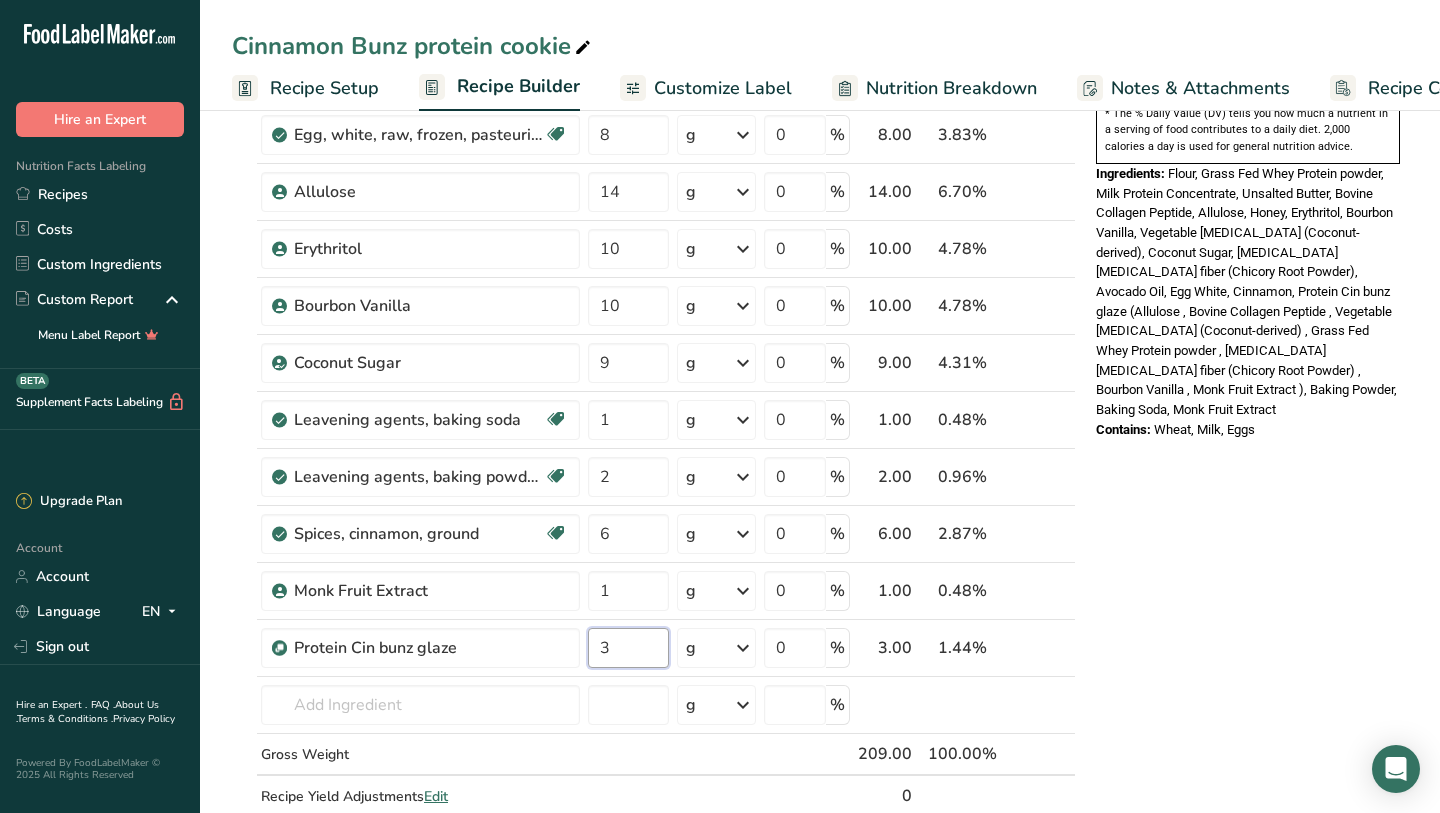 type on "3" 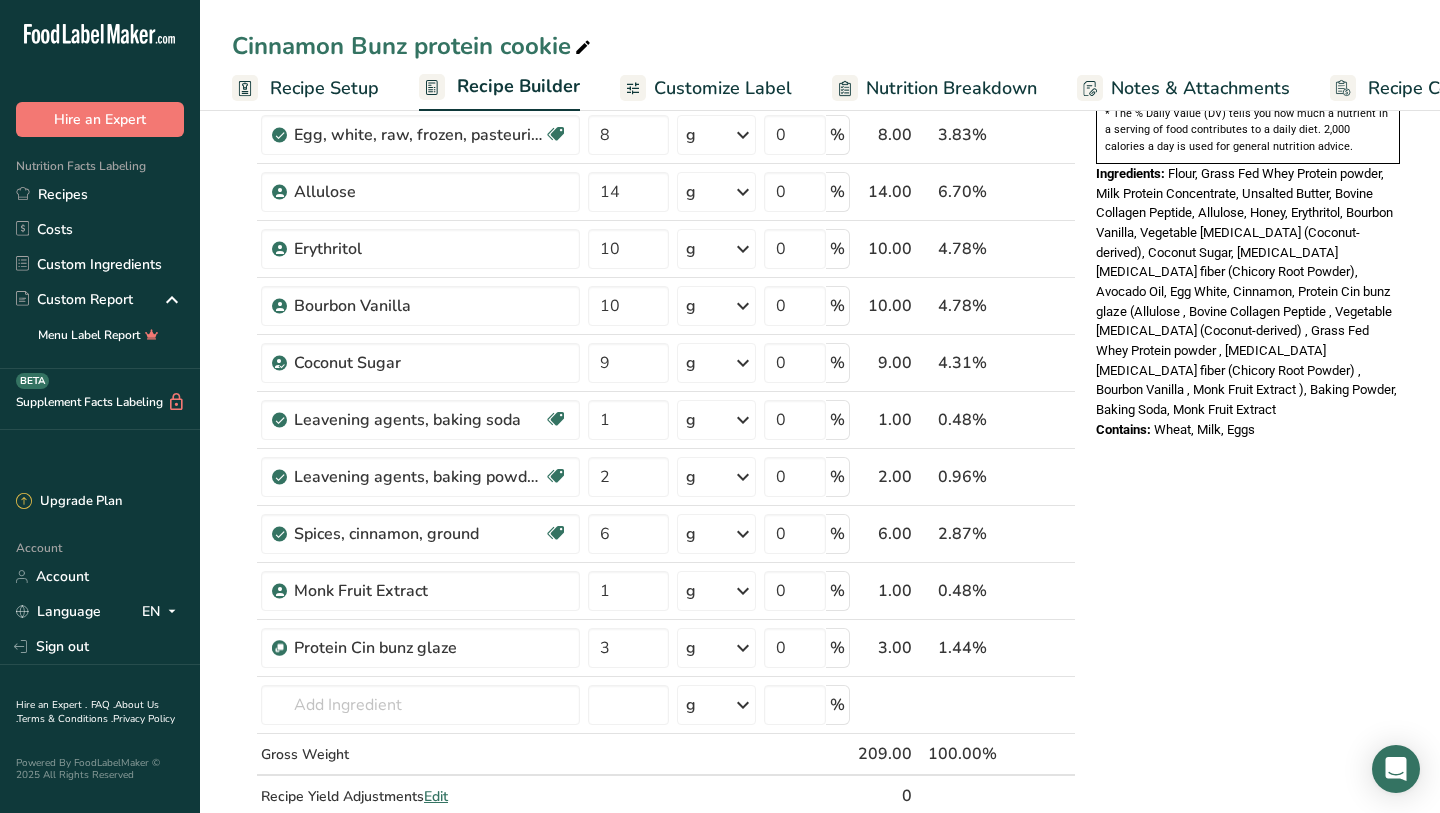 click on "Nutrition Facts
1 Serving Per Container
Serving Size
109g
Amount Per Serving
Calories
370
% Daily Value *
Total Fat
13g
17%
Saturated Fat
6g
32%
Trans  Fat
0g
[MEDICAL_DATA]
45mg
15%
Sodium
300mg
15%
Total Carbohydrates
45g
16%
Dietary Fiber
6g
22%" at bounding box center (1248, 483) 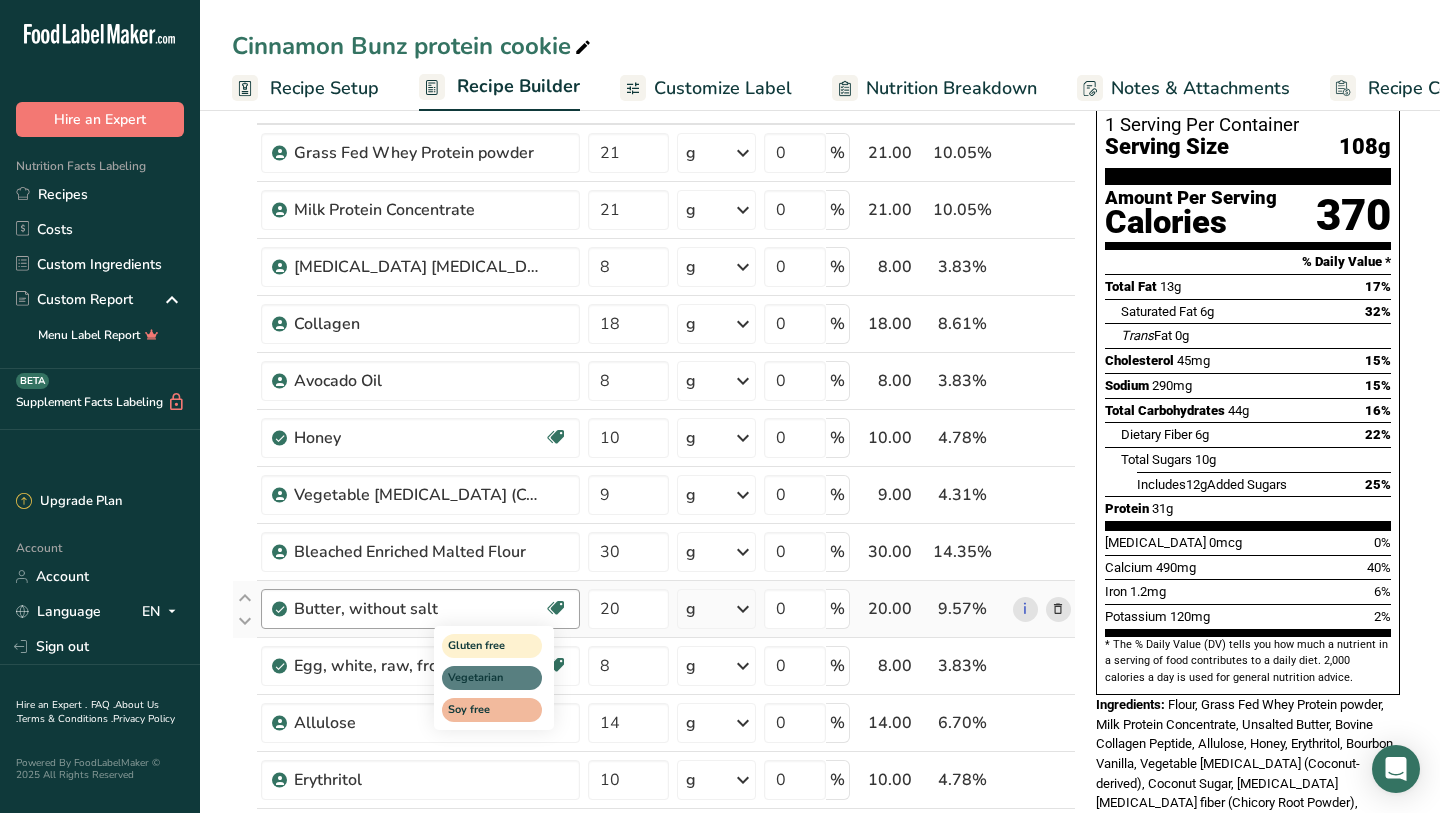 scroll, scrollTop: 142, scrollLeft: 0, axis: vertical 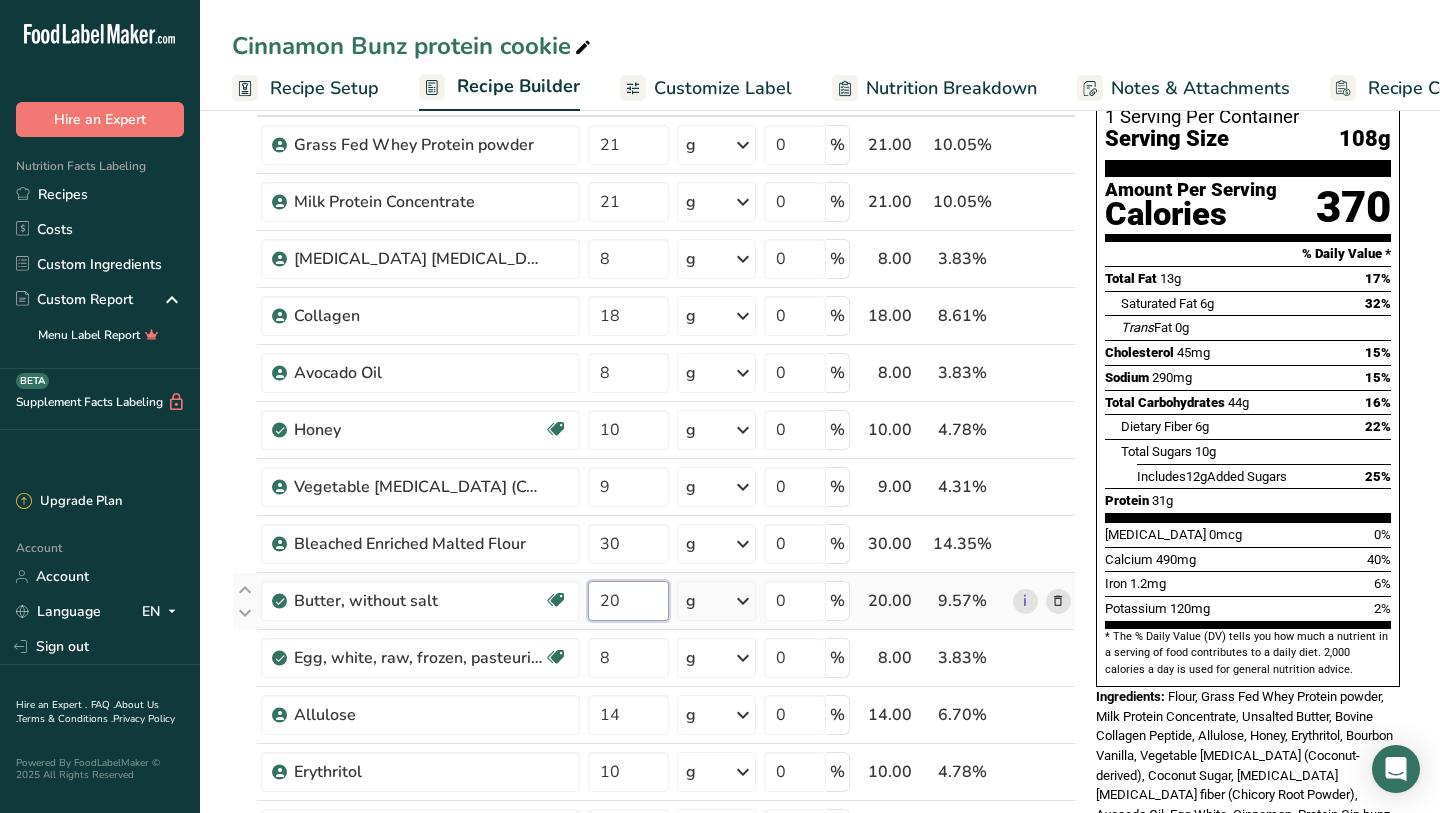 click on "20" at bounding box center (628, 601) 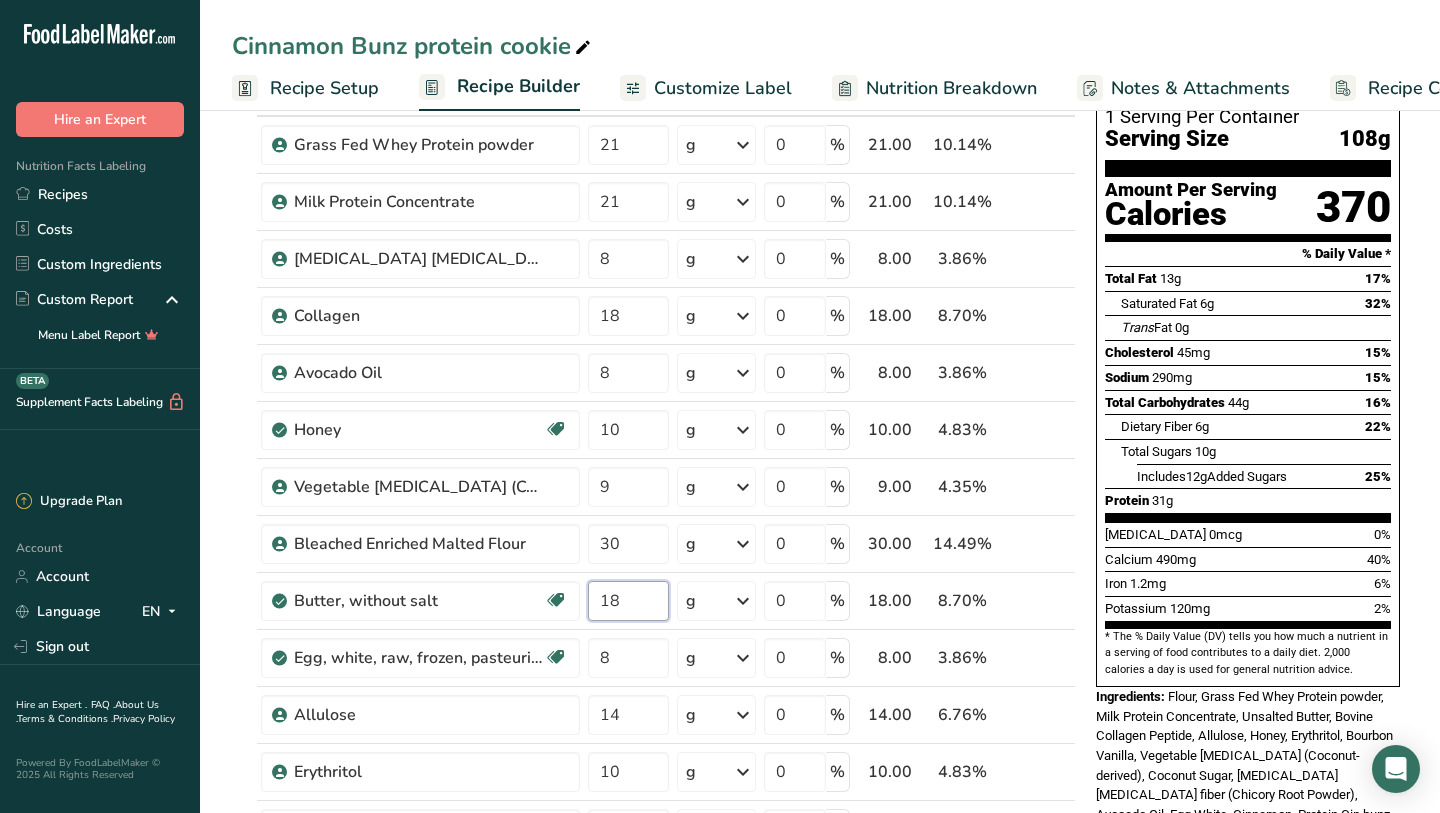type on "18" 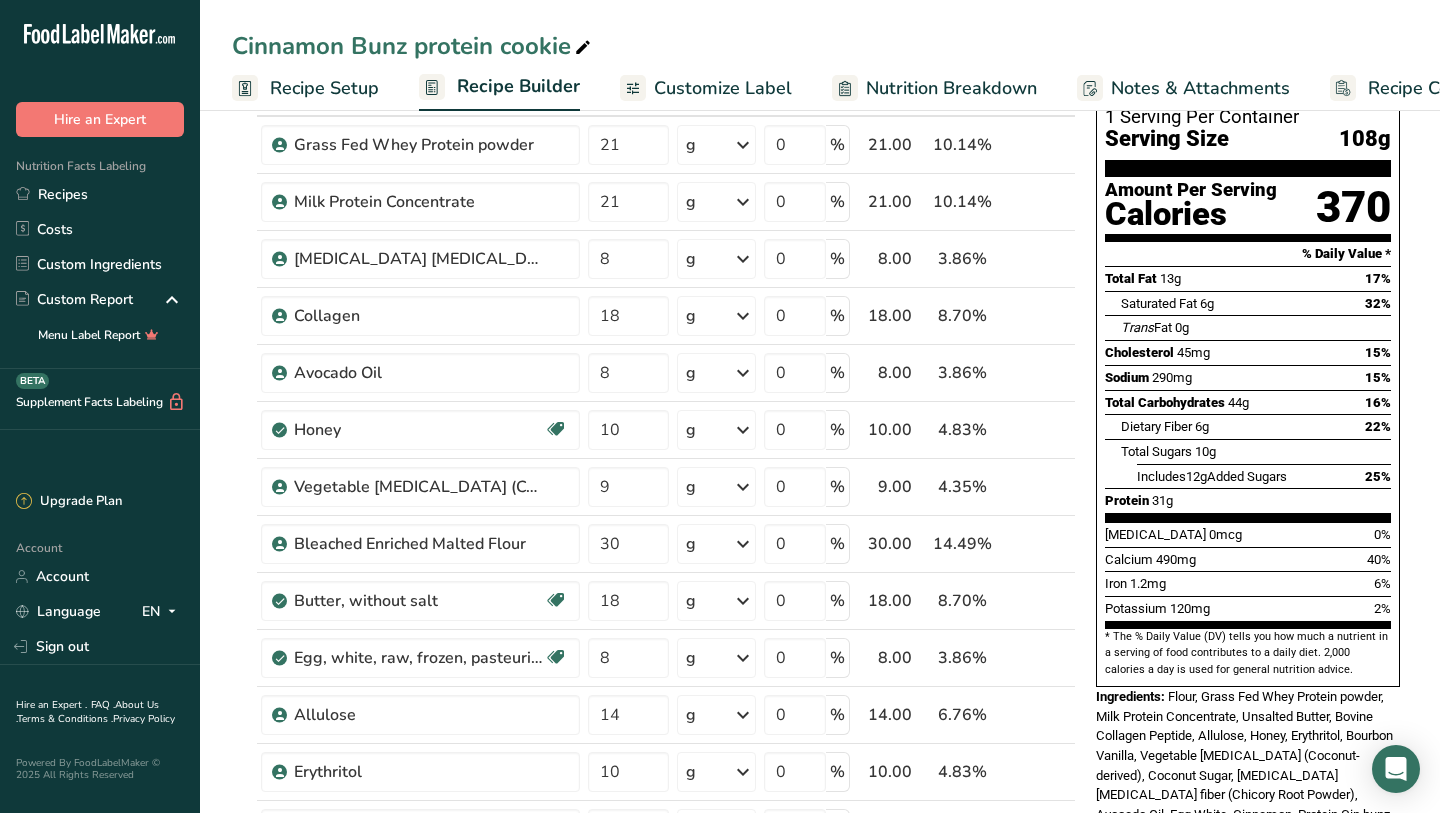 click on "Total Fat
13g
17%
Saturated Fat
6g
32%
Trans  Fat
0g
[MEDICAL_DATA]
45mg
15%
Sodium
290mg
15%
Total Carbohydrates
44g
16%
Dietary Fiber
6g
22%
Total Sugars
10g
Includes
12g
Added Sugars
25%" at bounding box center [1248, 394] 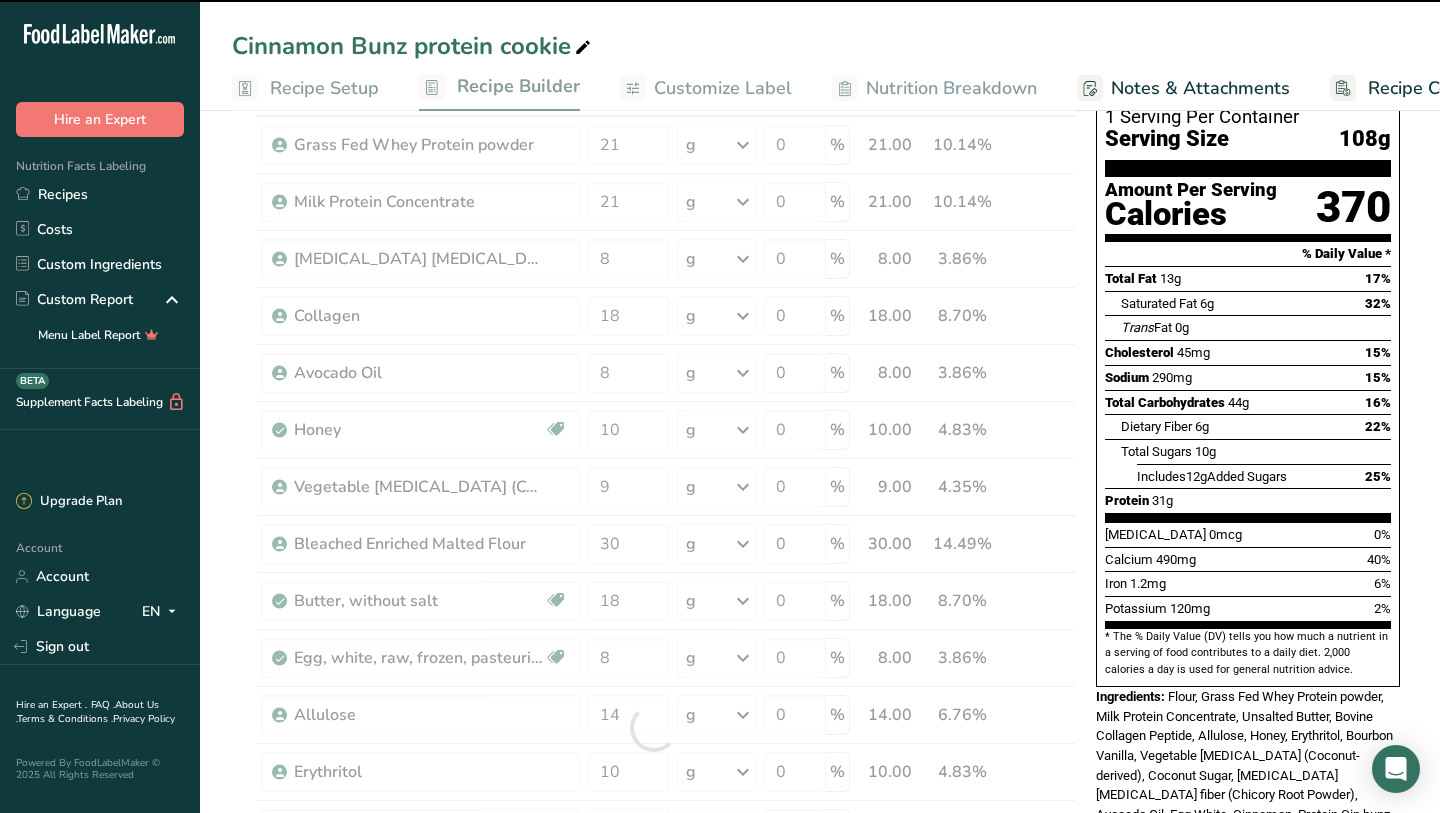 click on "Trans  Fat
0g" at bounding box center [1256, 327] 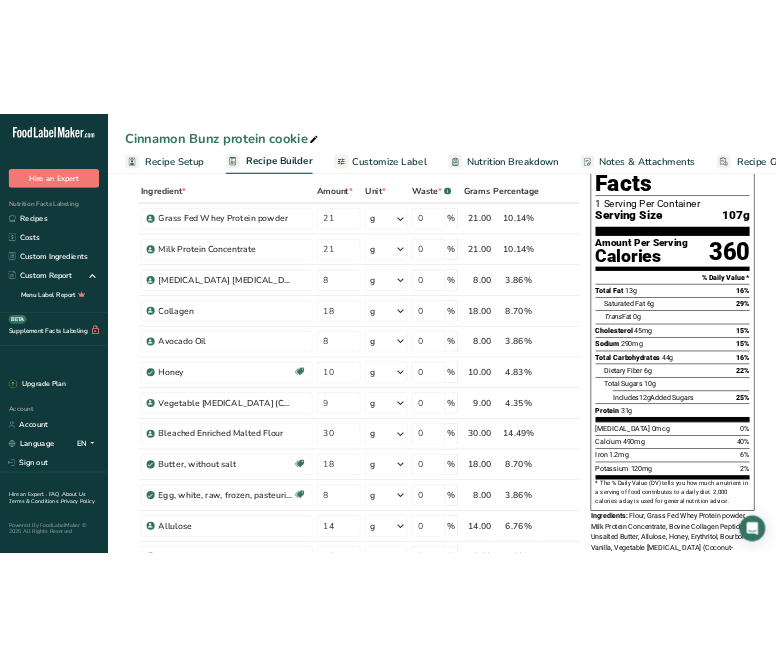 scroll, scrollTop: 0, scrollLeft: 0, axis: both 